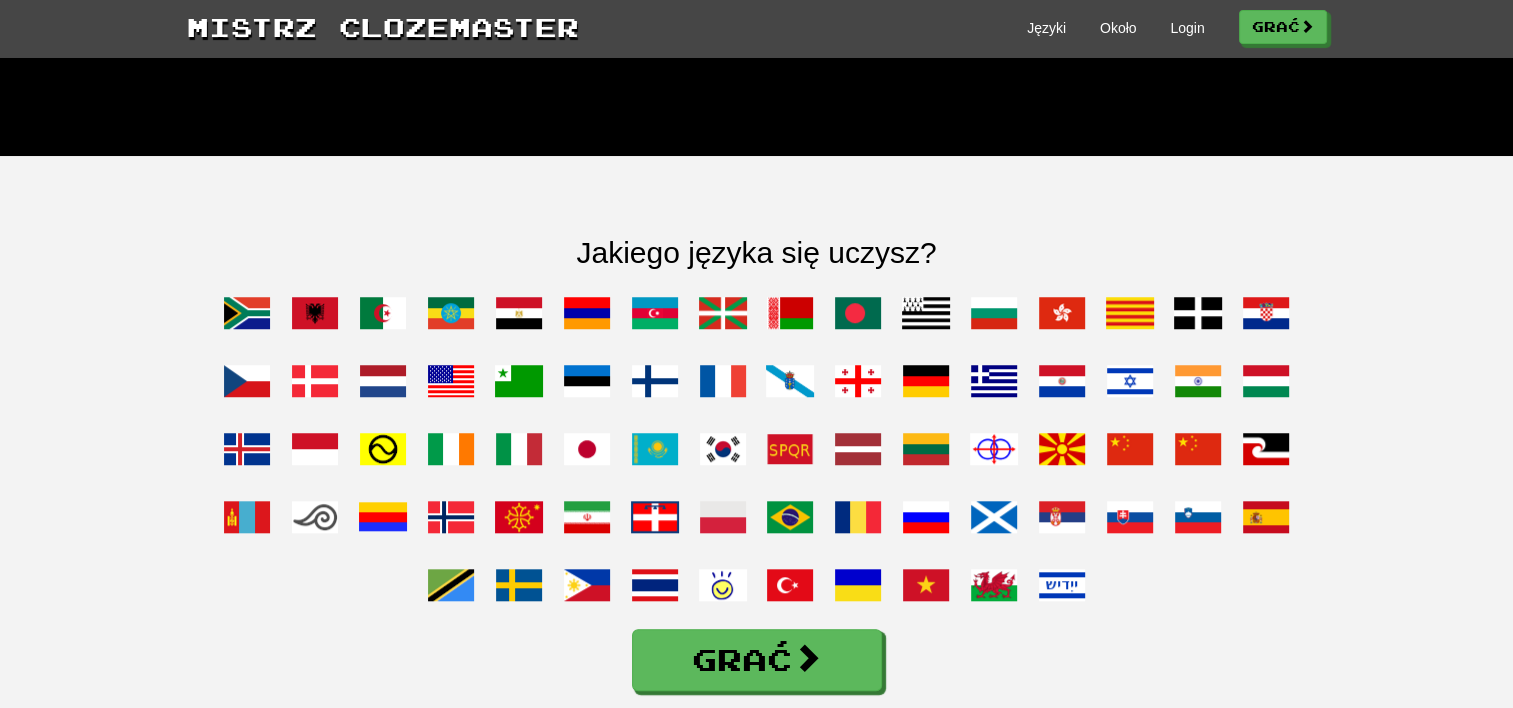 scroll, scrollTop: 1520, scrollLeft: 0, axis: vertical 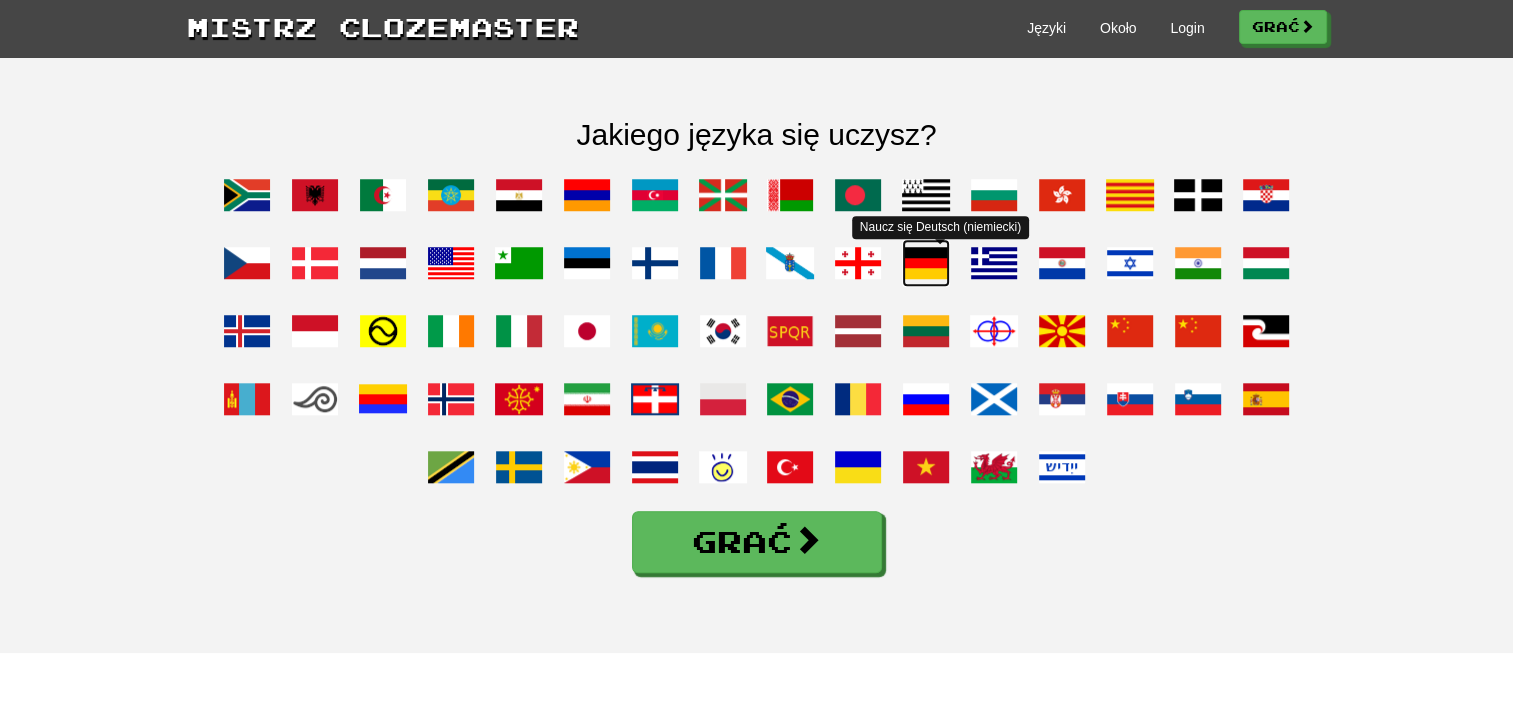 click at bounding box center [926, 263] 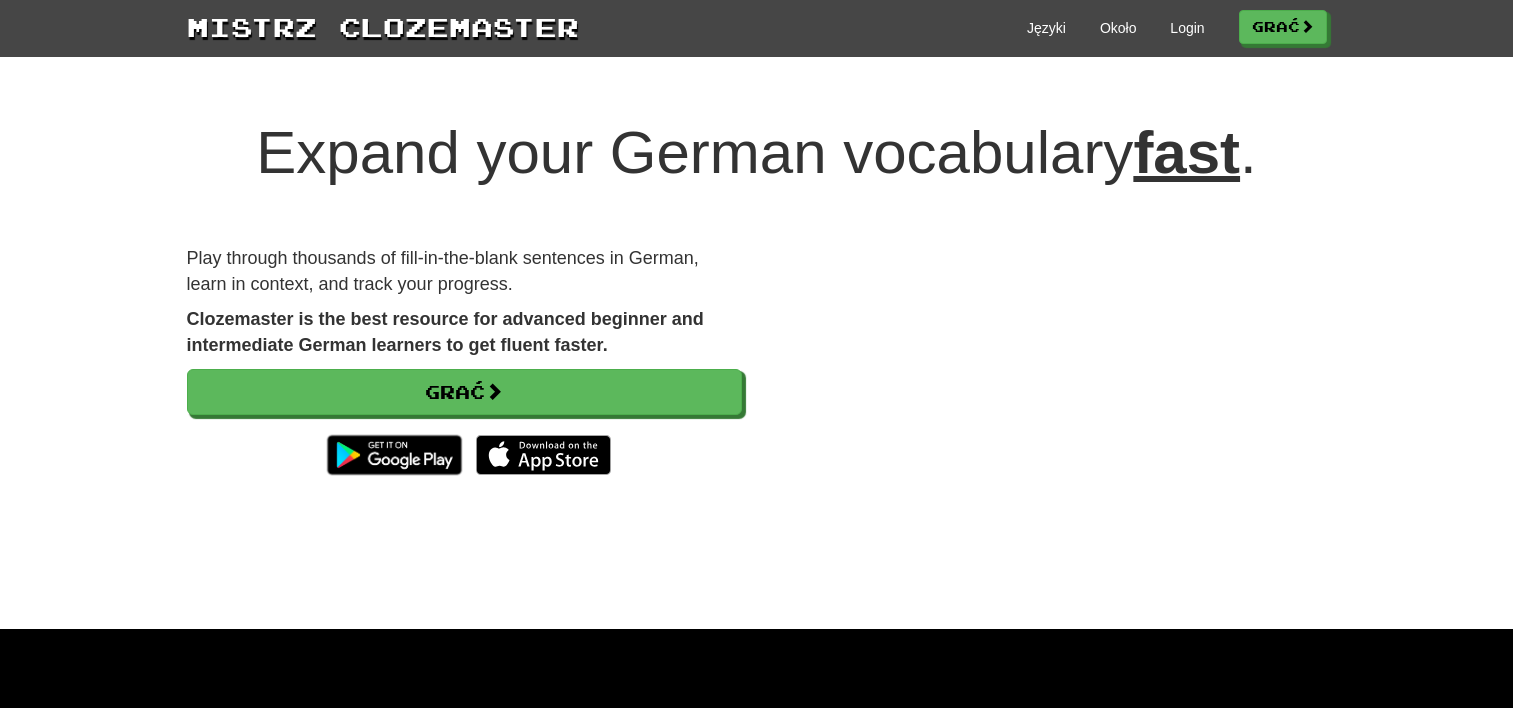 scroll, scrollTop: 0, scrollLeft: 0, axis: both 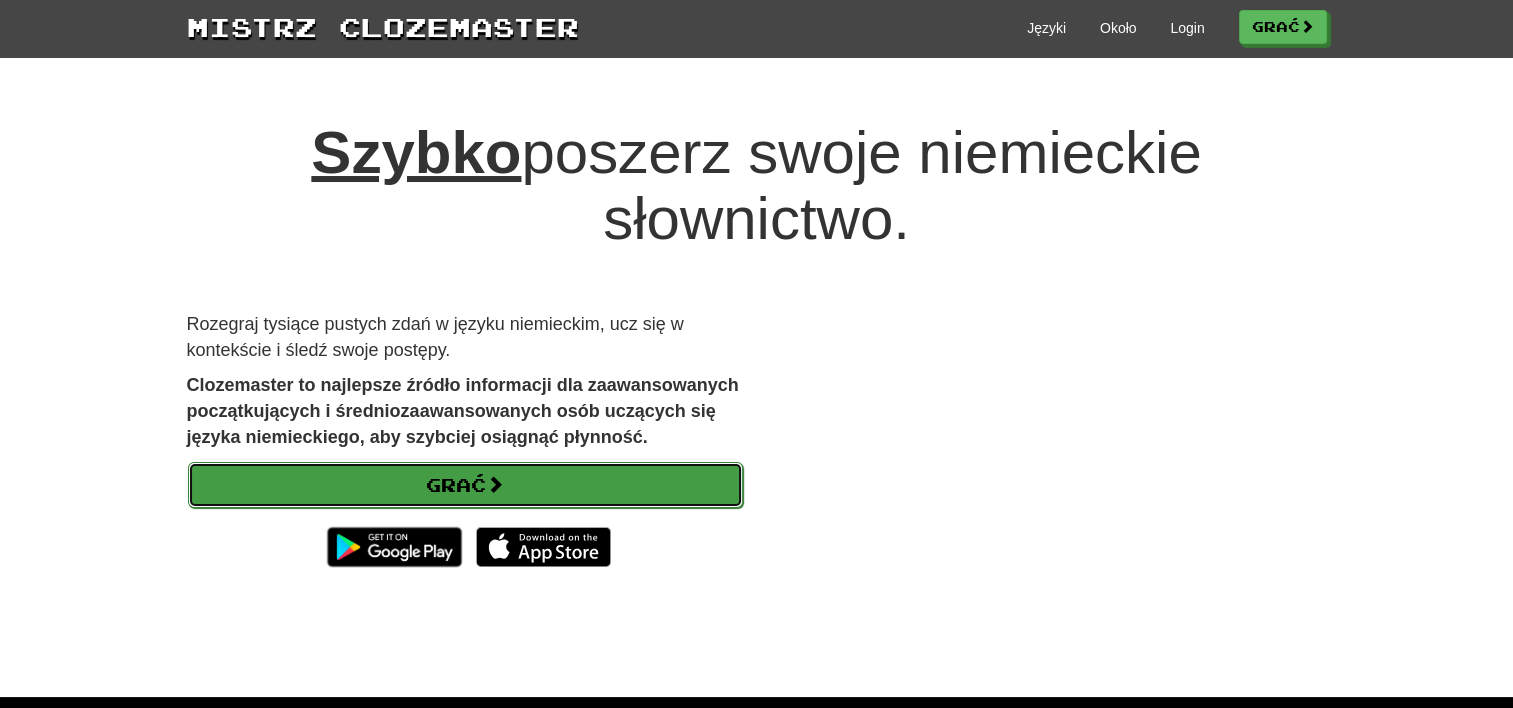 click on "Grać" at bounding box center (465, 485) 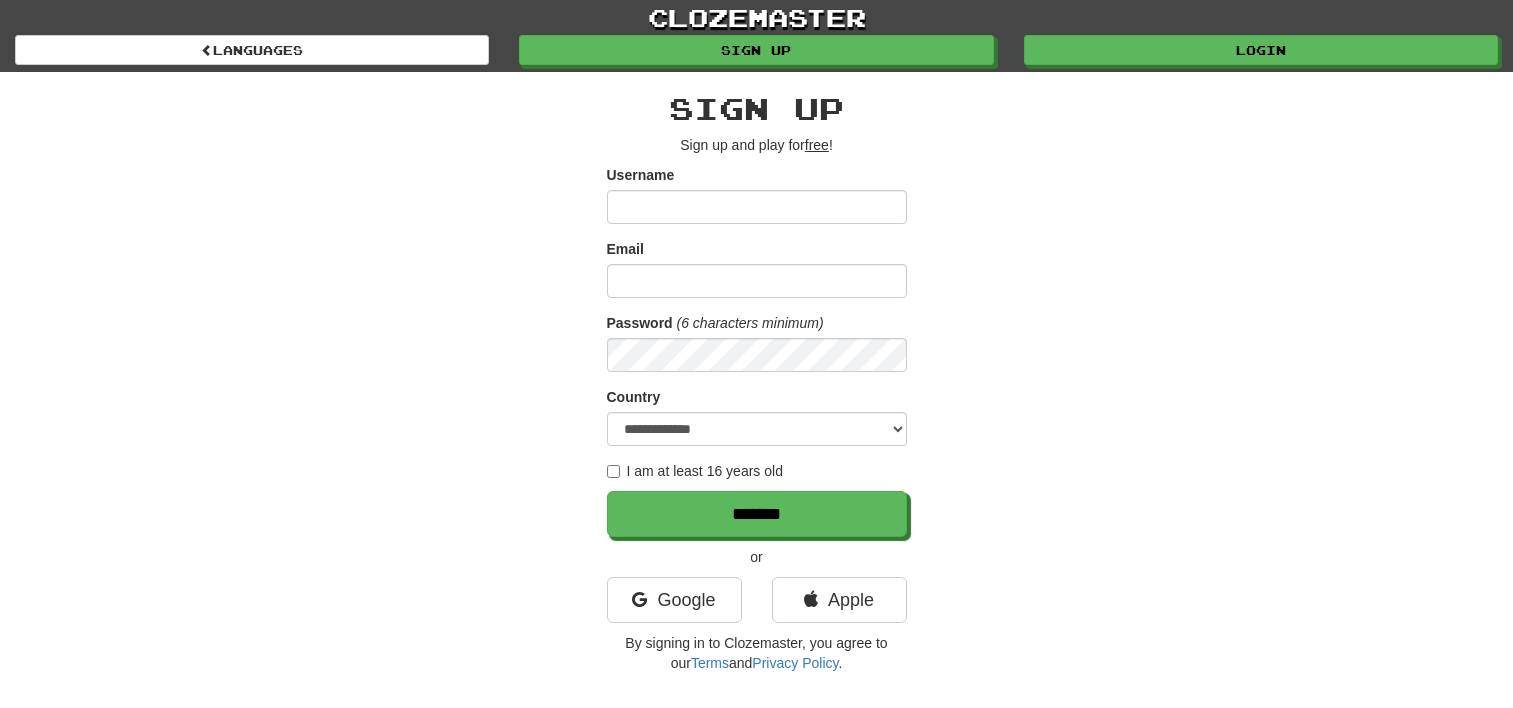 scroll, scrollTop: 0, scrollLeft: 0, axis: both 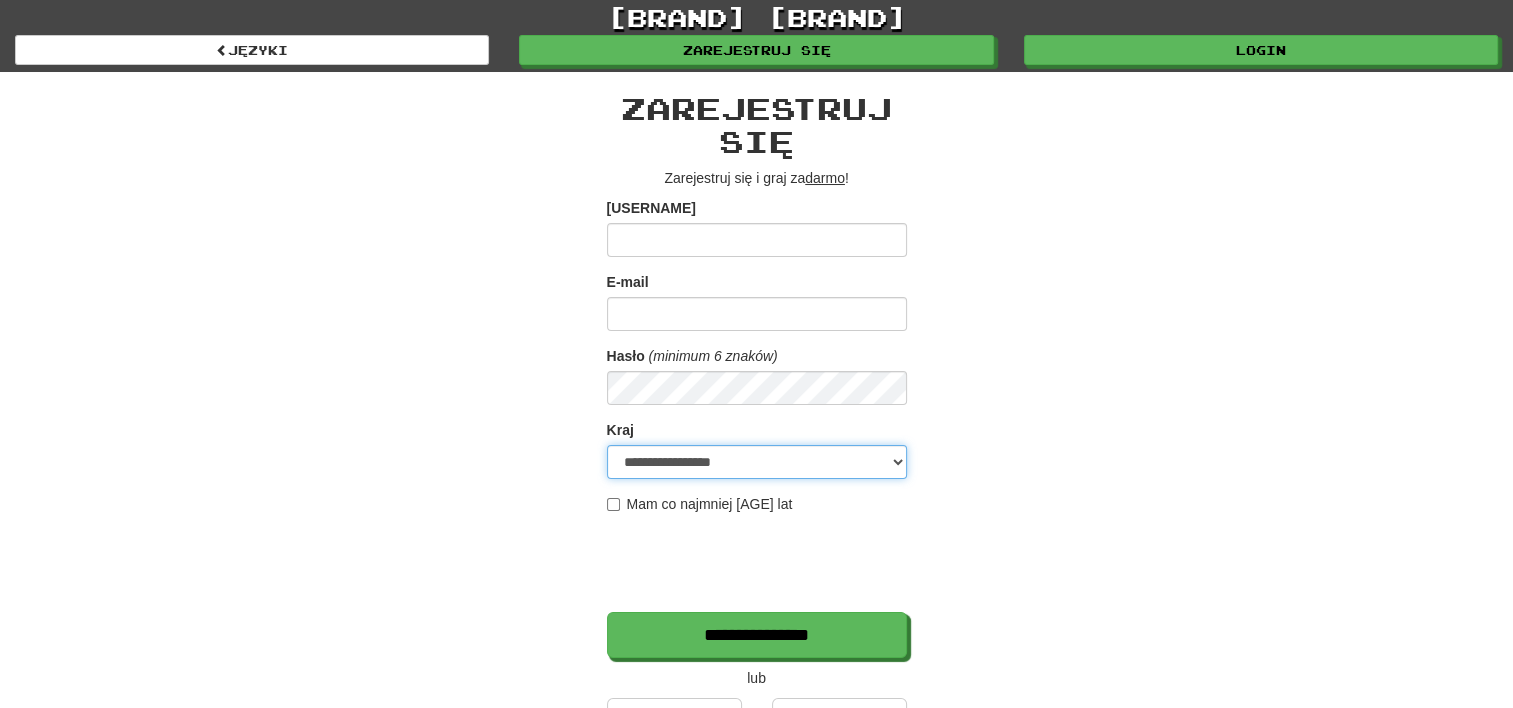 click on "**********" at bounding box center (757, 462) 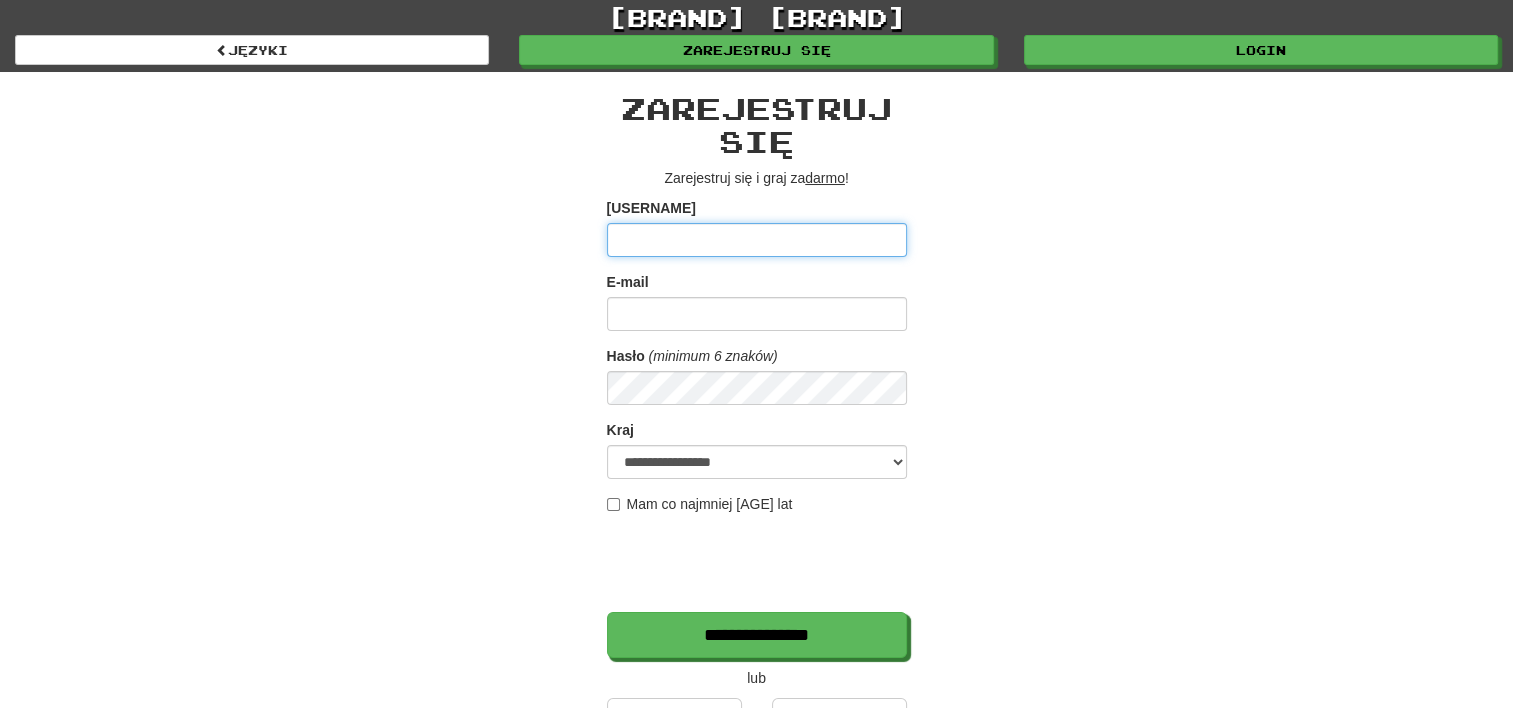 click on "Nazwa użytkownika" at bounding box center [757, 240] 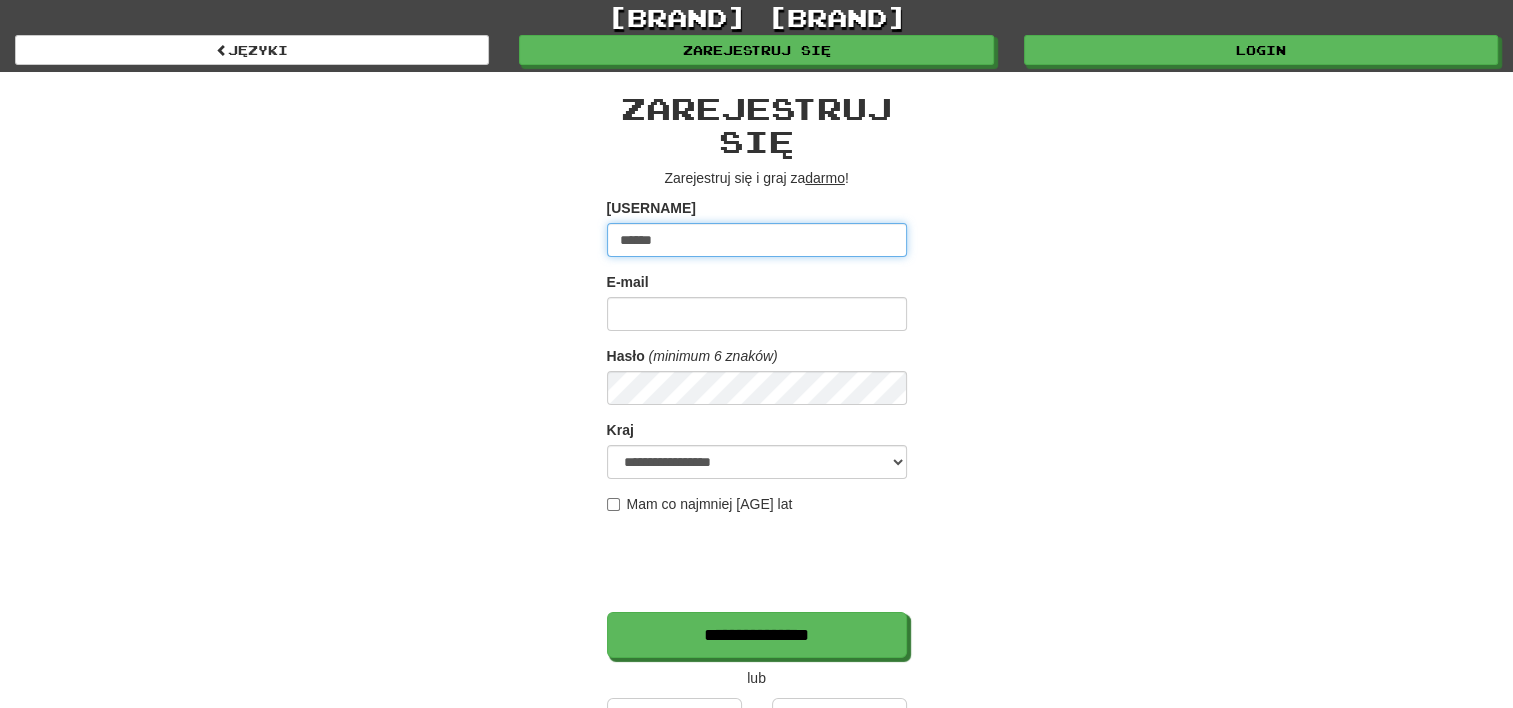 type on "******" 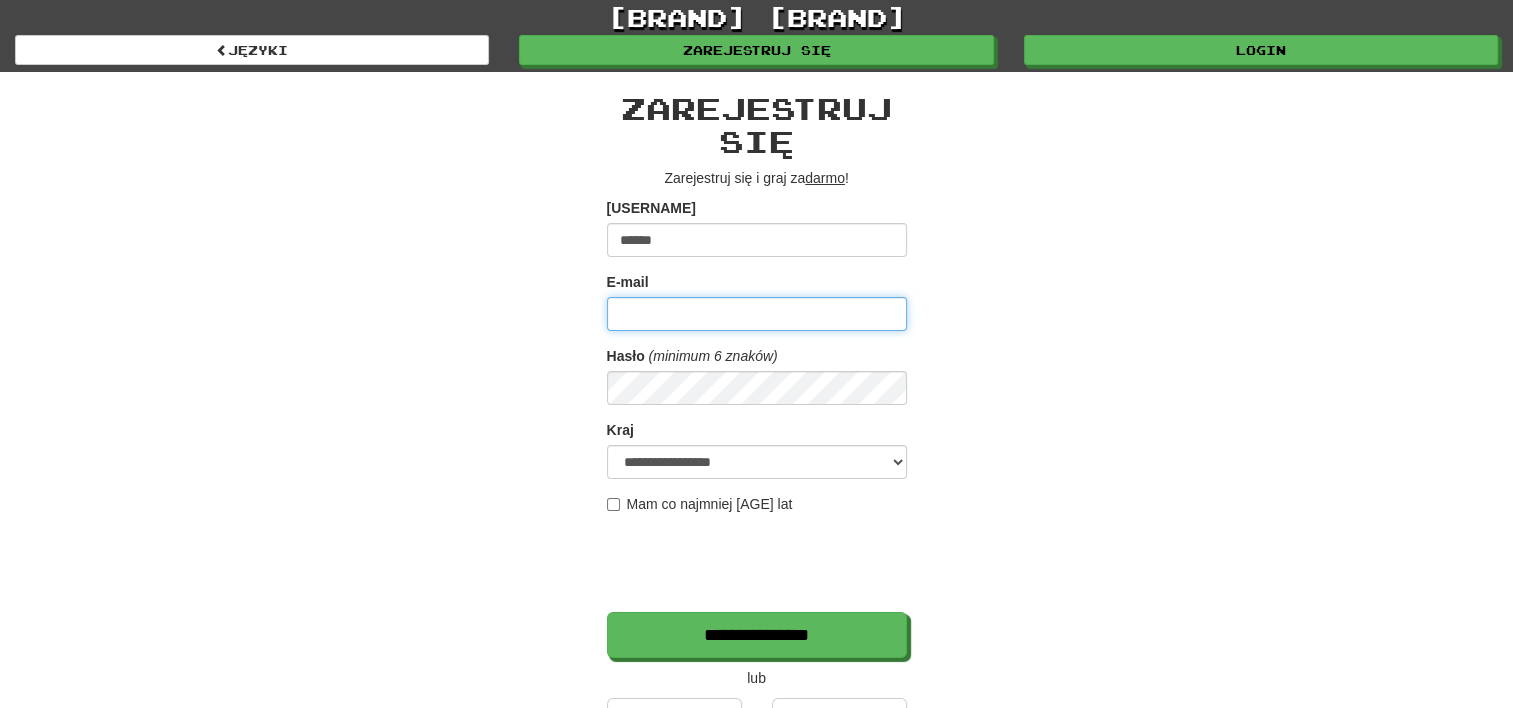click on "E-mail" at bounding box center [757, 314] 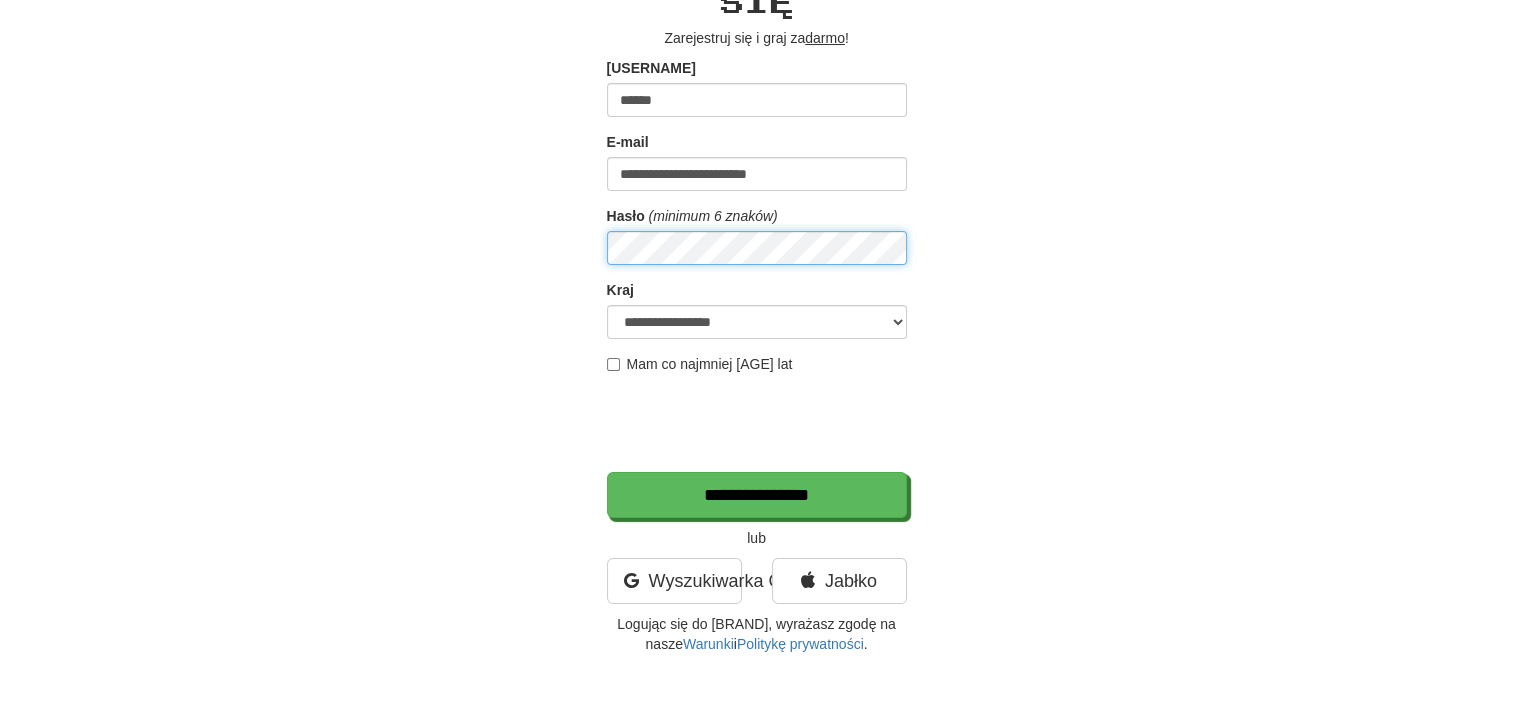 scroll, scrollTop: 142, scrollLeft: 0, axis: vertical 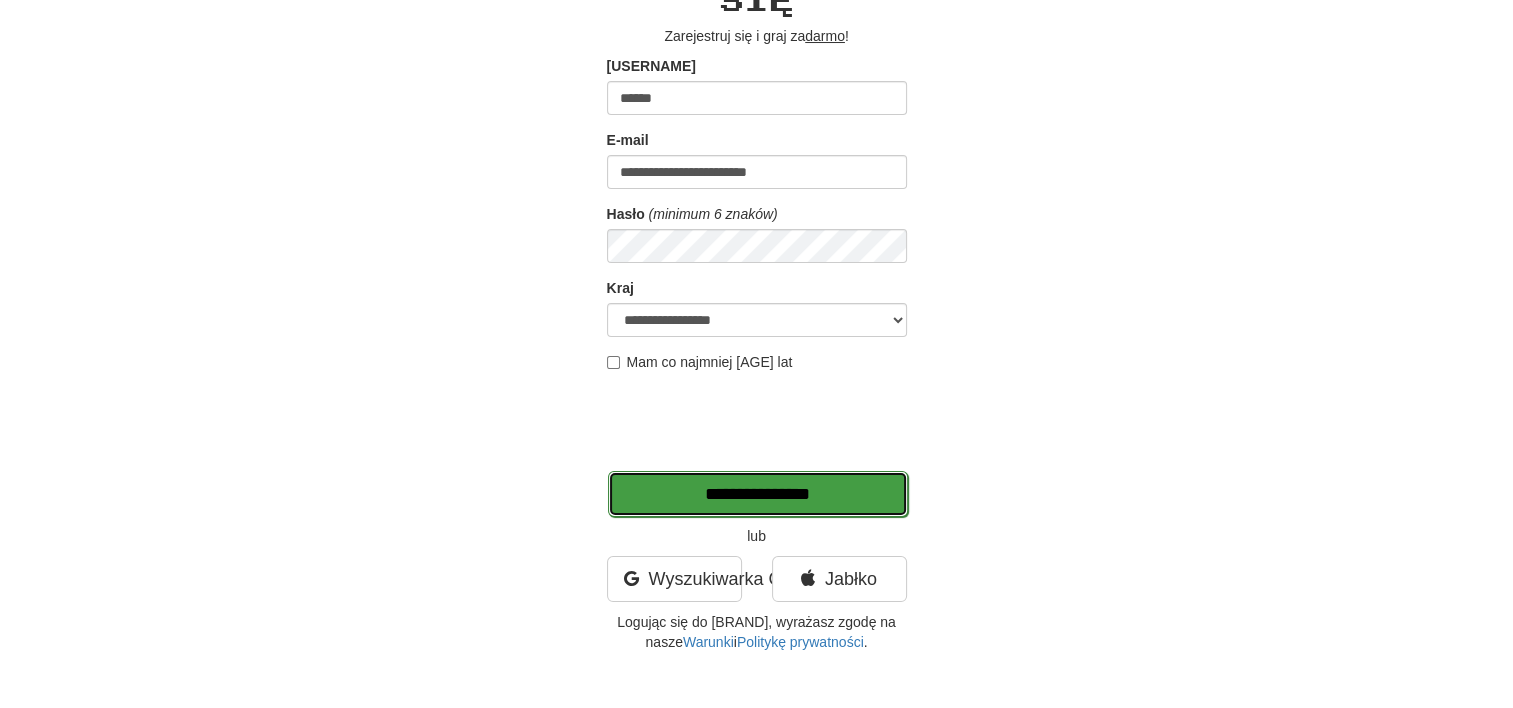 click on "*******" at bounding box center (758, 494) 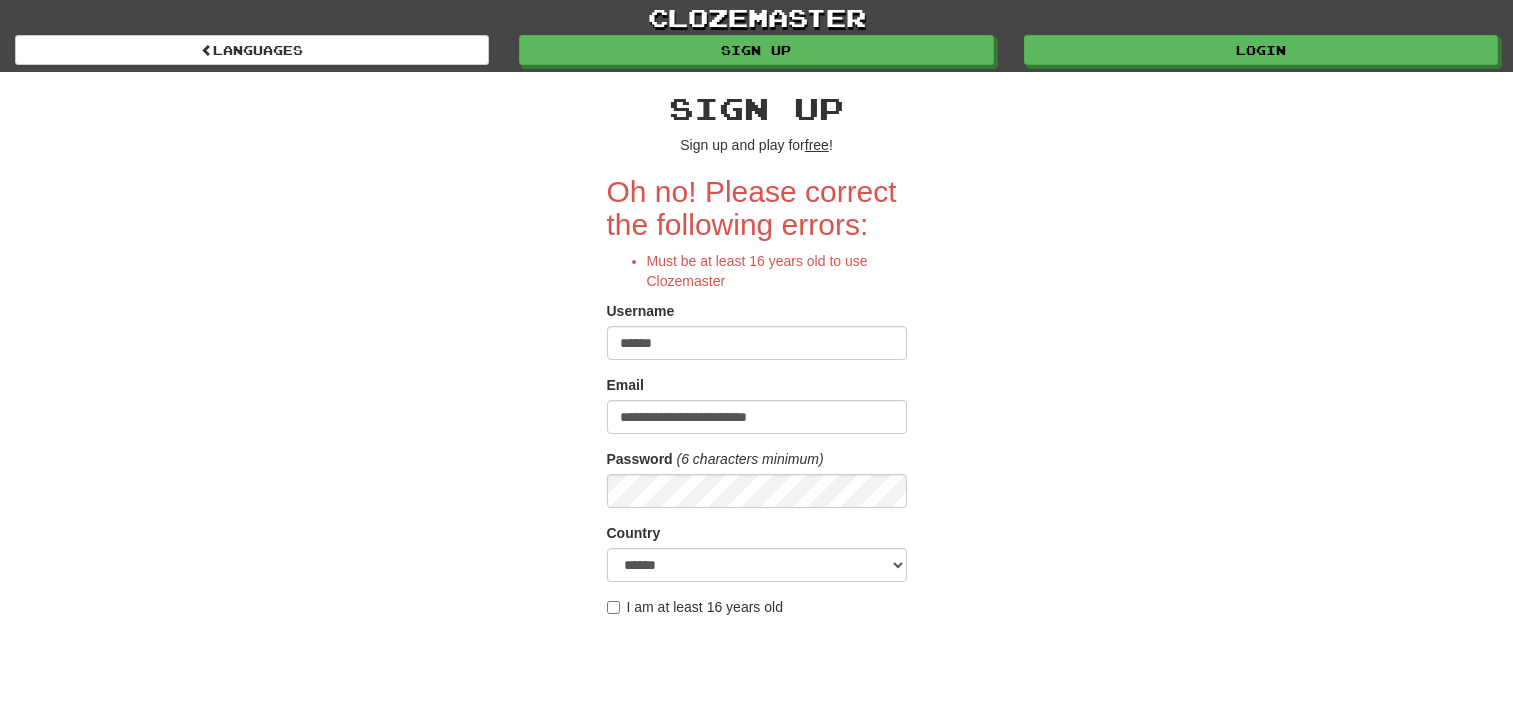 scroll, scrollTop: 0, scrollLeft: 0, axis: both 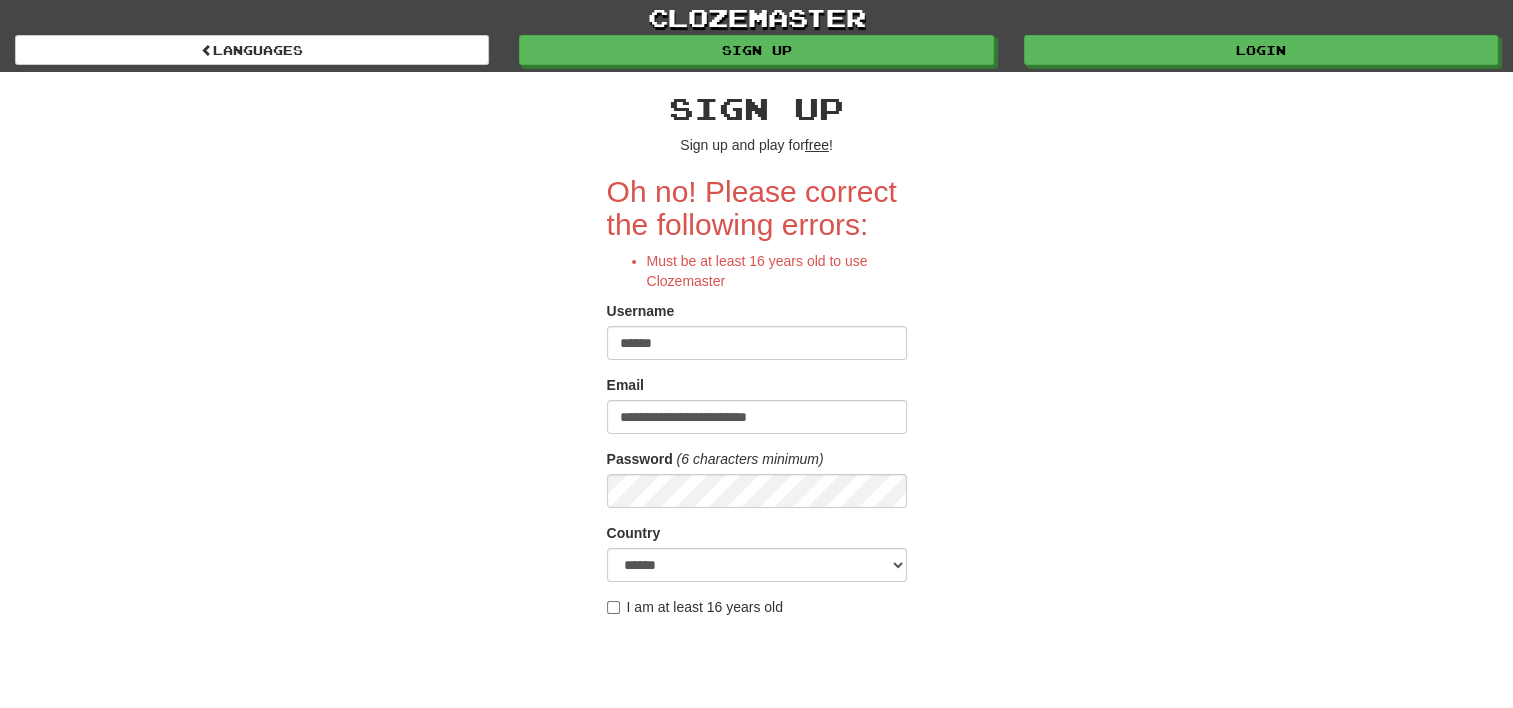 click on "**********" at bounding box center (757, 489) 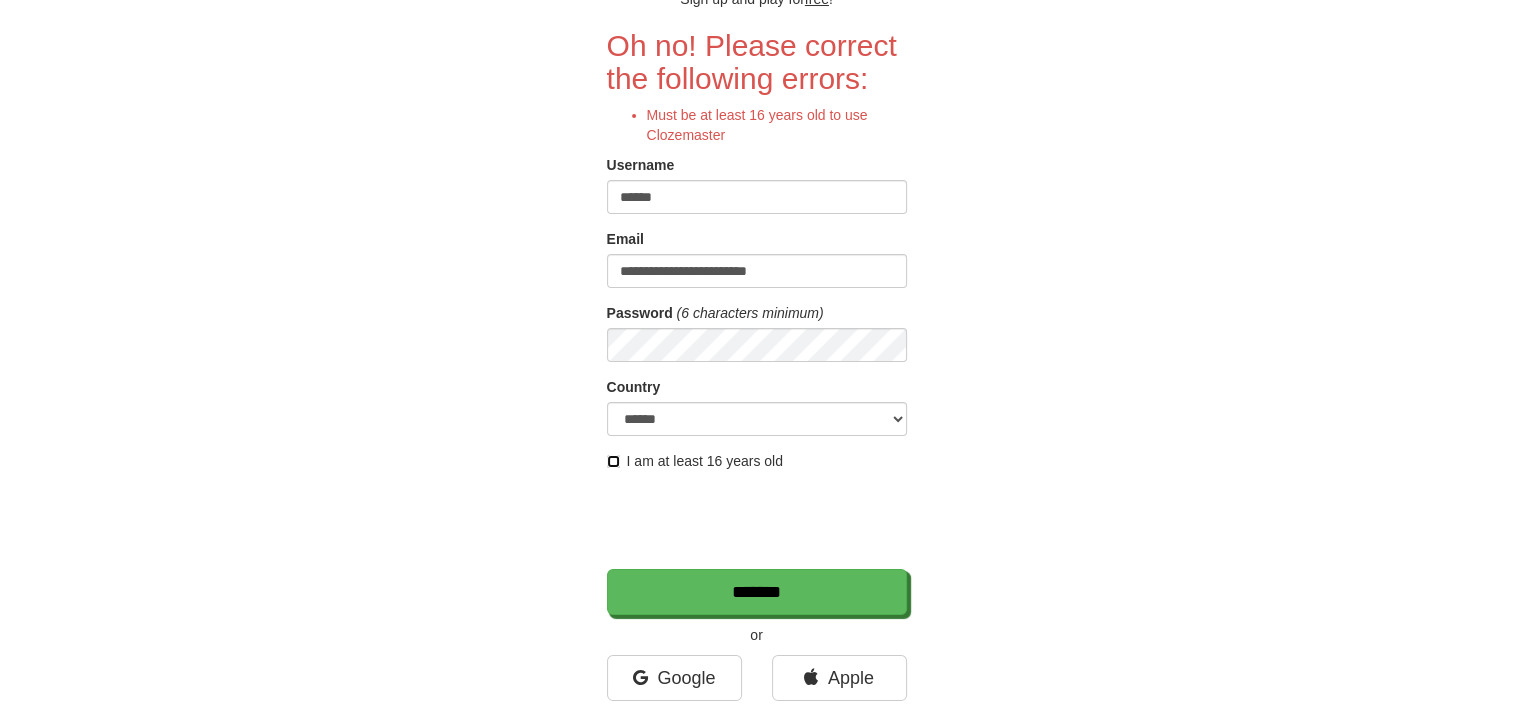 scroll, scrollTop: 200, scrollLeft: 0, axis: vertical 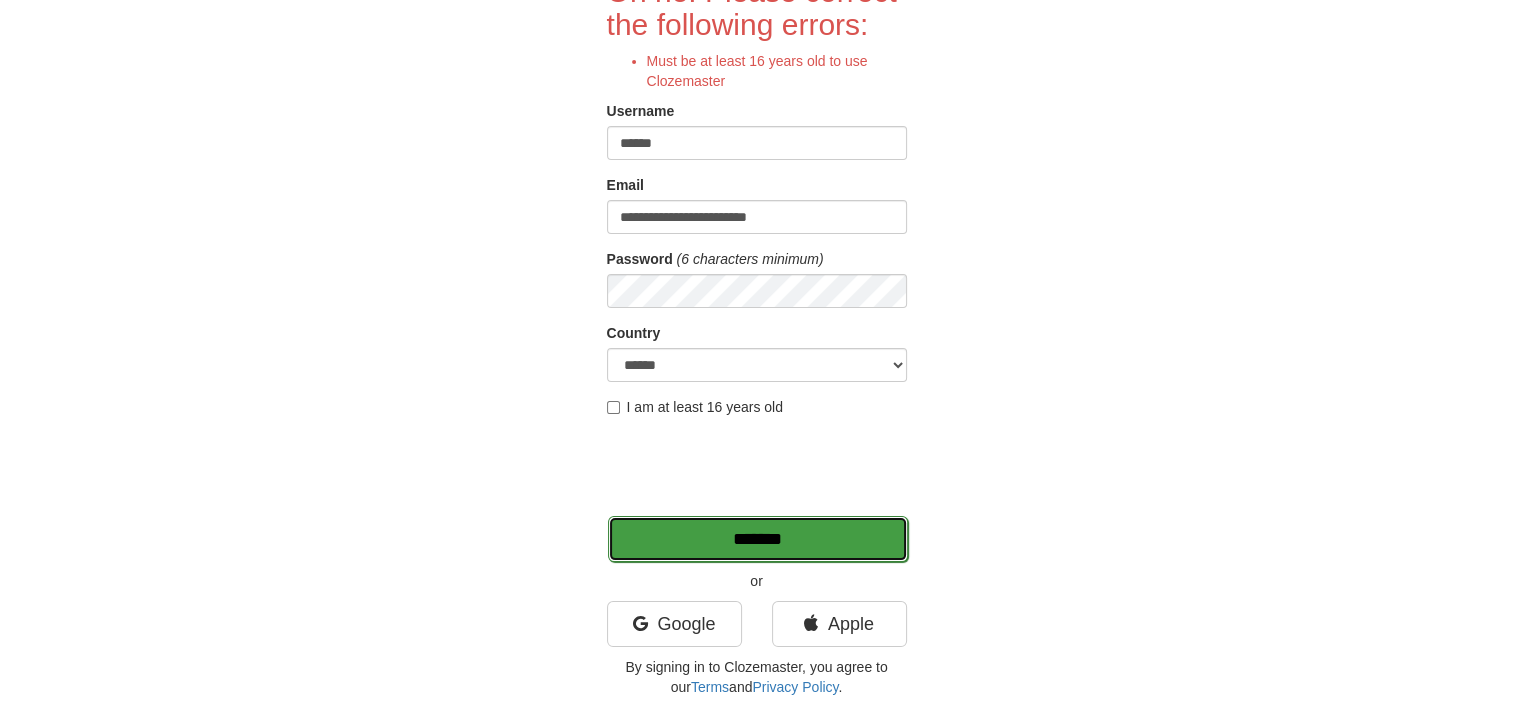 click on "*******" at bounding box center (758, 539) 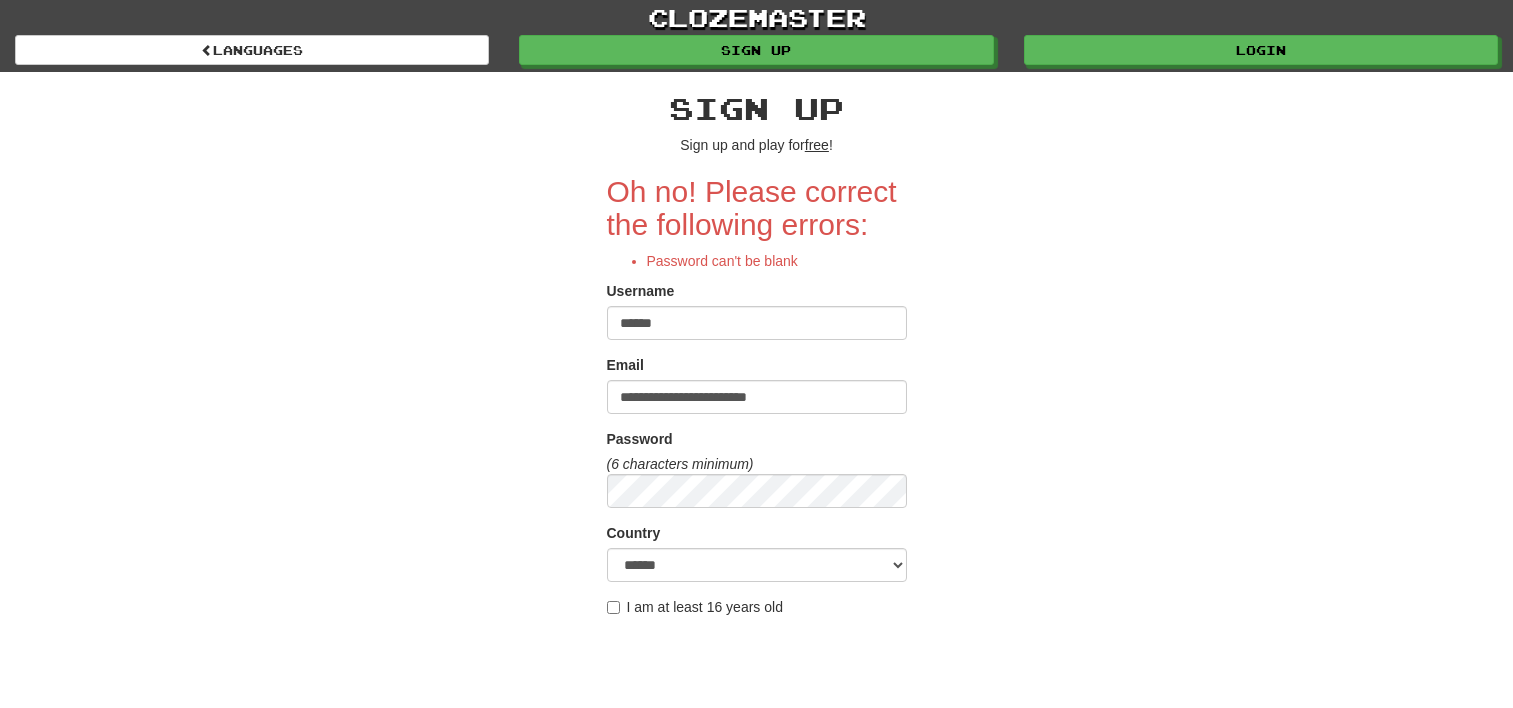 scroll, scrollTop: 0, scrollLeft: 0, axis: both 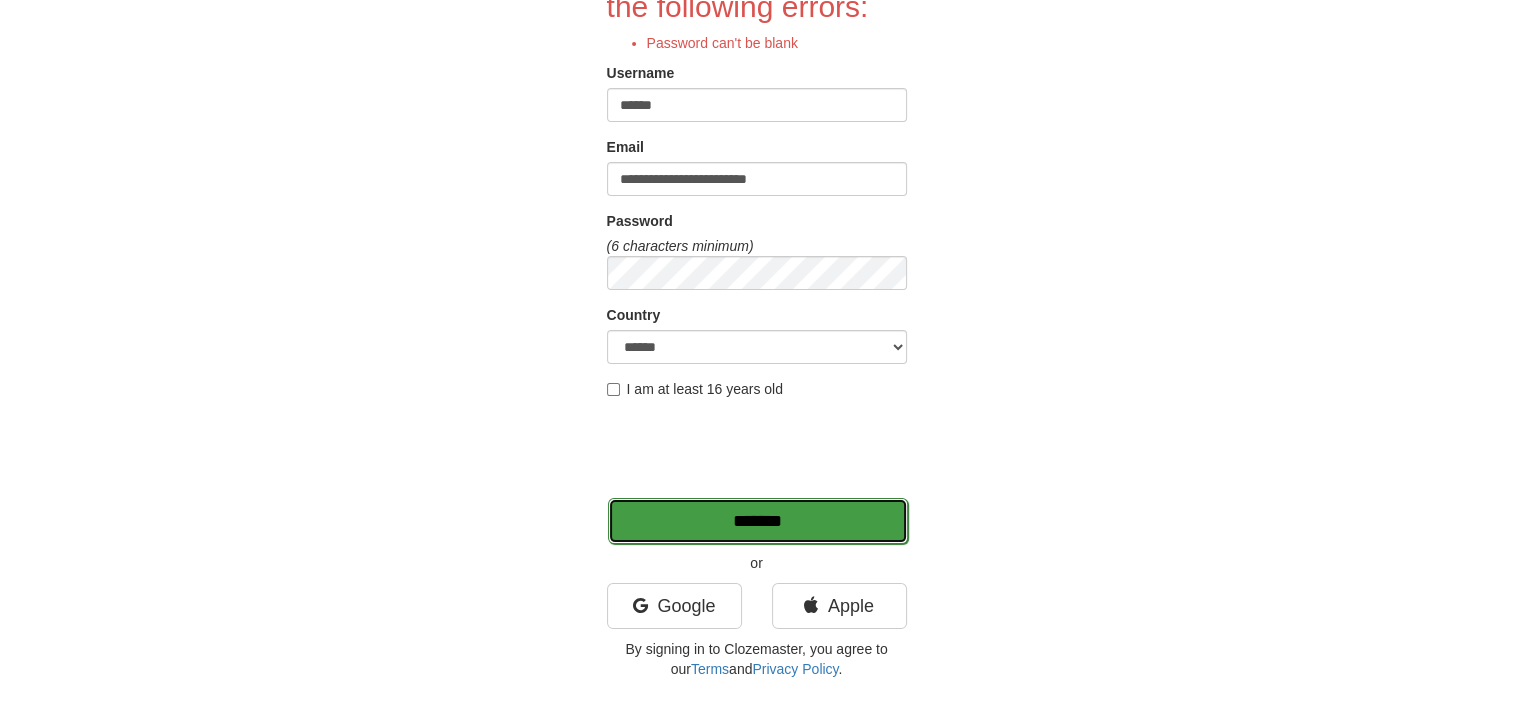 click on "*******" at bounding box center [758, 521] 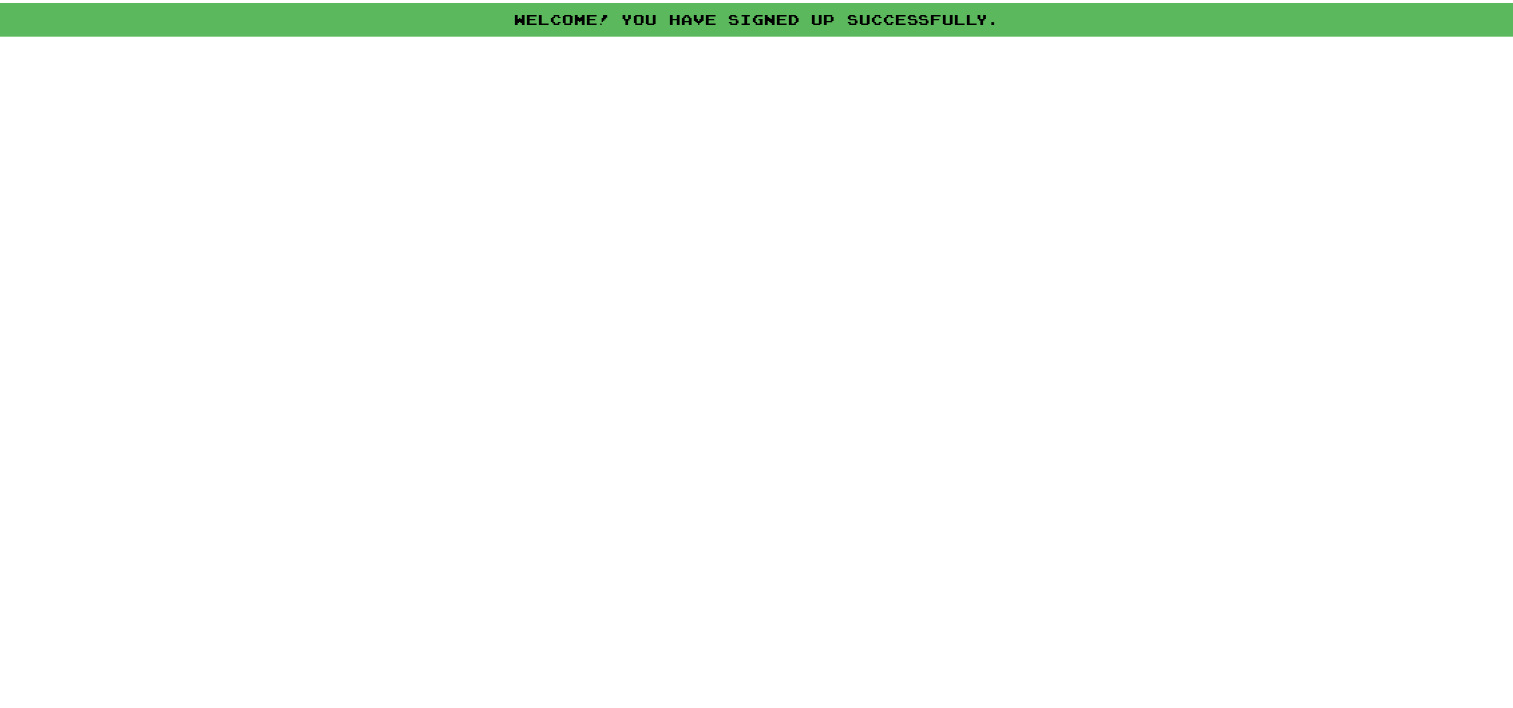 scroll, scrollTop: 0, scrollLeft: 0, axis: both 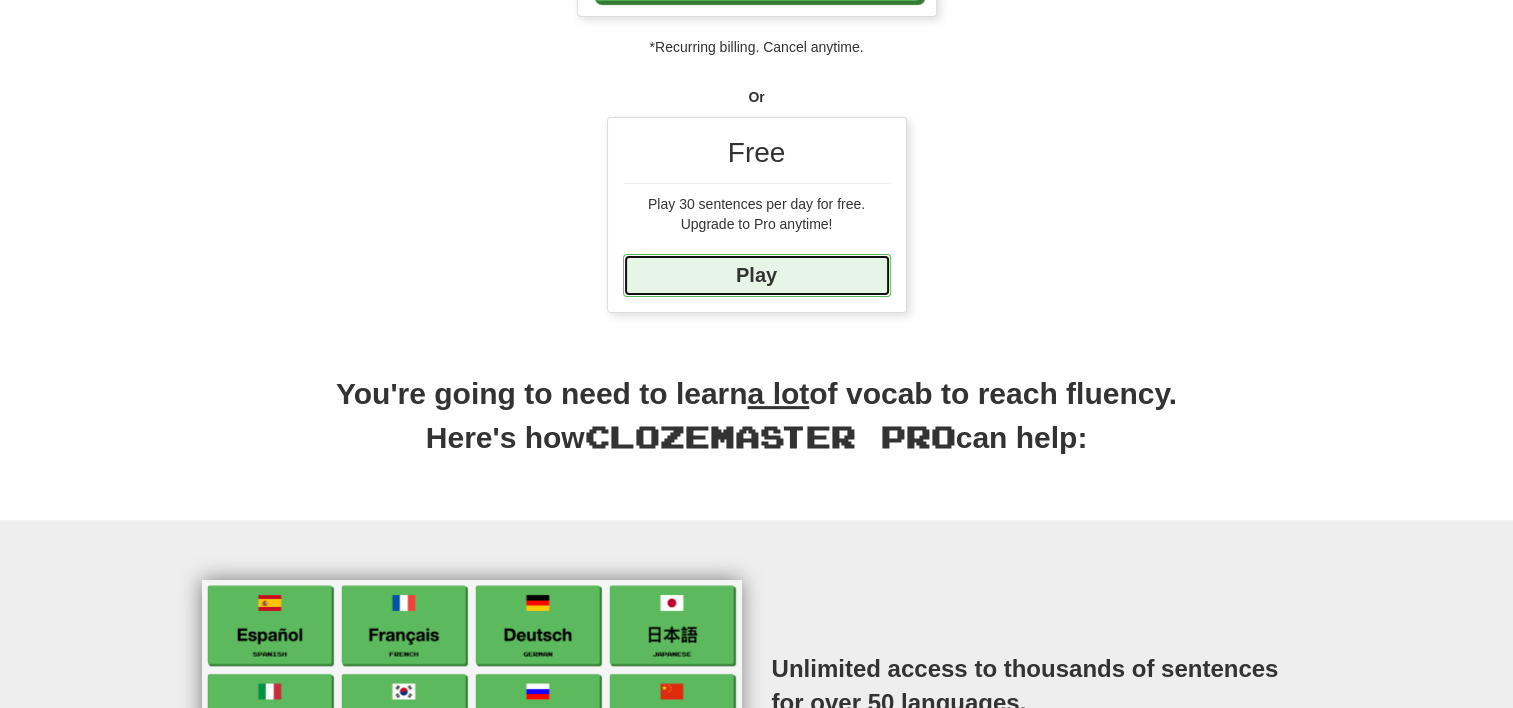 click on "Play" at bounding box center (757, 275) 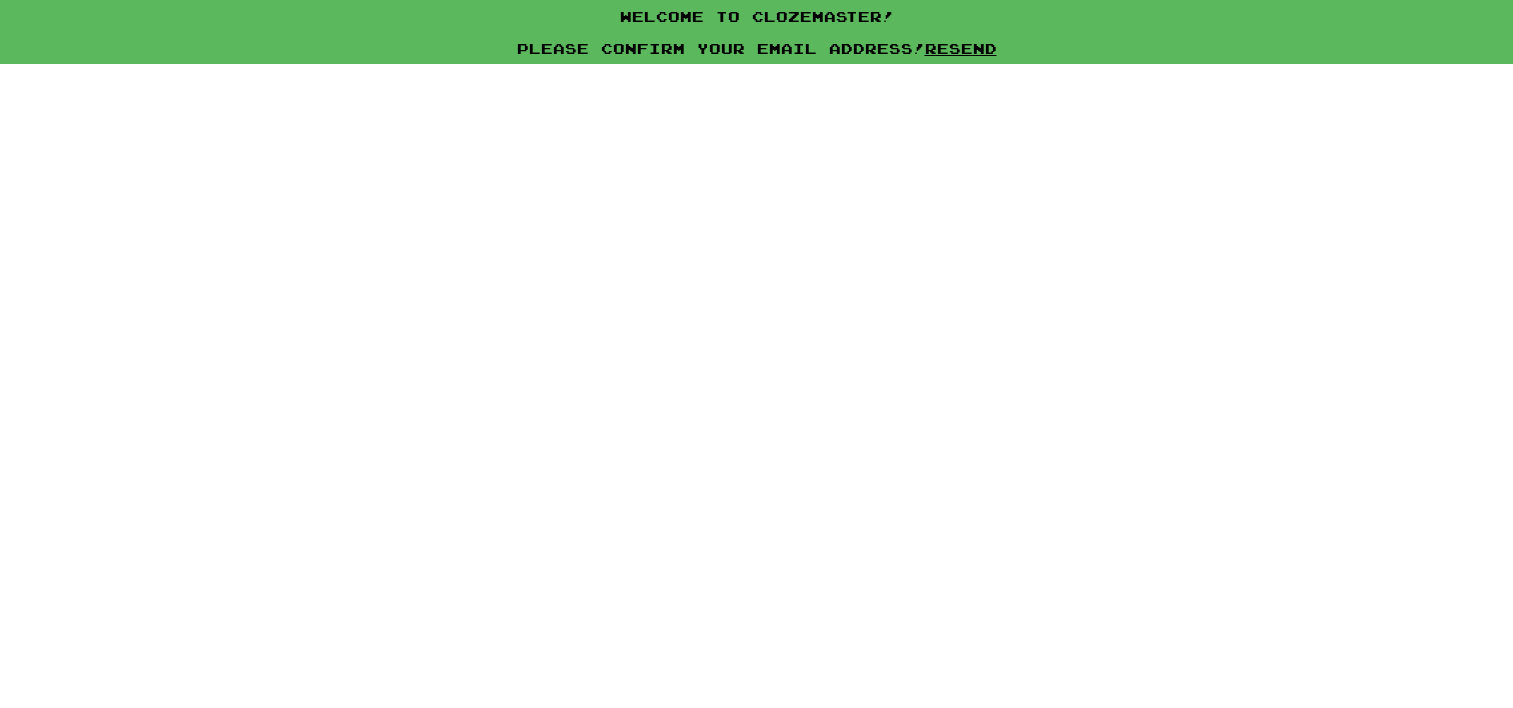 scroll, scrollTop: 0, scrollLeft: 0, axis: both 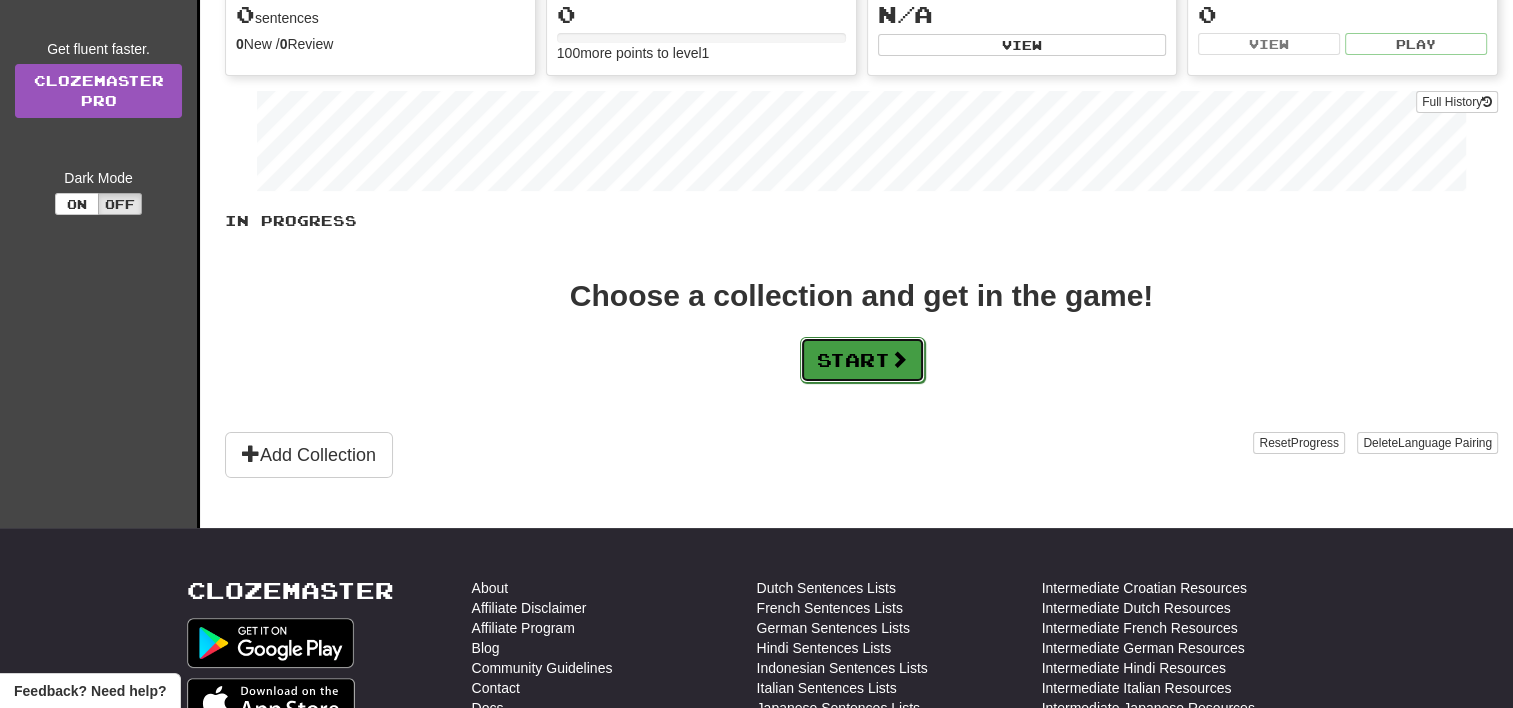 click on "Start" at bounding box center (862, 360) 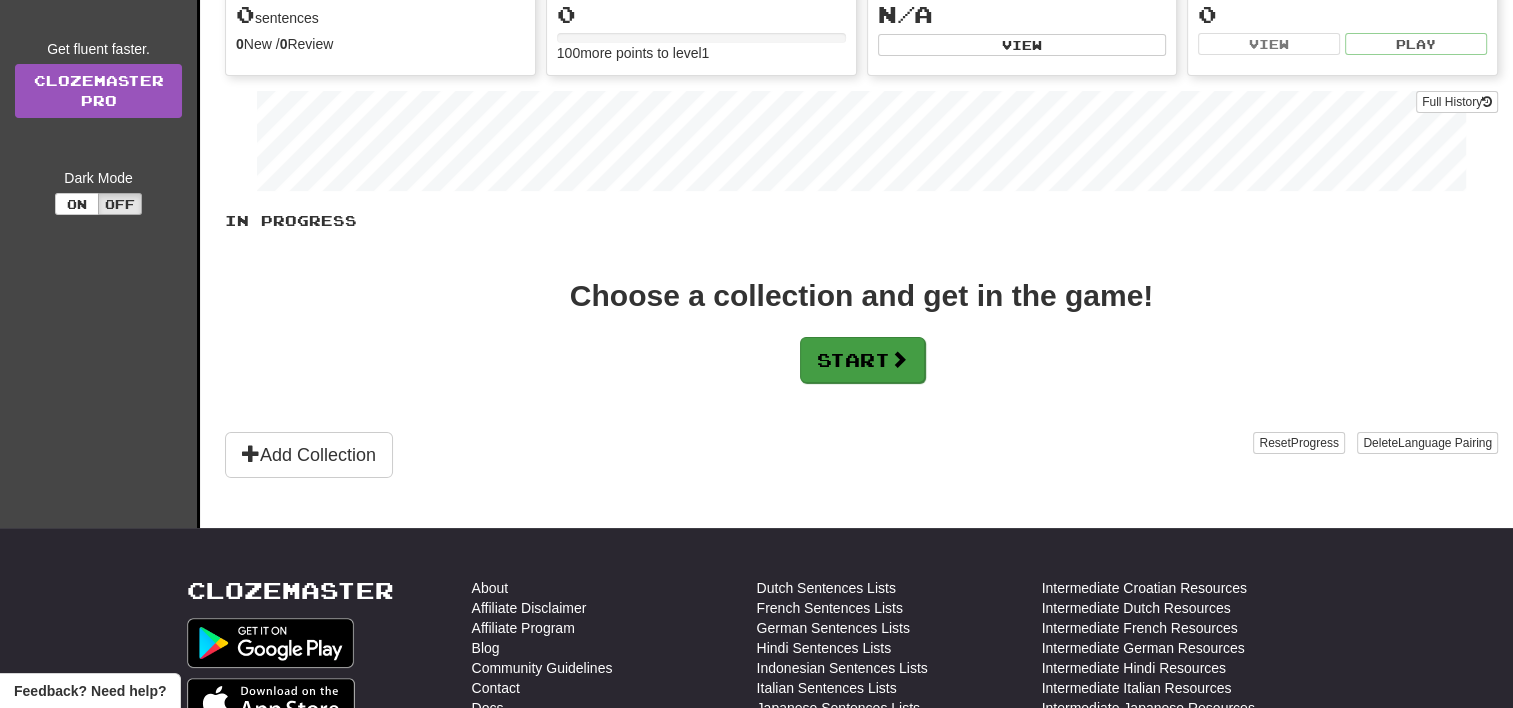 scroll, scrollTop: 0, scrollLeft: 0, axis: both 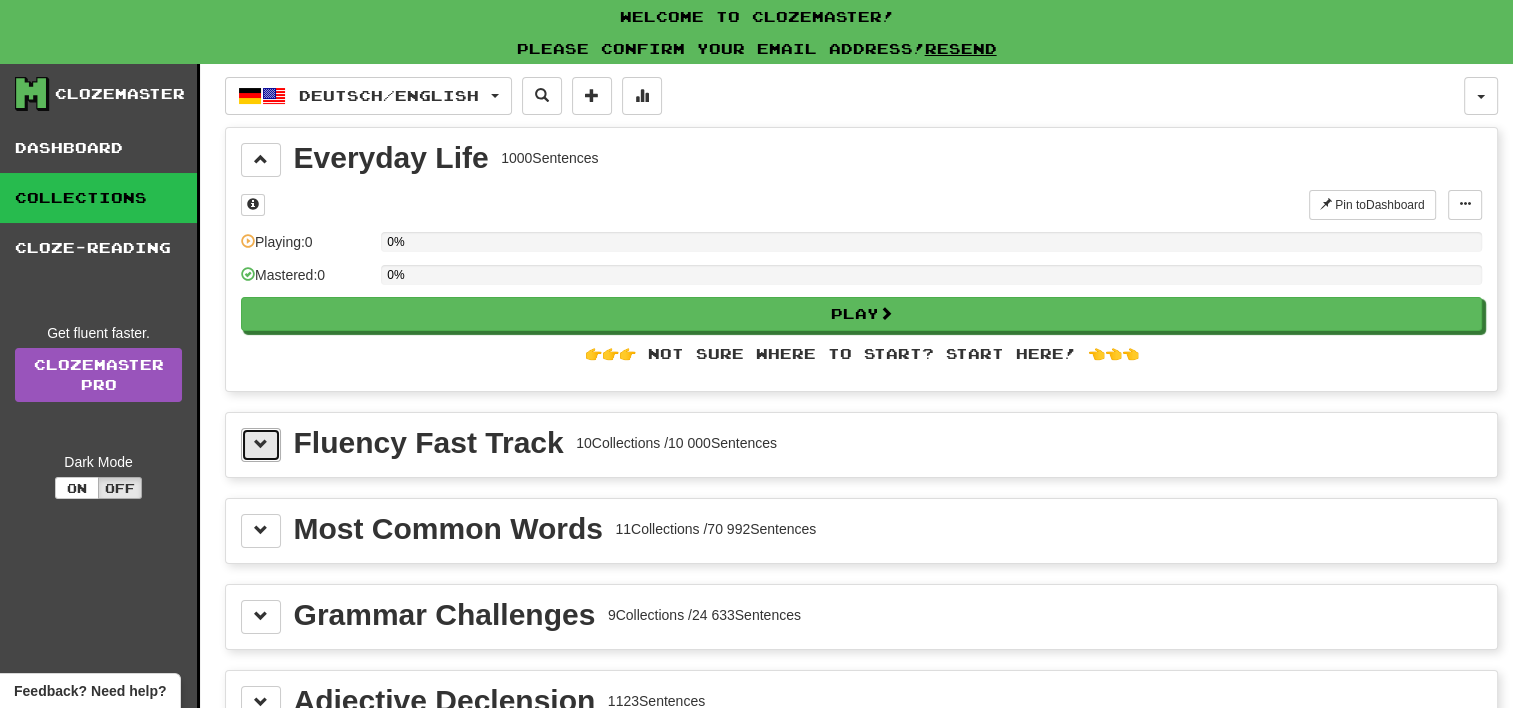 click at bounding box center (261, 445) 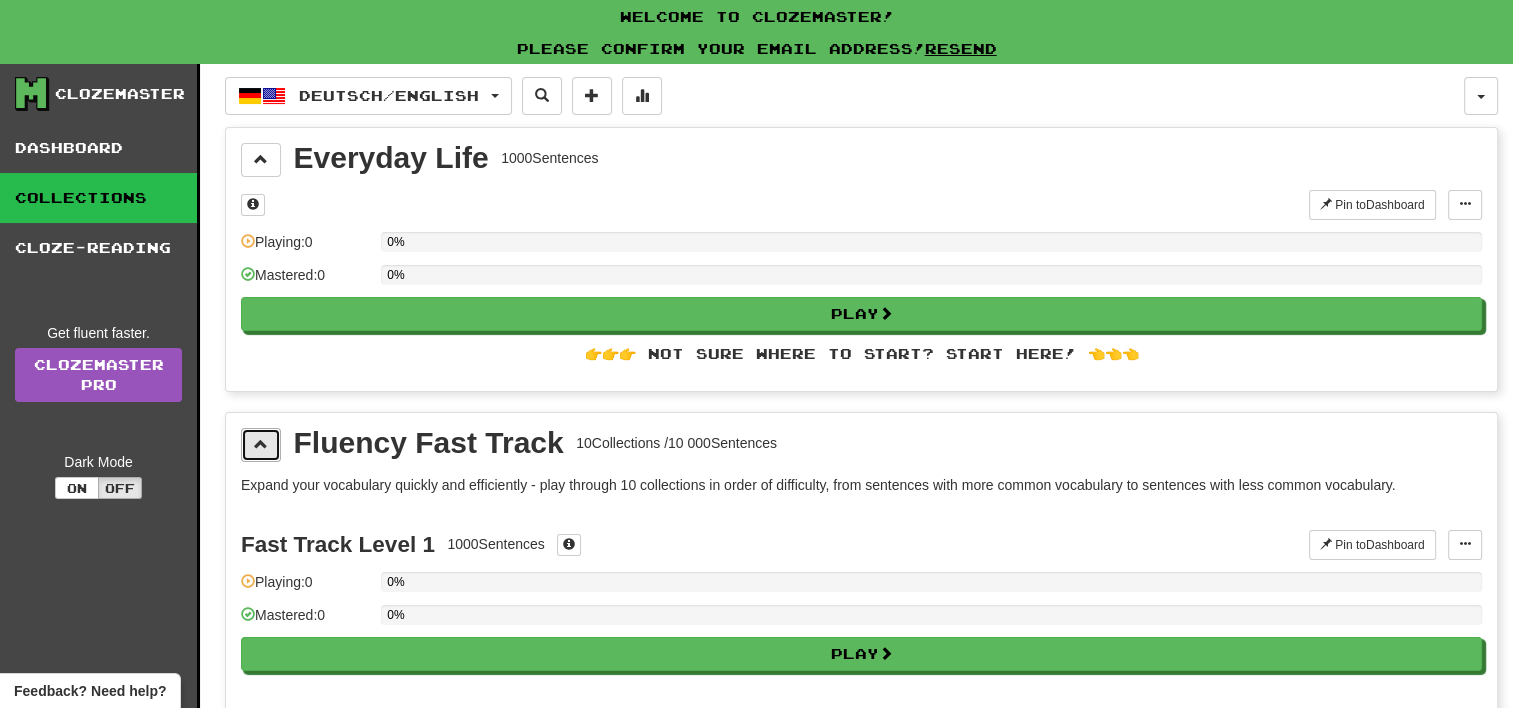 click at bounding box center [261, 445] 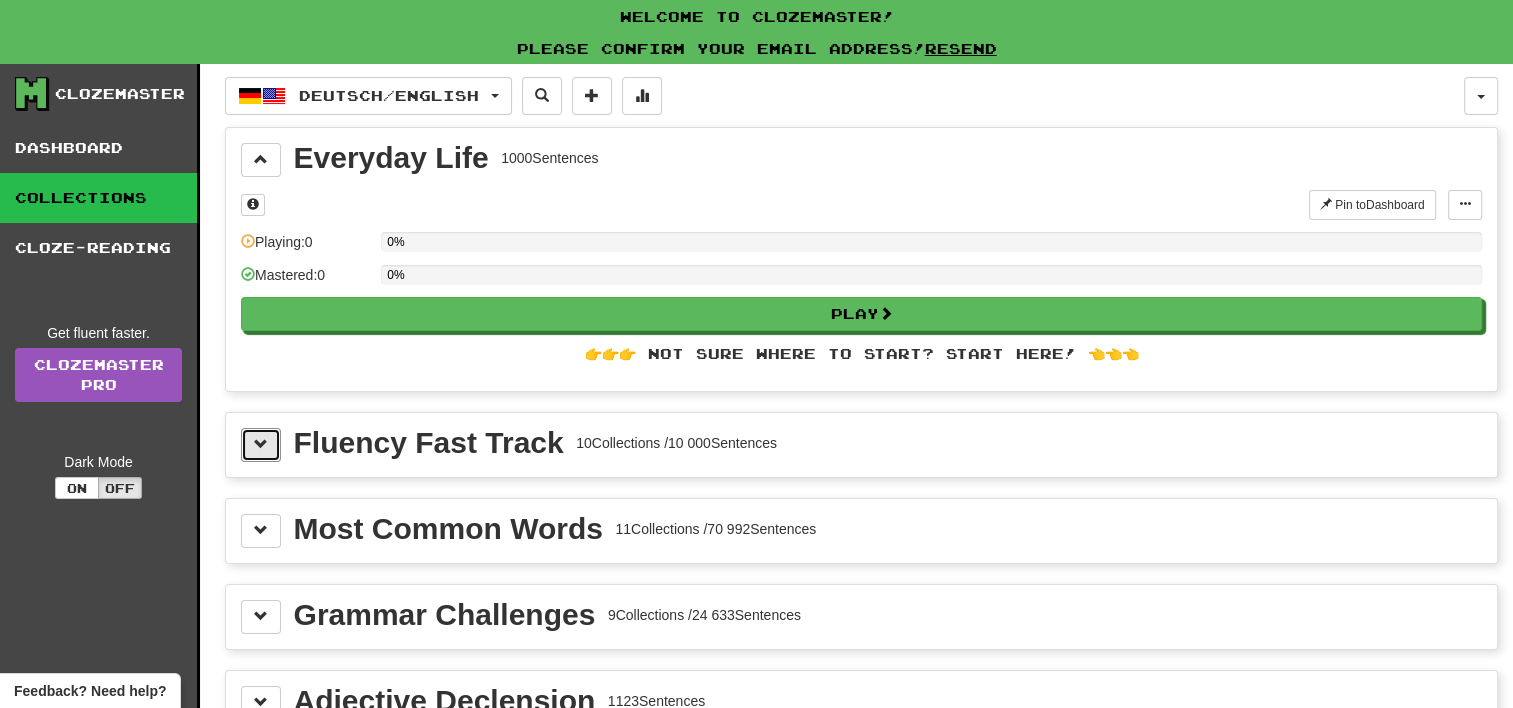 type 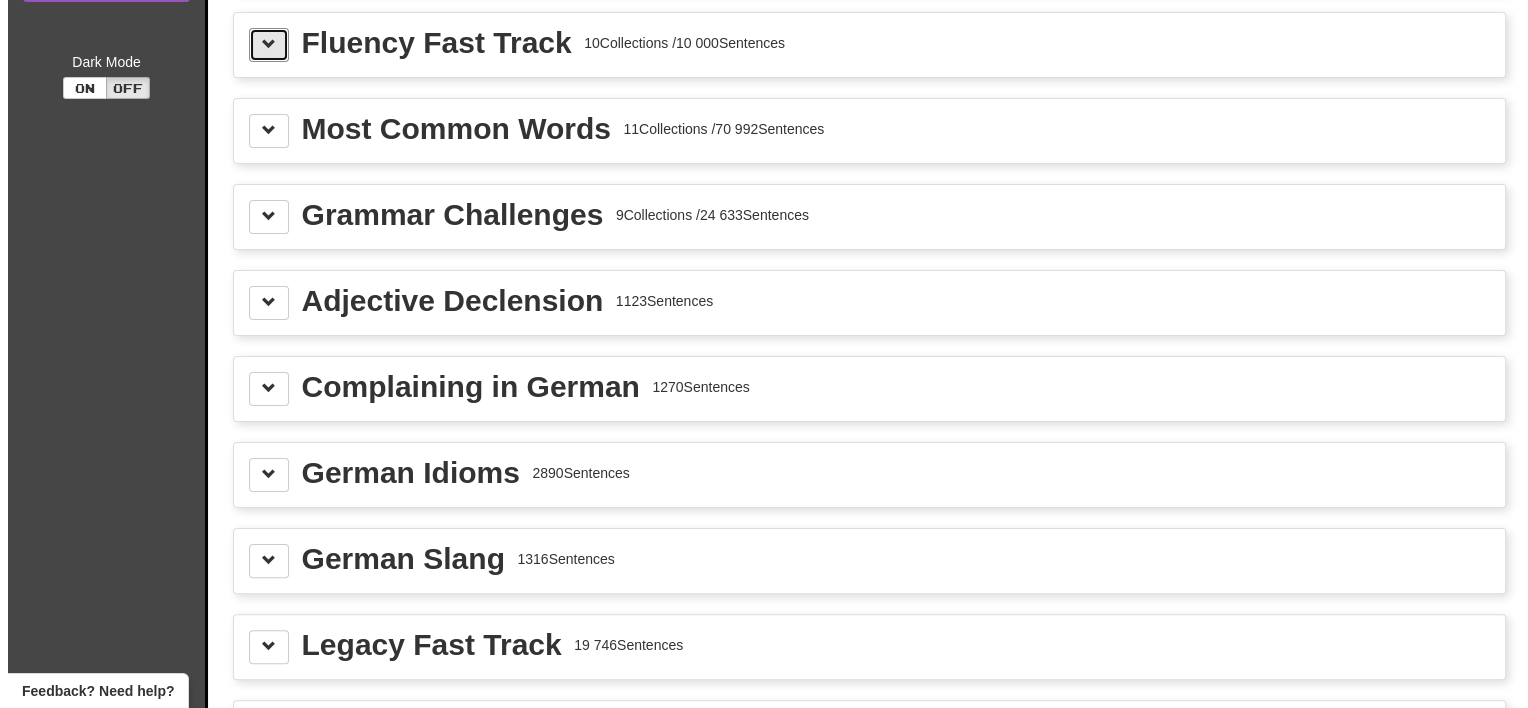 scroll, scrollTop: 360, scrollLeft: 0, axis: vertical 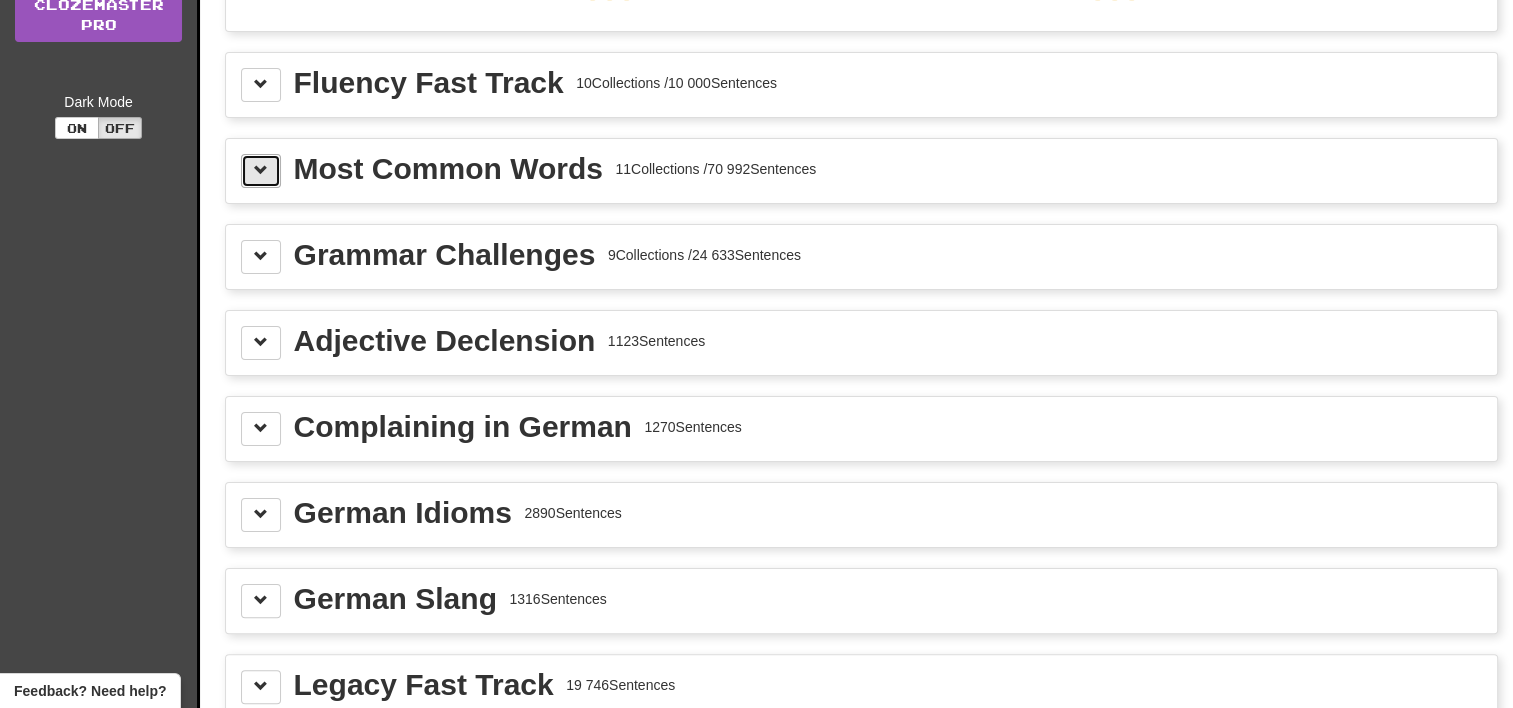 click at bounding box center (261, 171) 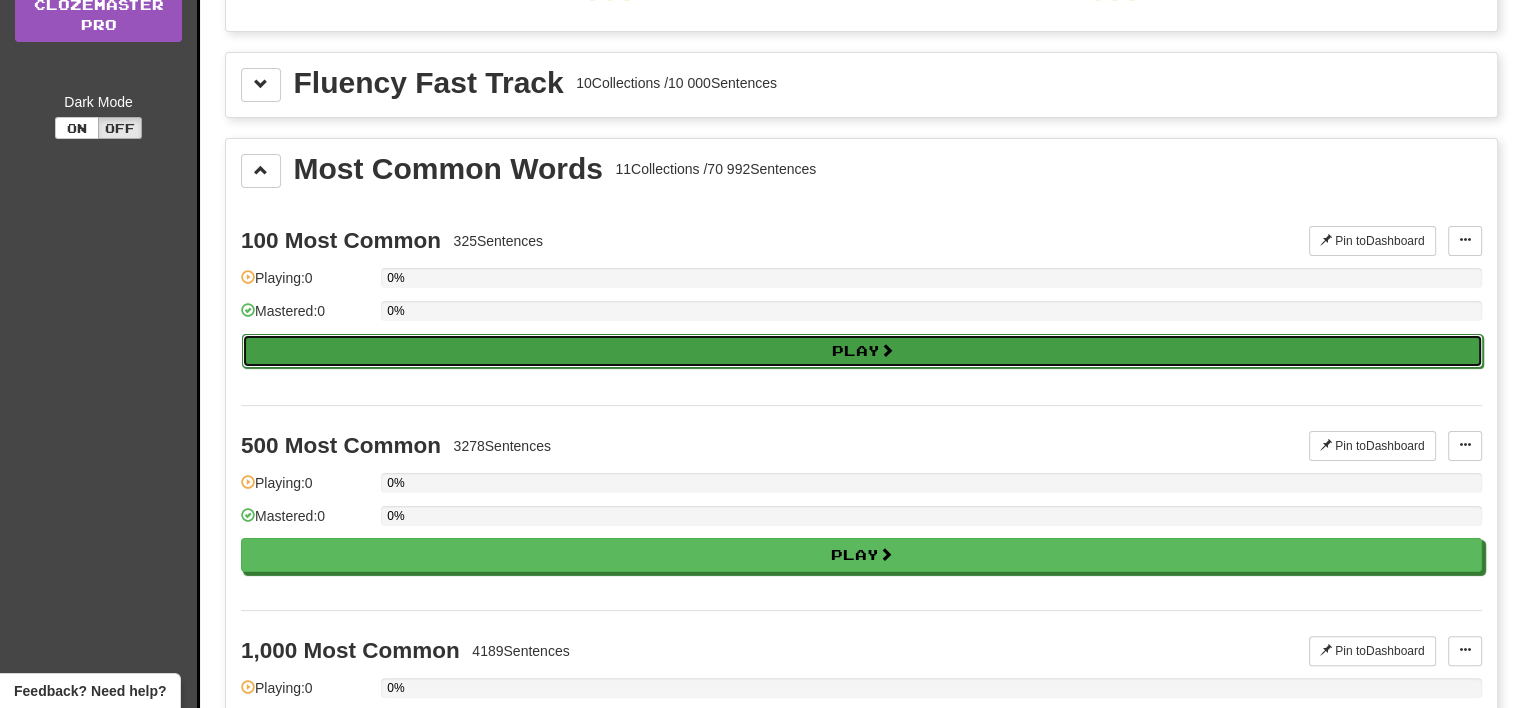click on "Play" at bounding box center (862, 351) 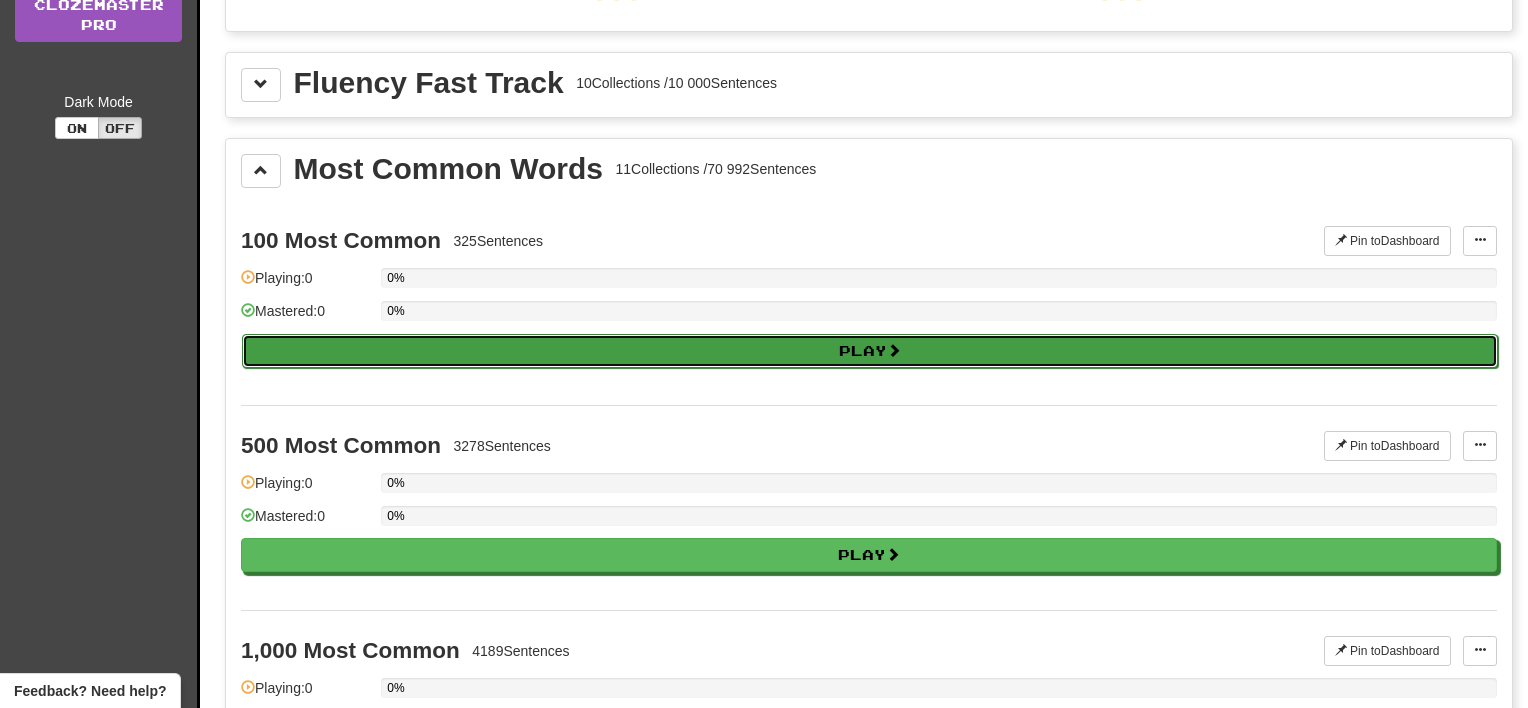 select on "**" 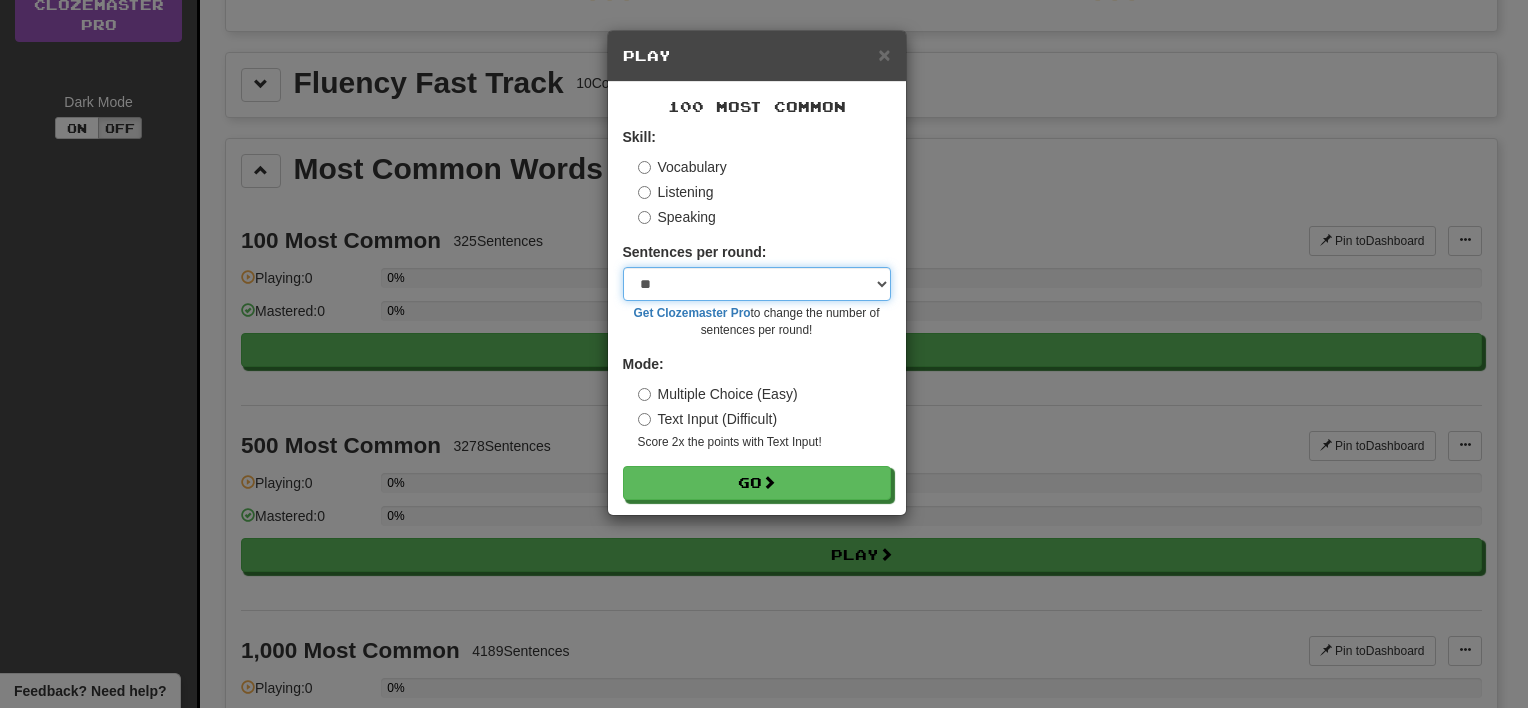 click on "* ** ** ** ** ** *** ********" at bounding box center (757, 284) 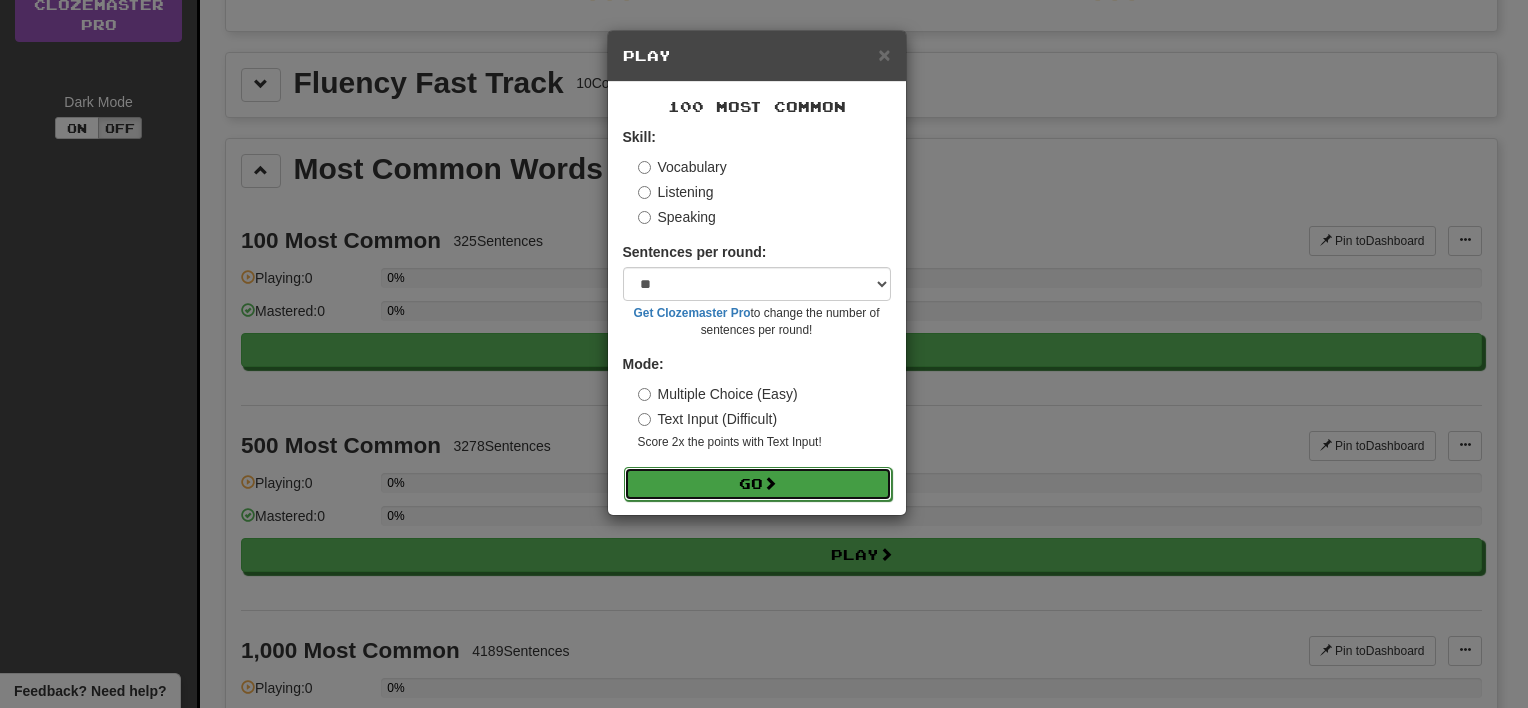 click on "Go" at bounding box center (758, 484) 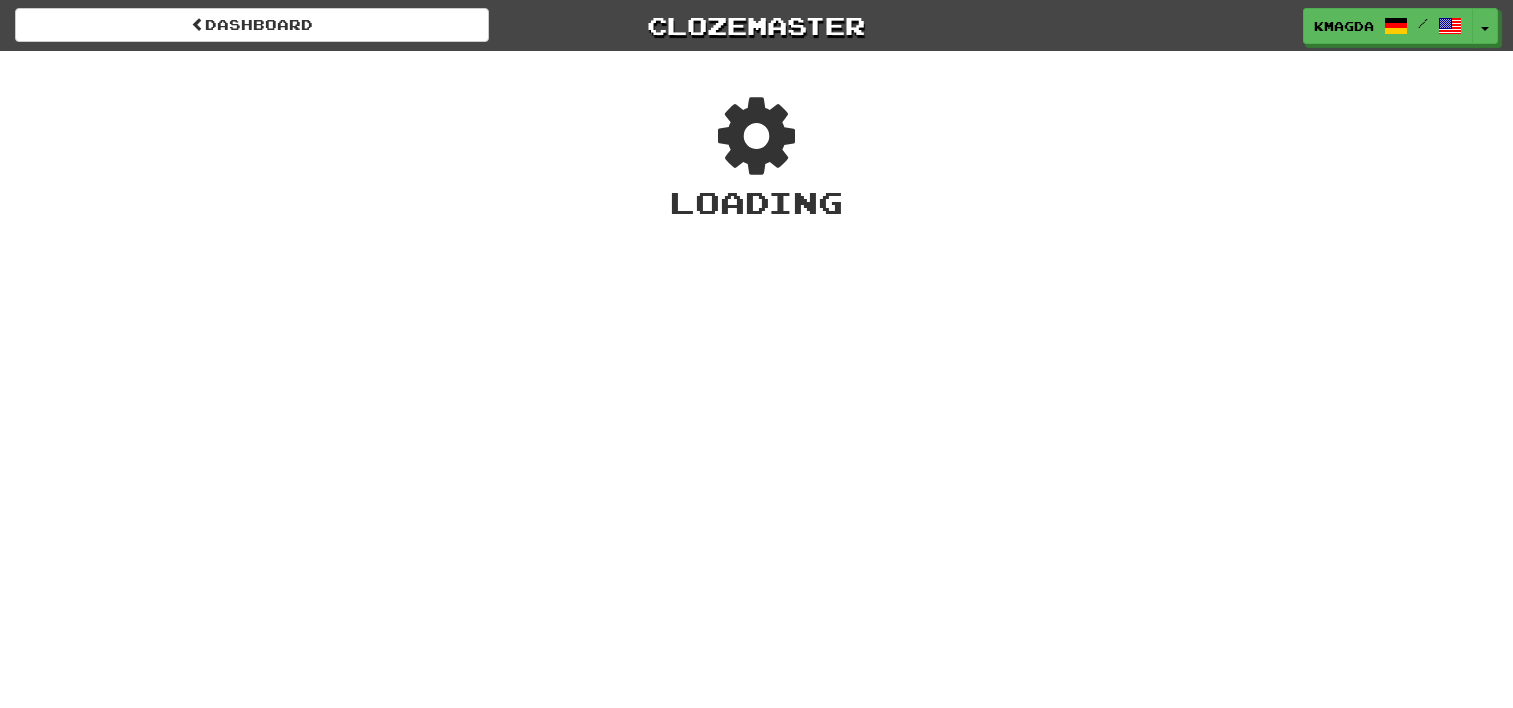 scroll, scrollTop: 0, scrollLeft: 0, axis: both 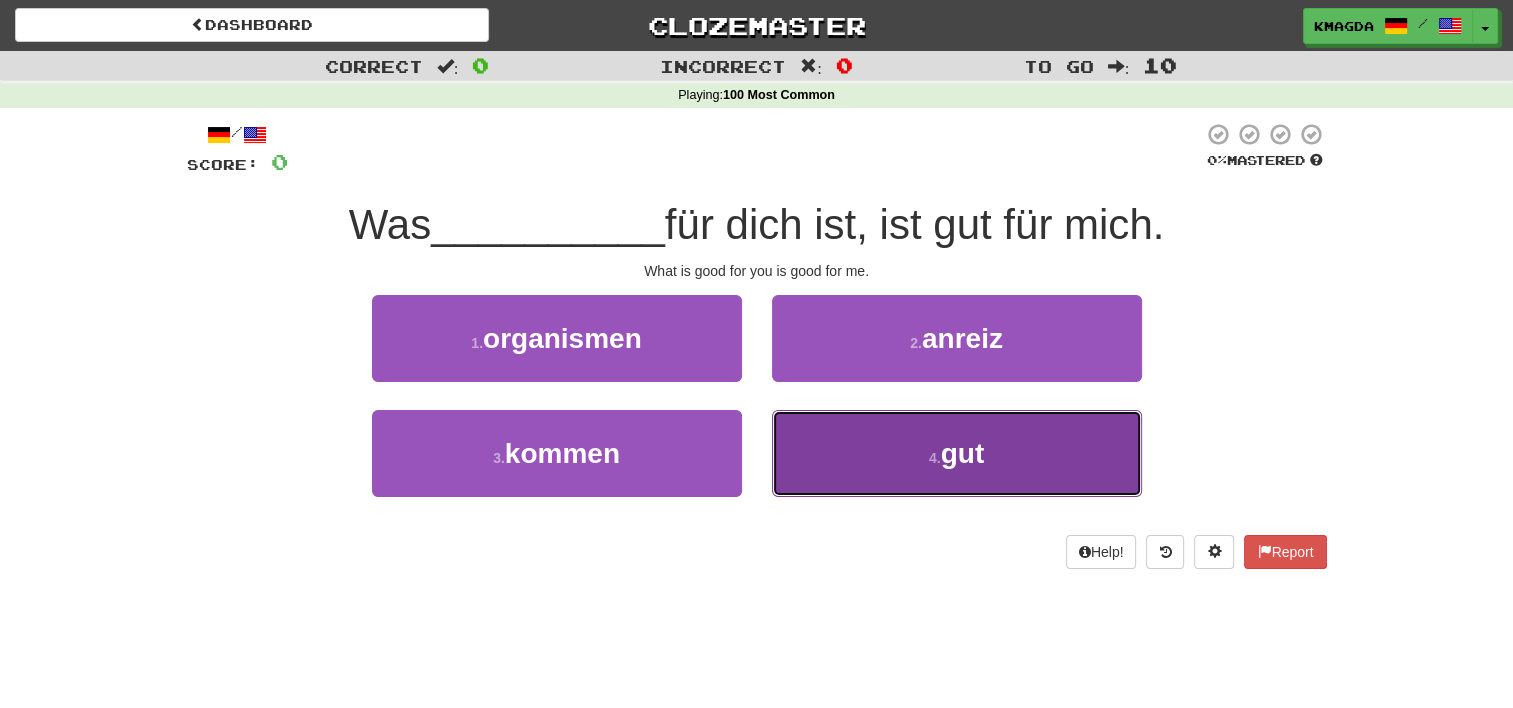 click on "4 .  gut" at bounding box center (957, 453) 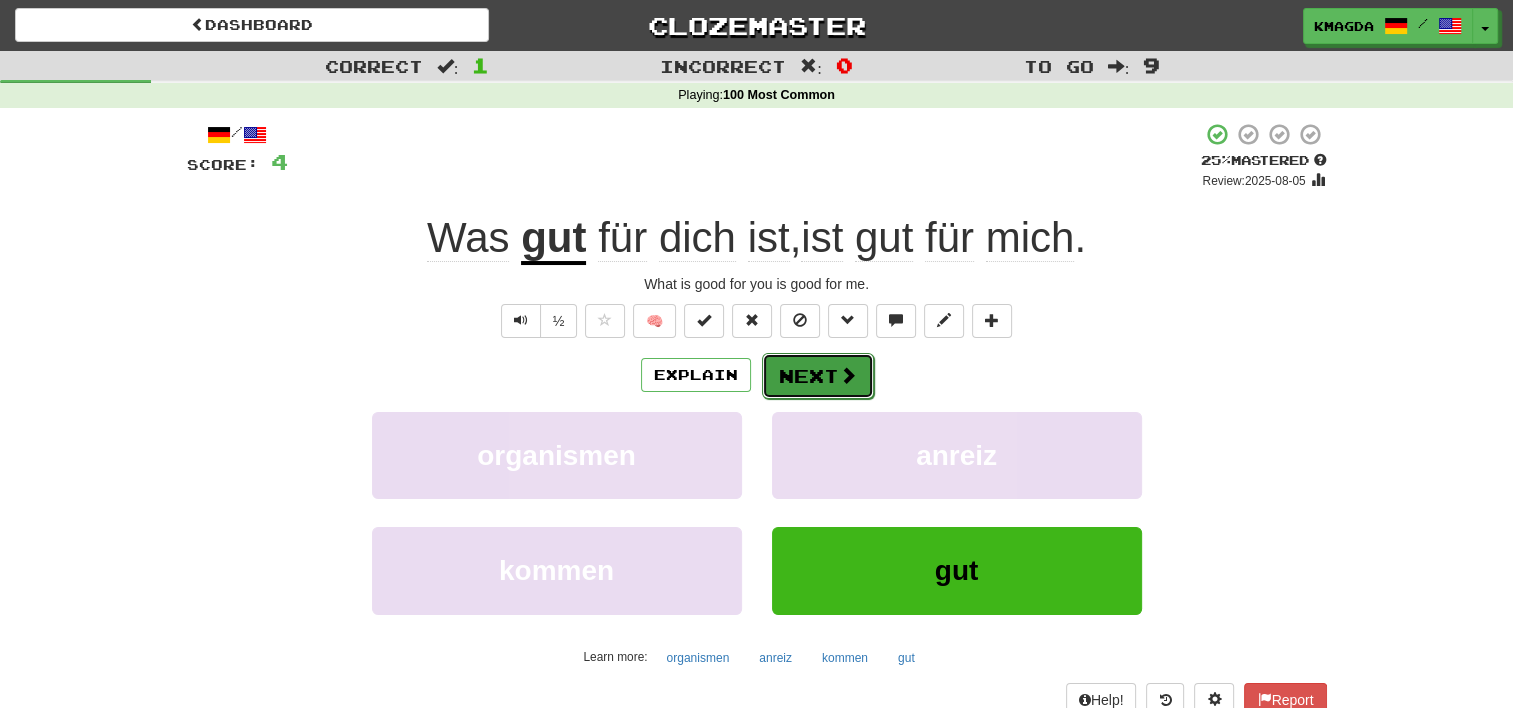 click on "Next" at bounding box center [818, 376] 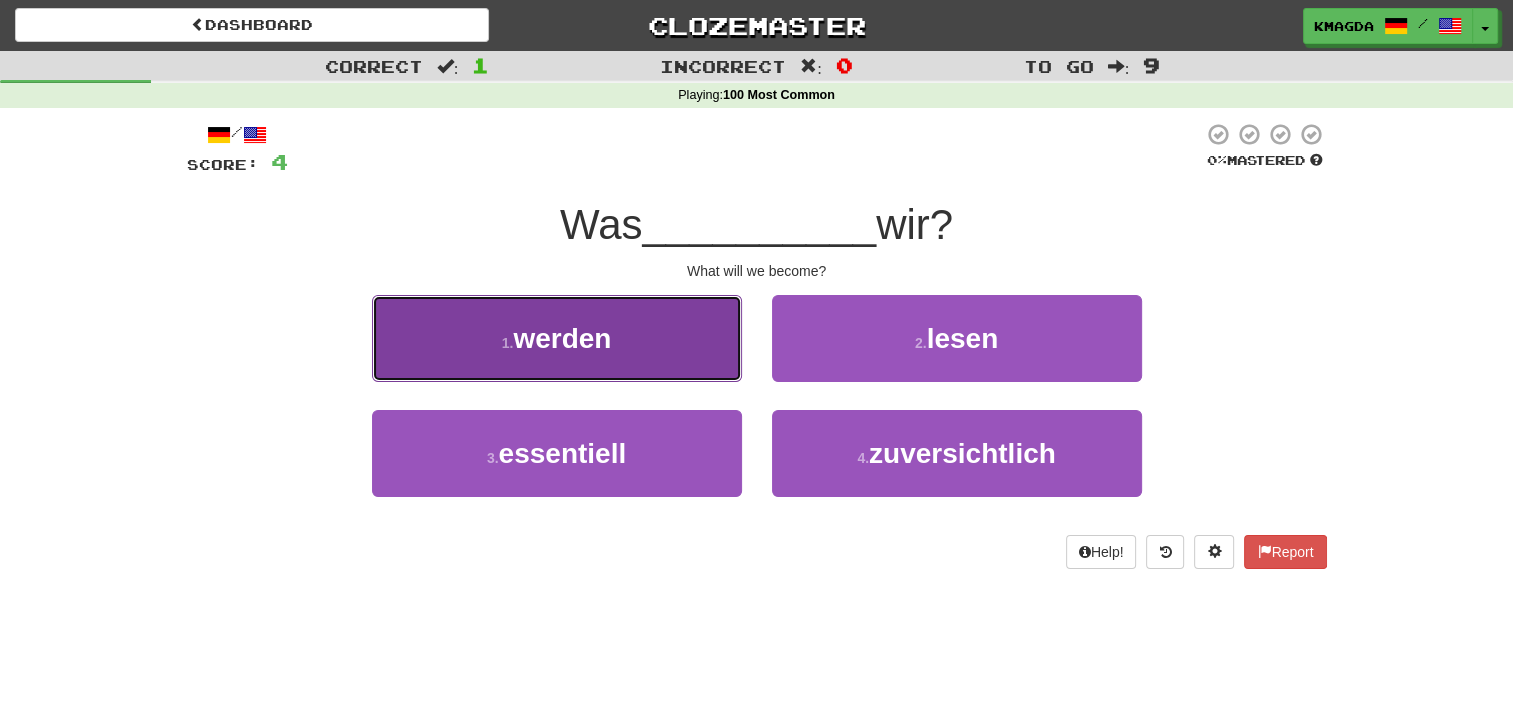 click on "1 .  werden" at bounding box center (557, 338) 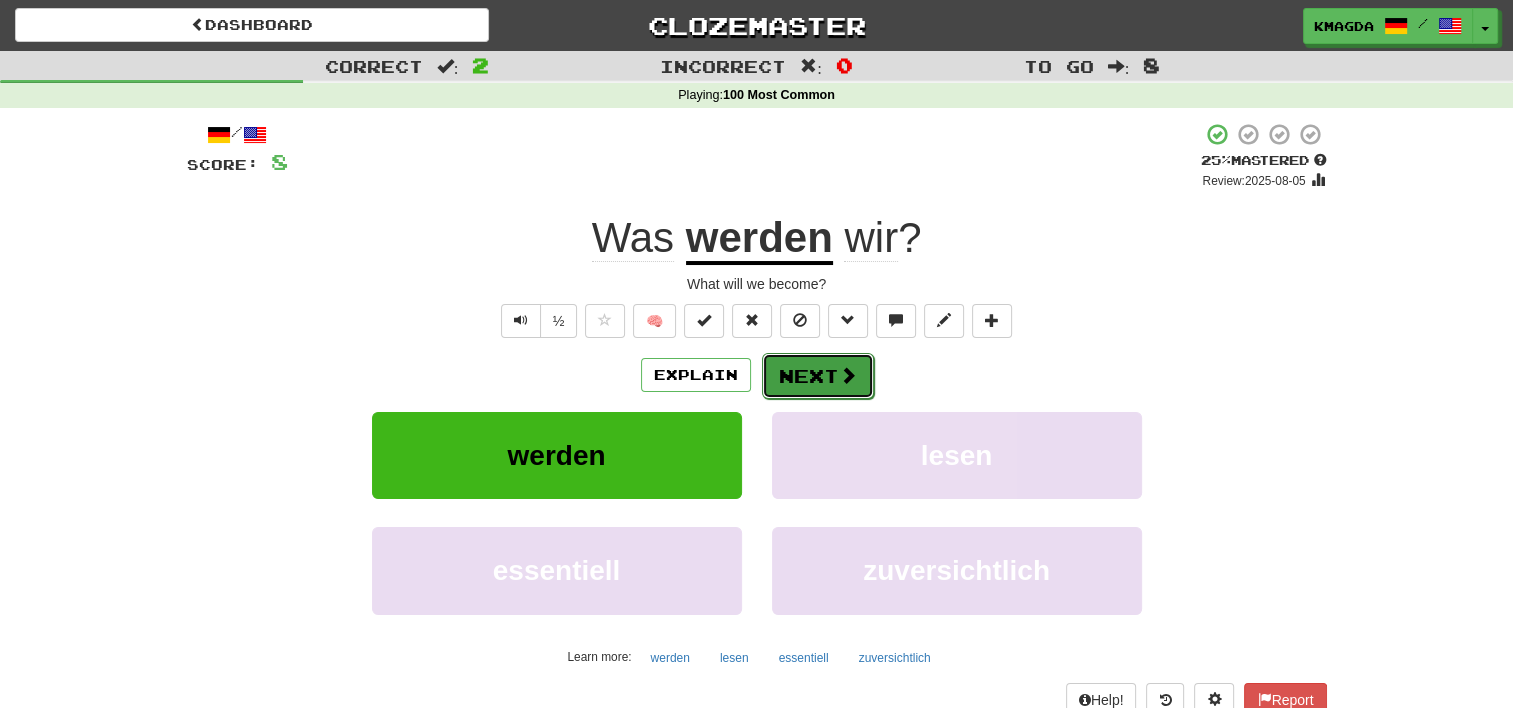 click on "Next" at bounding box center (818, 376) 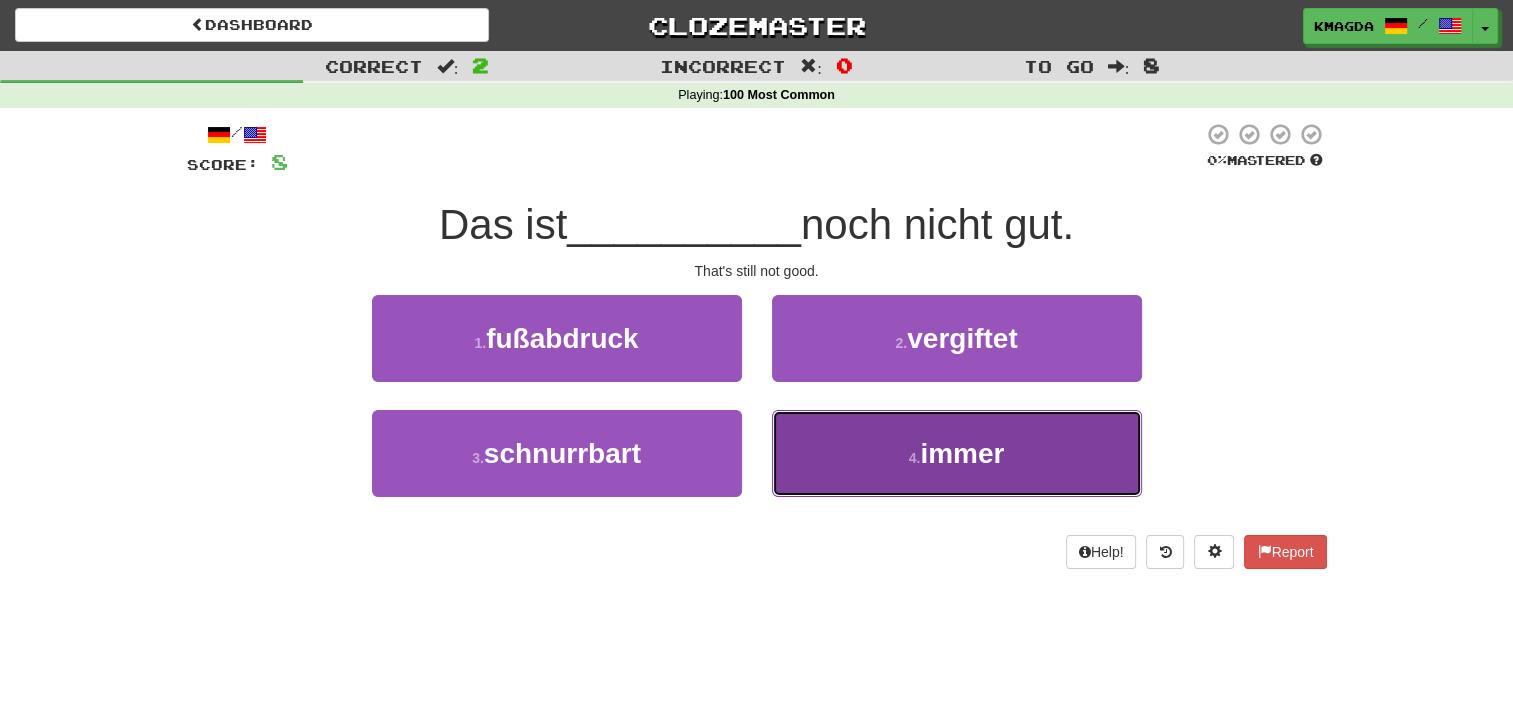 click on "4 .  immer" at bounding box center (957, 453) 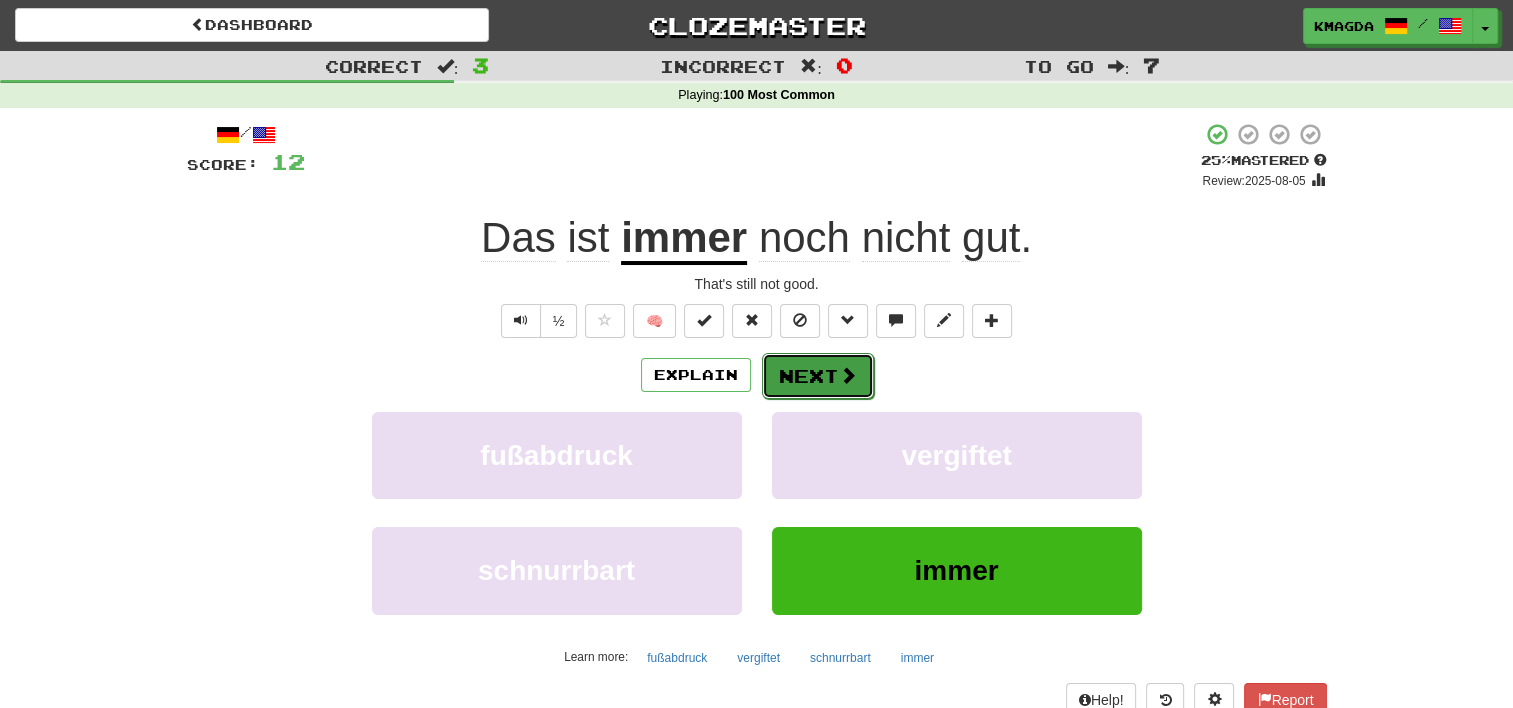 click on "Next" at bounding box center (818, 376) 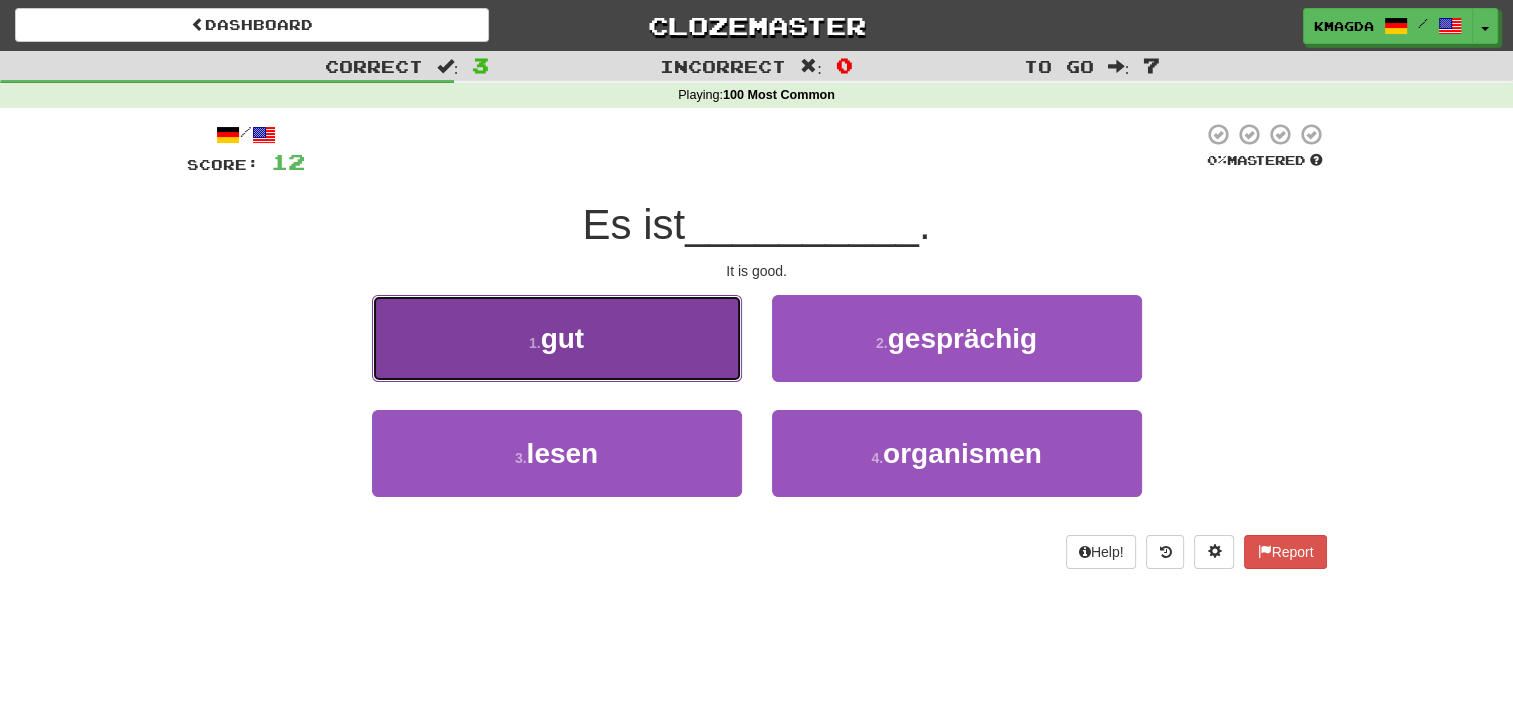 click on "1 .  gut" at bounding box center [557, 338] 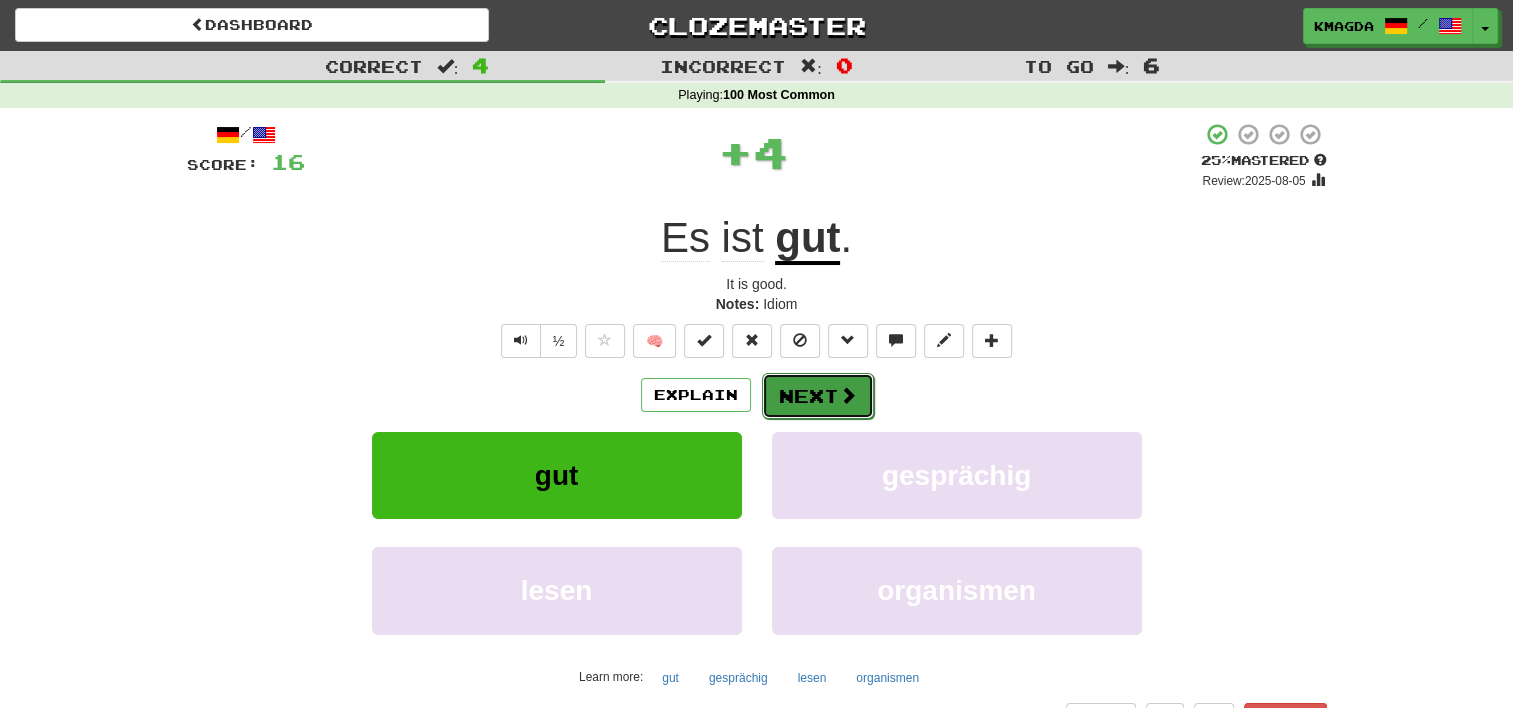 click on "Next" at bounding box center (818, 396) 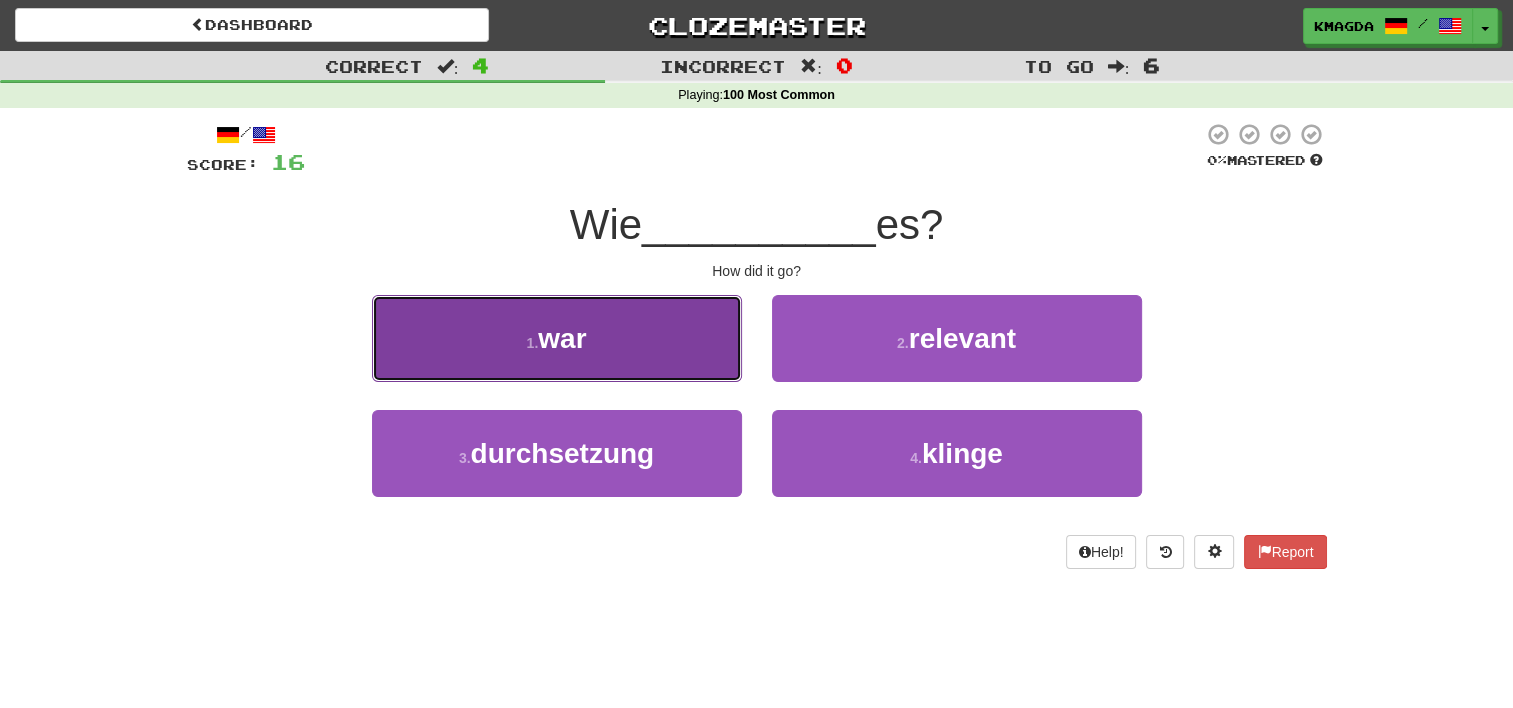 click on "1 .  war" at bounding box center [557, 338] 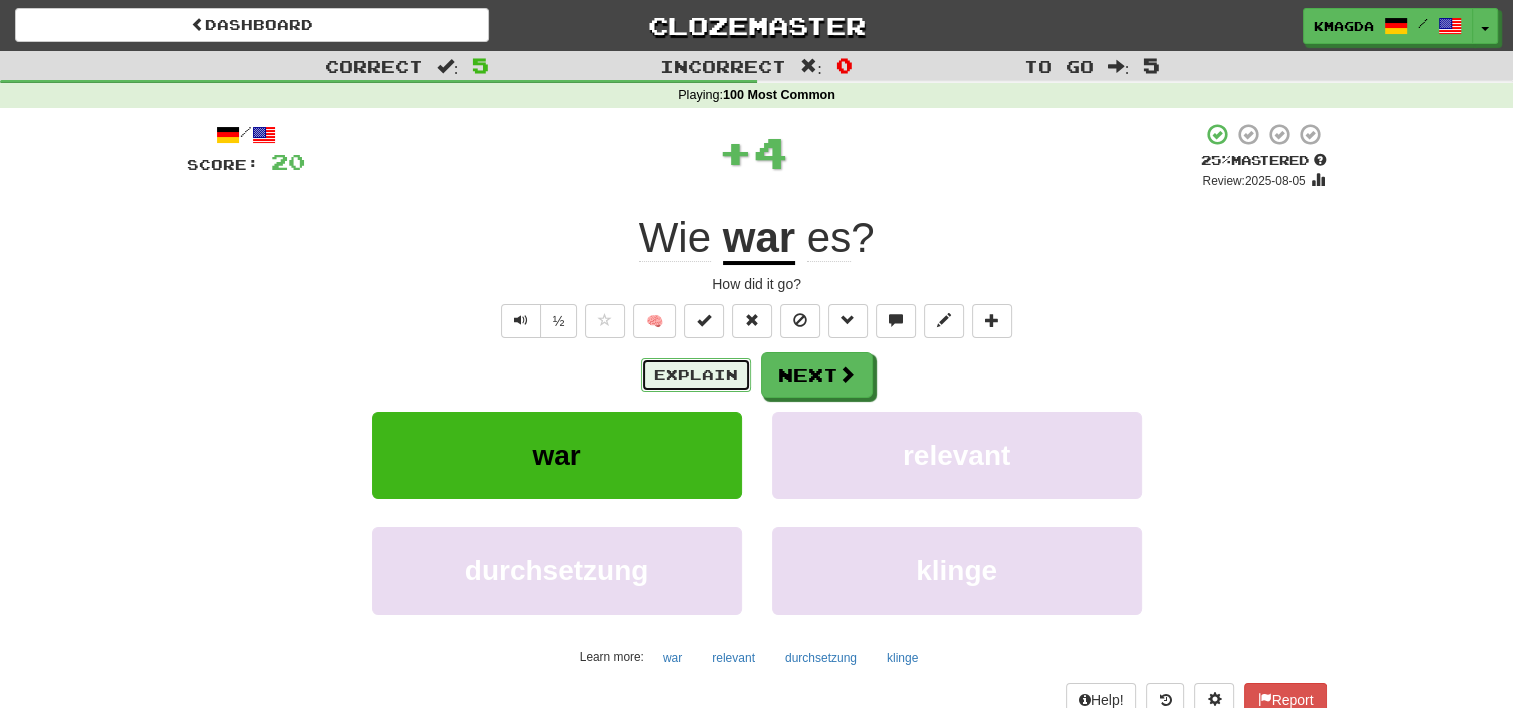 click on "Explain" at bounding box center (696, 375) 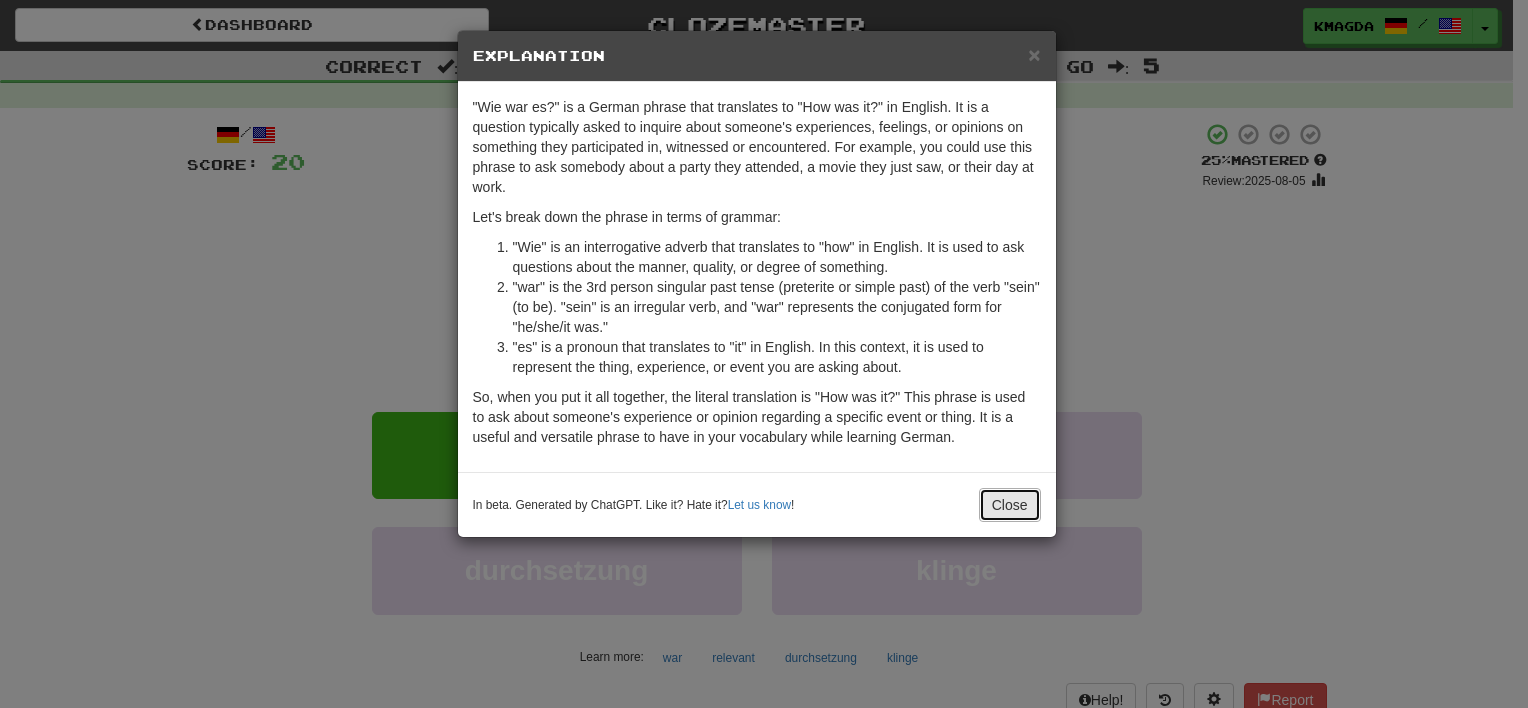 click on "Close" at bounding box center [1010, 505] 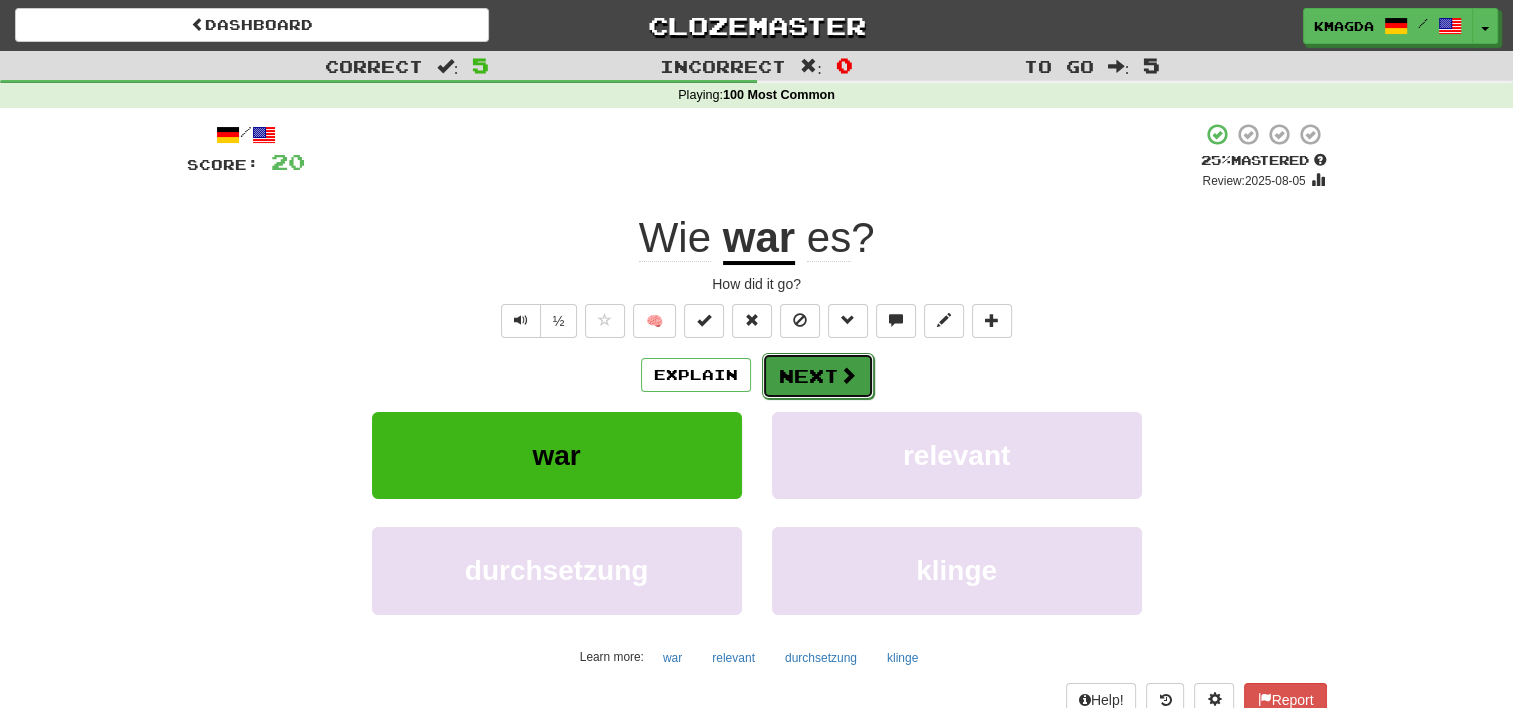 click at bounding box center (848, 375) 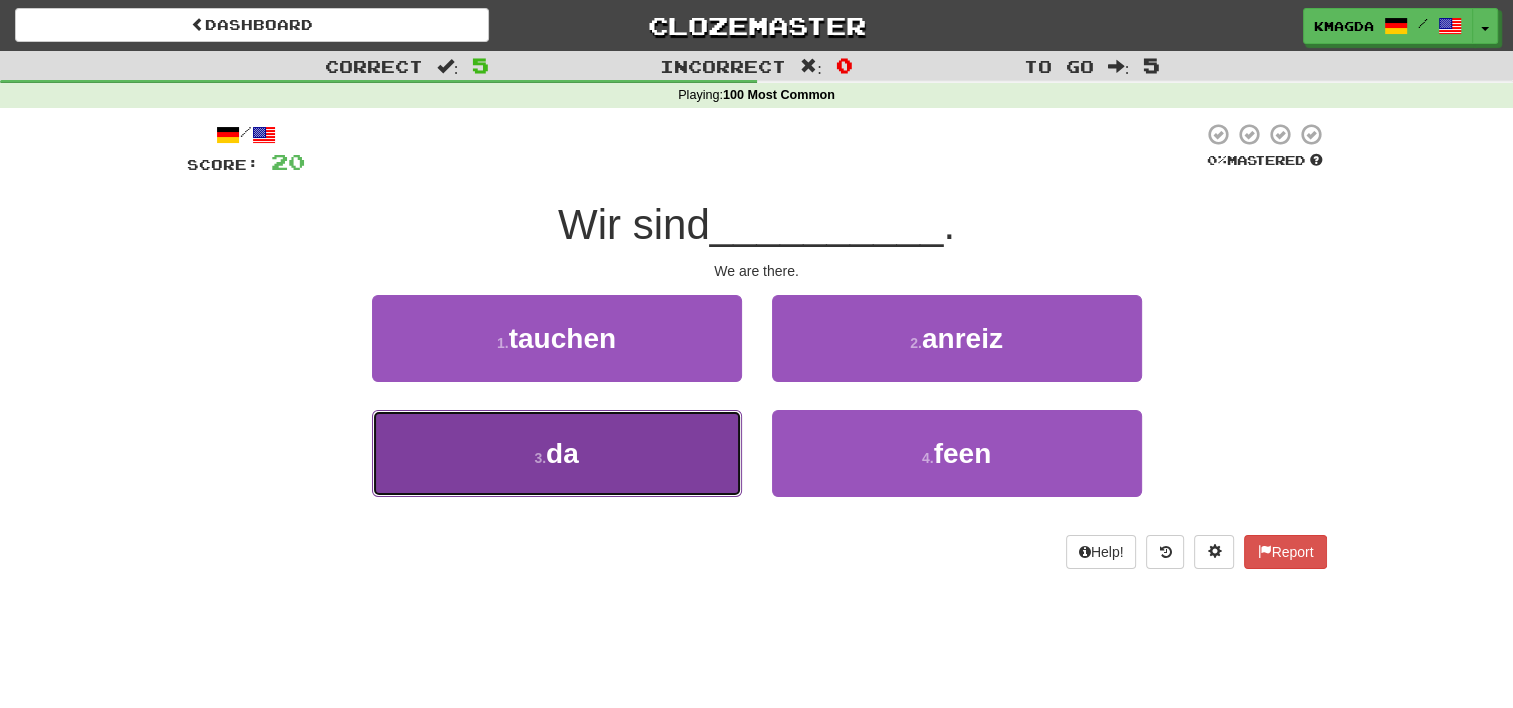 click on "3 .  da" at bounding box center (557, 453) 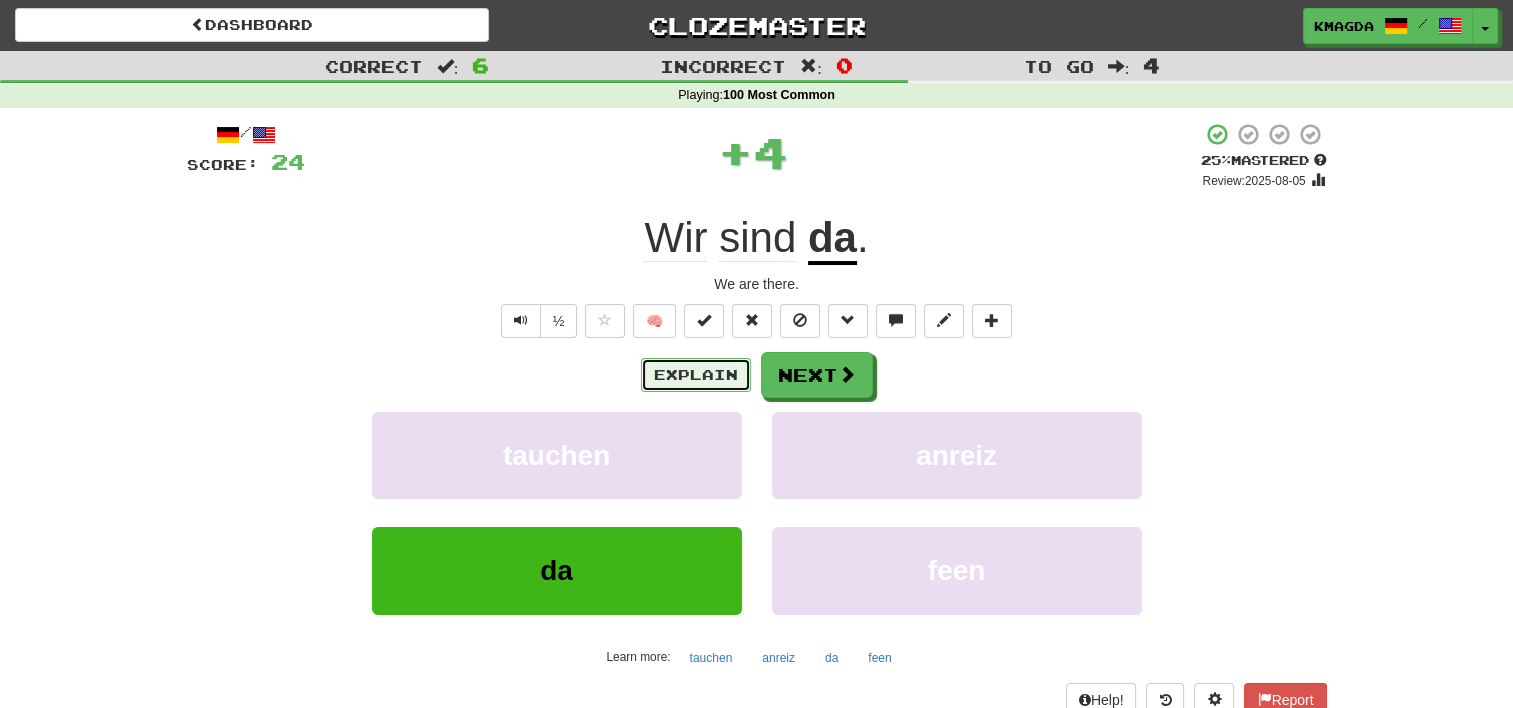 click on "Explain" at bounding box center (696, 375) 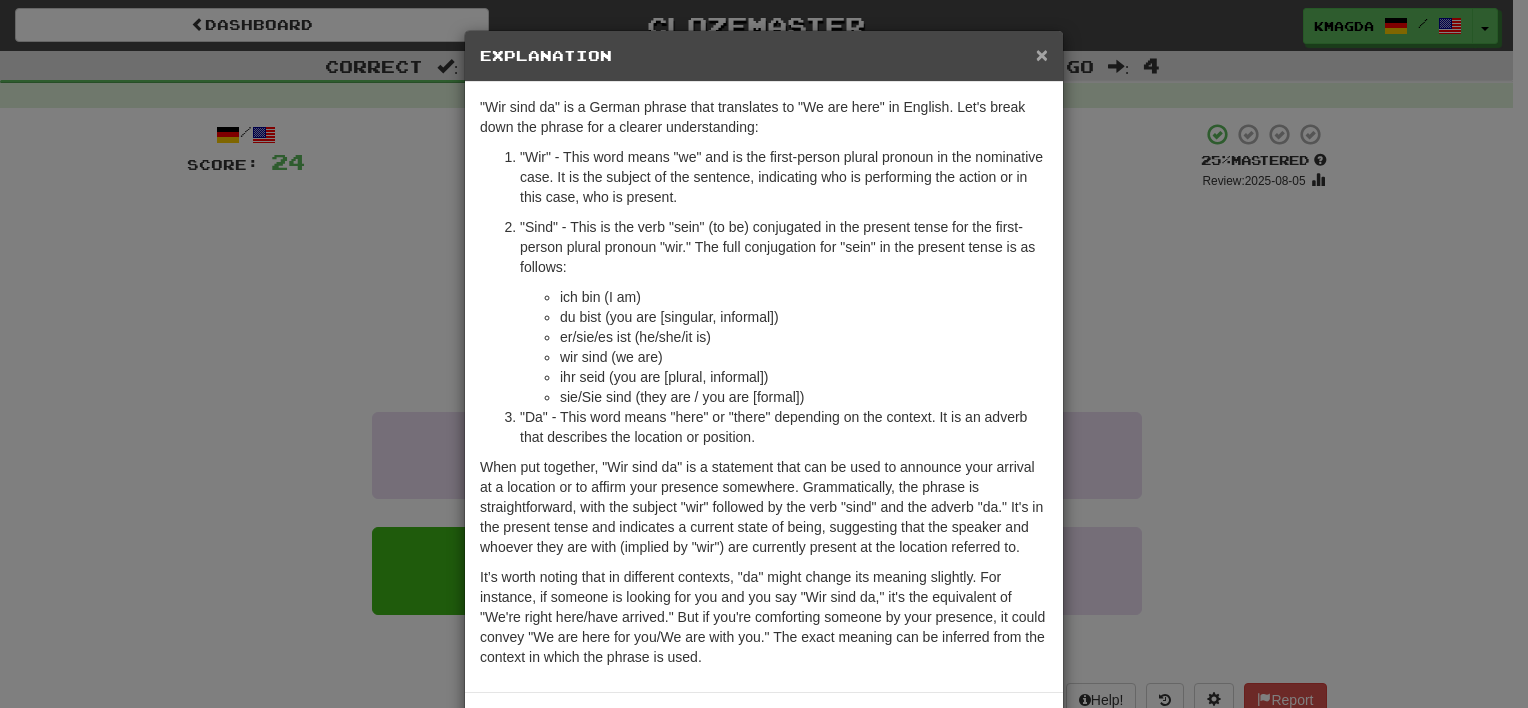 click on "×" at bounding box center (1042, 54) 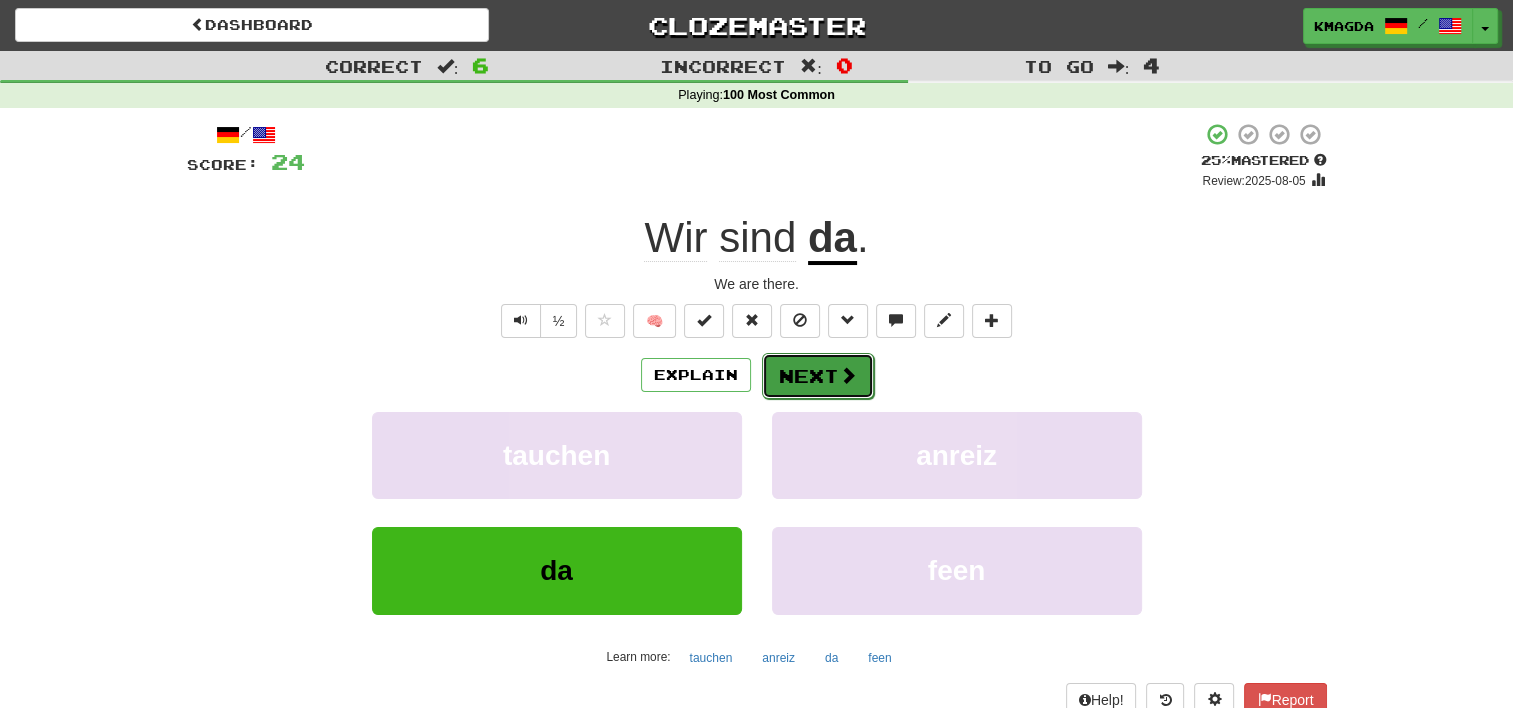 click on "Next" at bounding box center (818, 376) 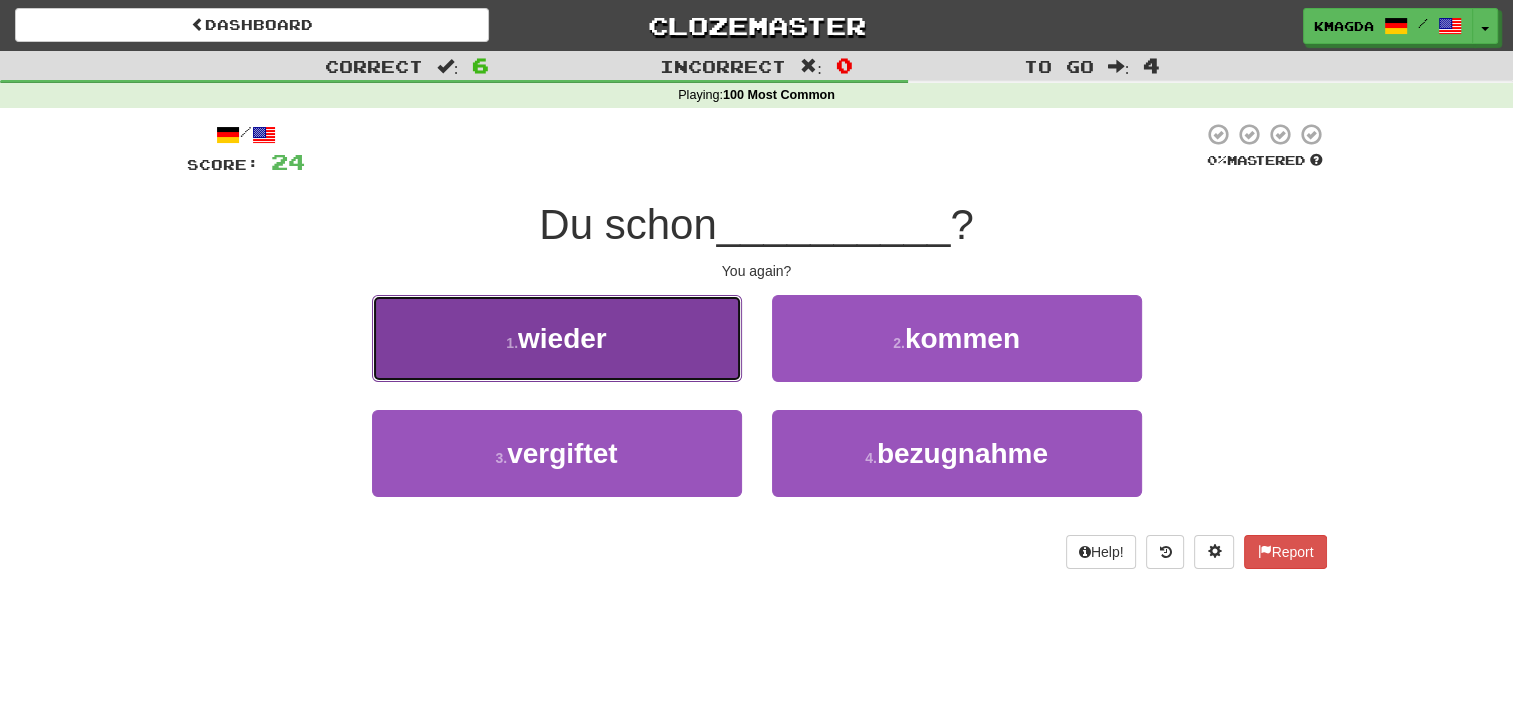 click on "1 .  wieder" at bounding box center [557, 338] 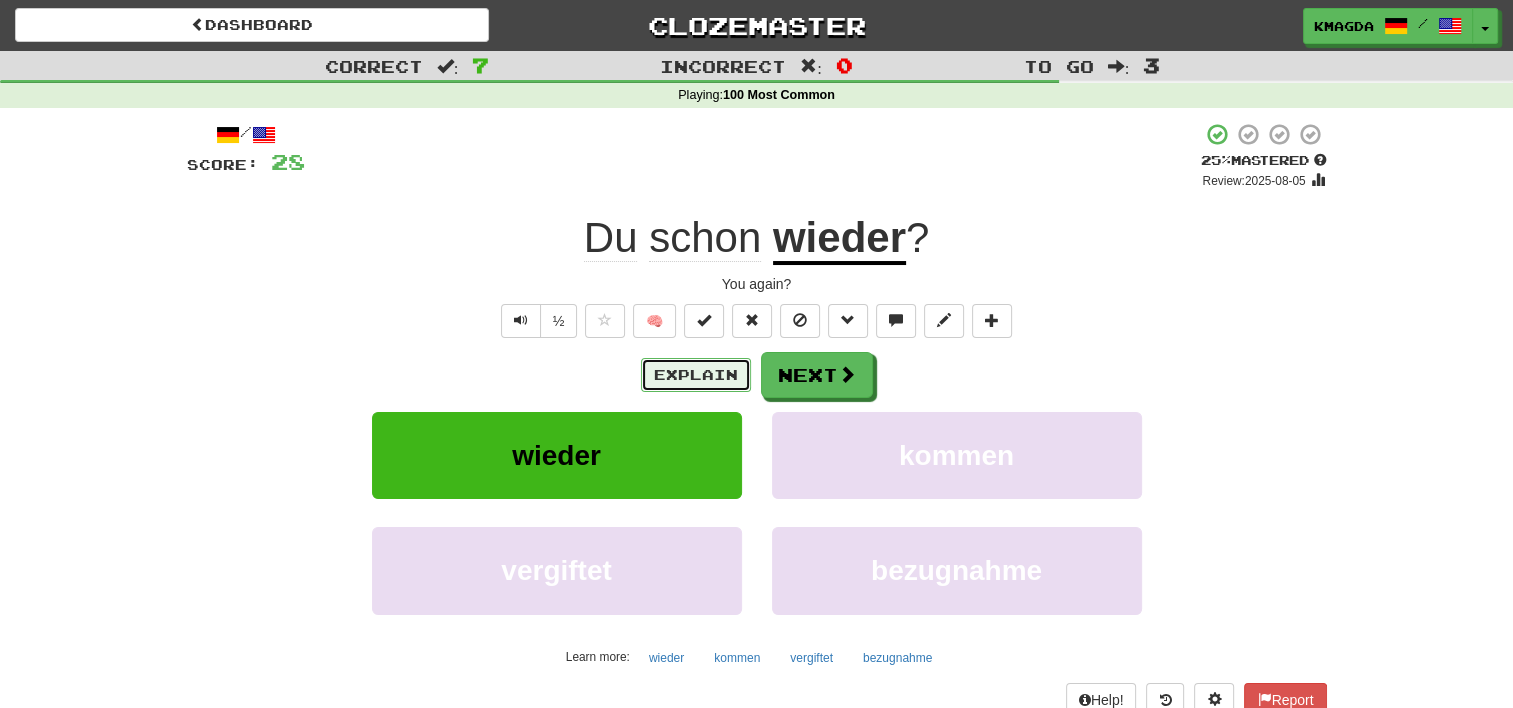 click on "Explain" at bounding box center (696, 375) 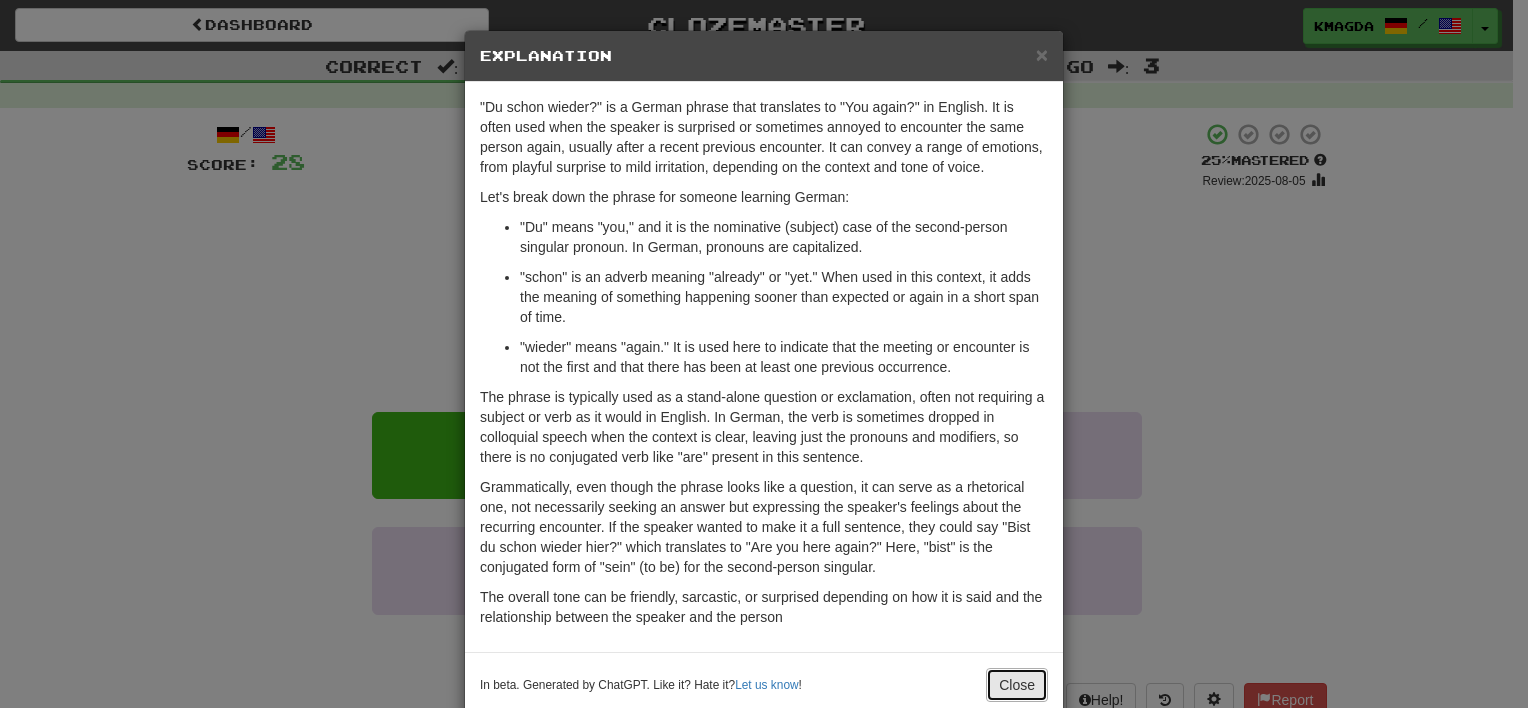 click on "Close" at bounding box center (1017, 685) 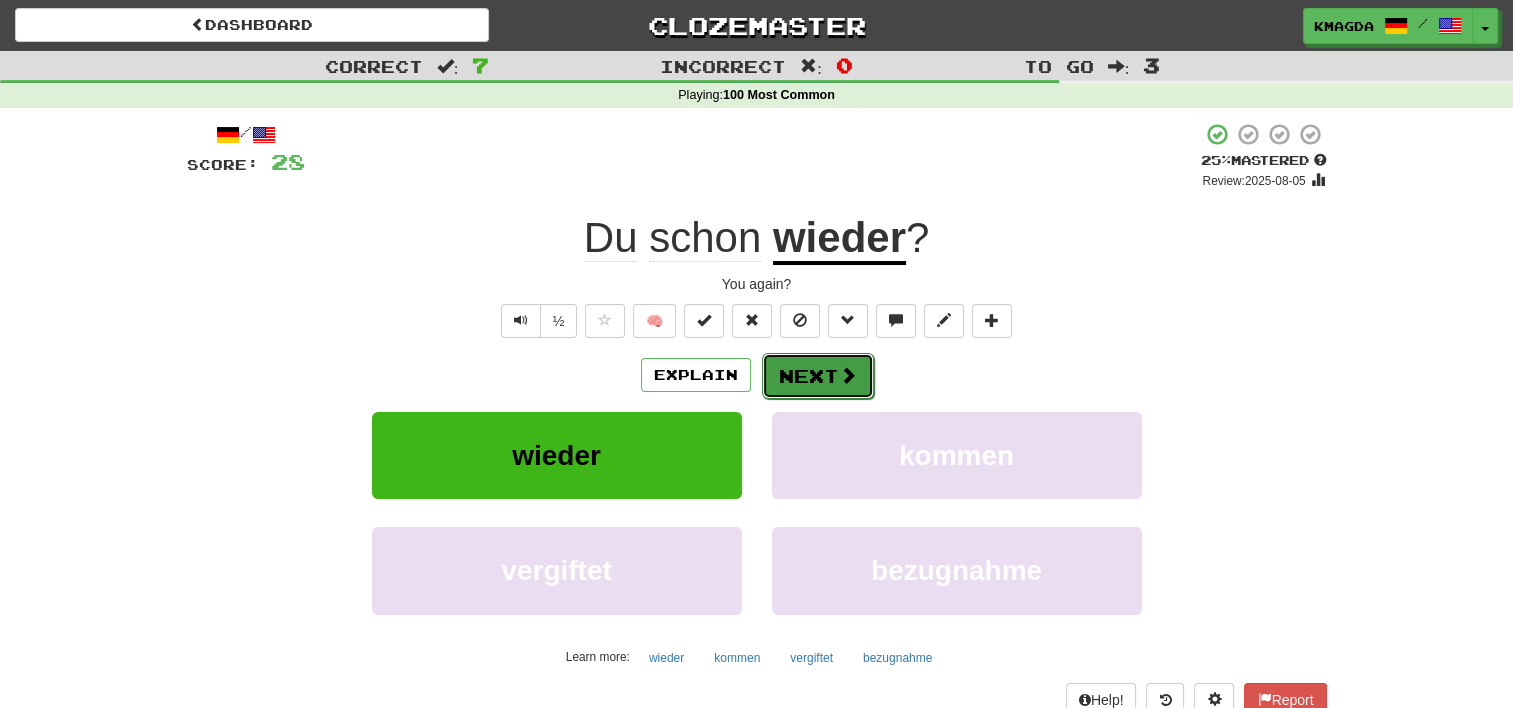 click on "Next" at bounding box center [818, 376] 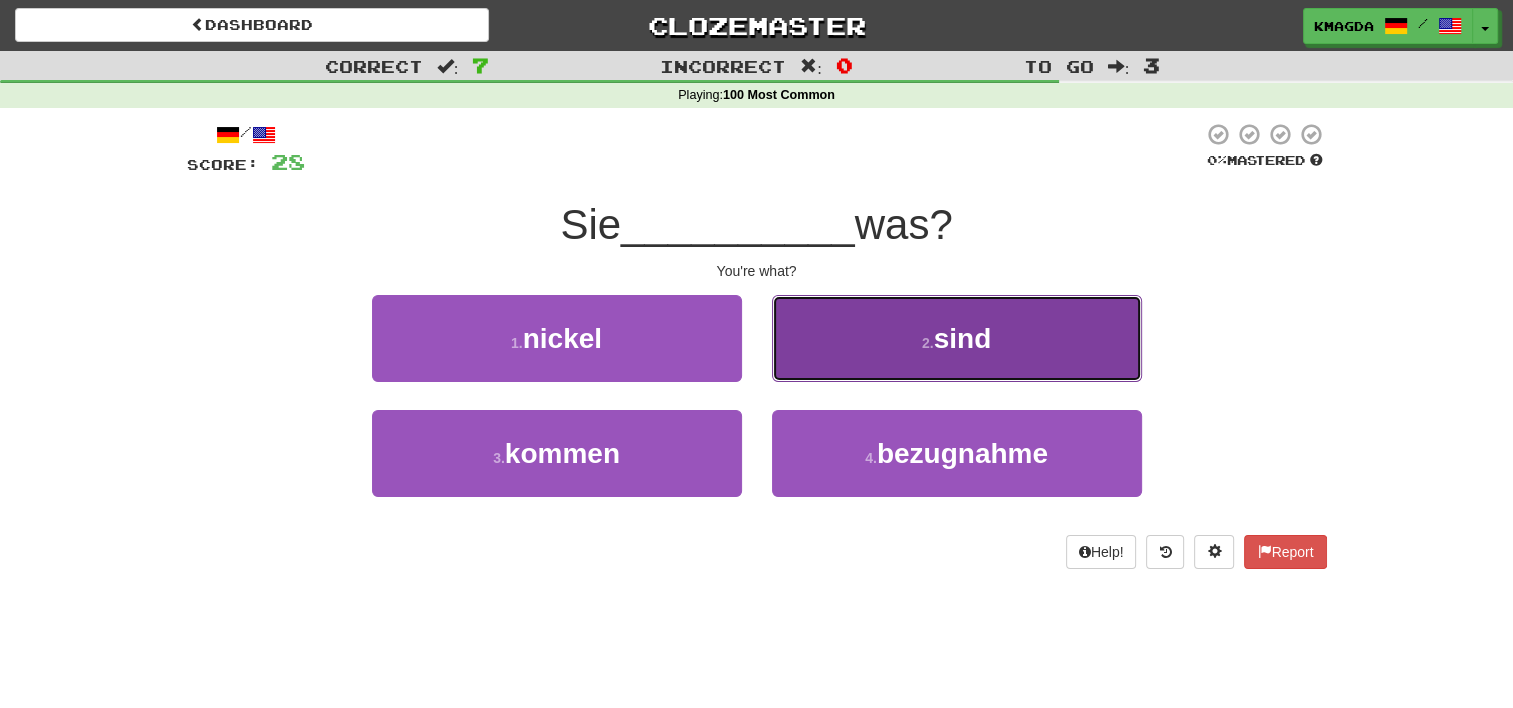 click on "sind" at bounding box center [963, 338] 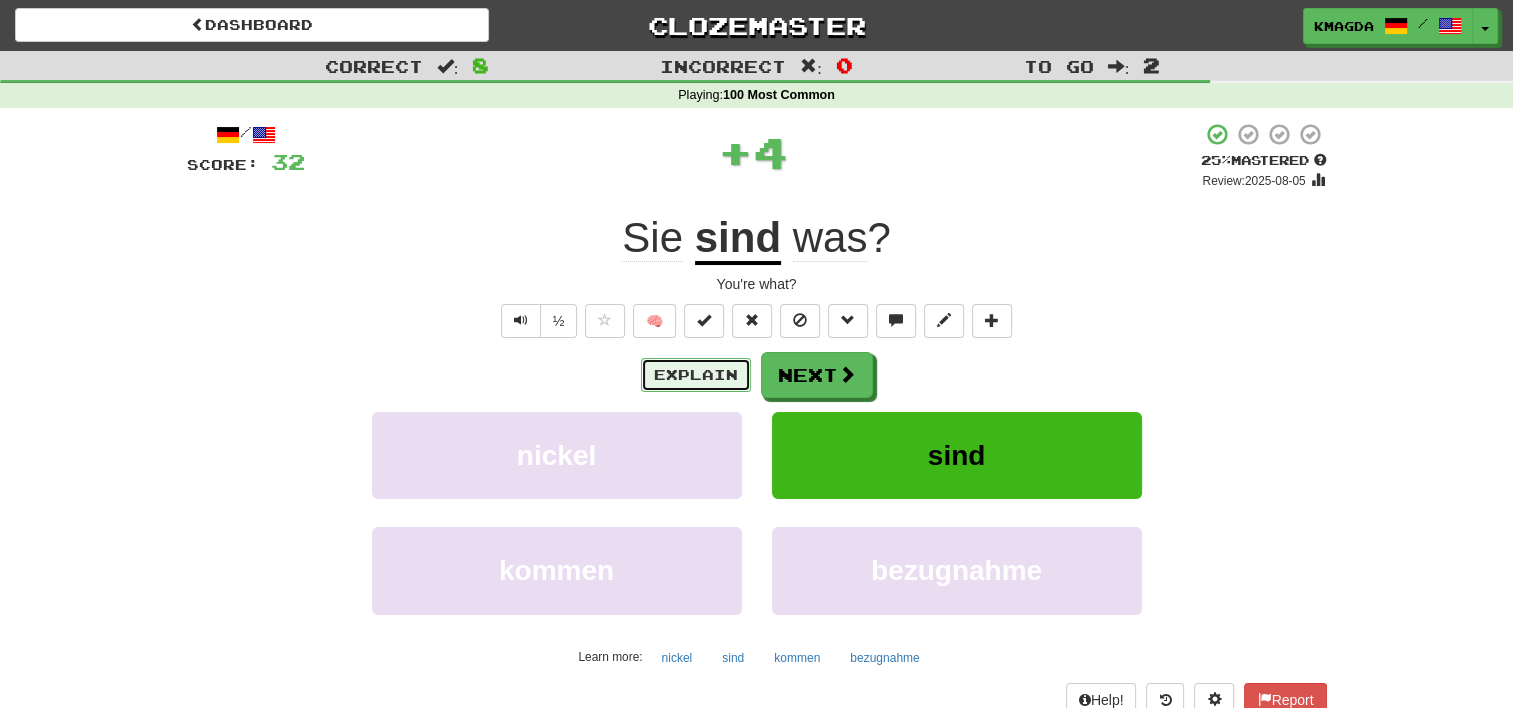 click on "Explain" at bounding box center (696, 375) 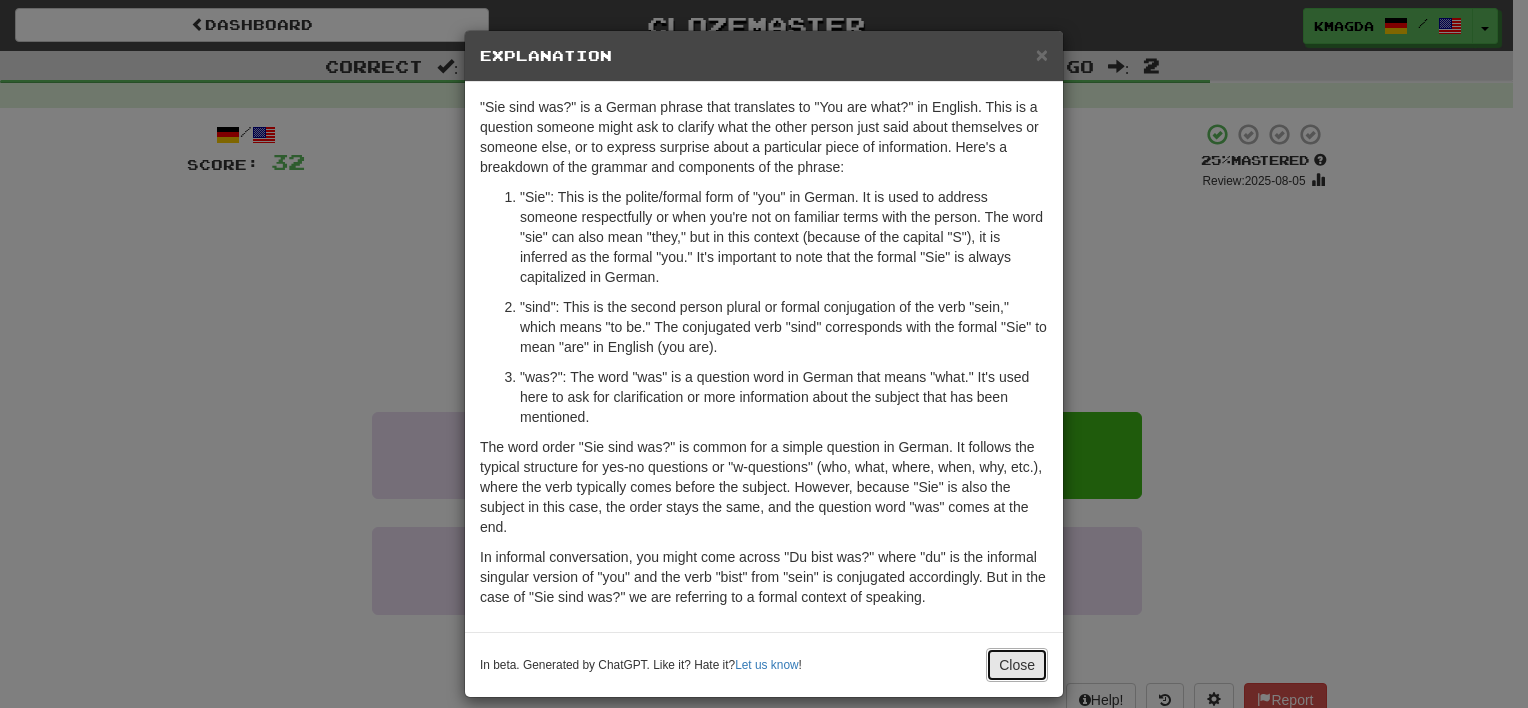 click on "Close" at bounding box center (1017, 665) 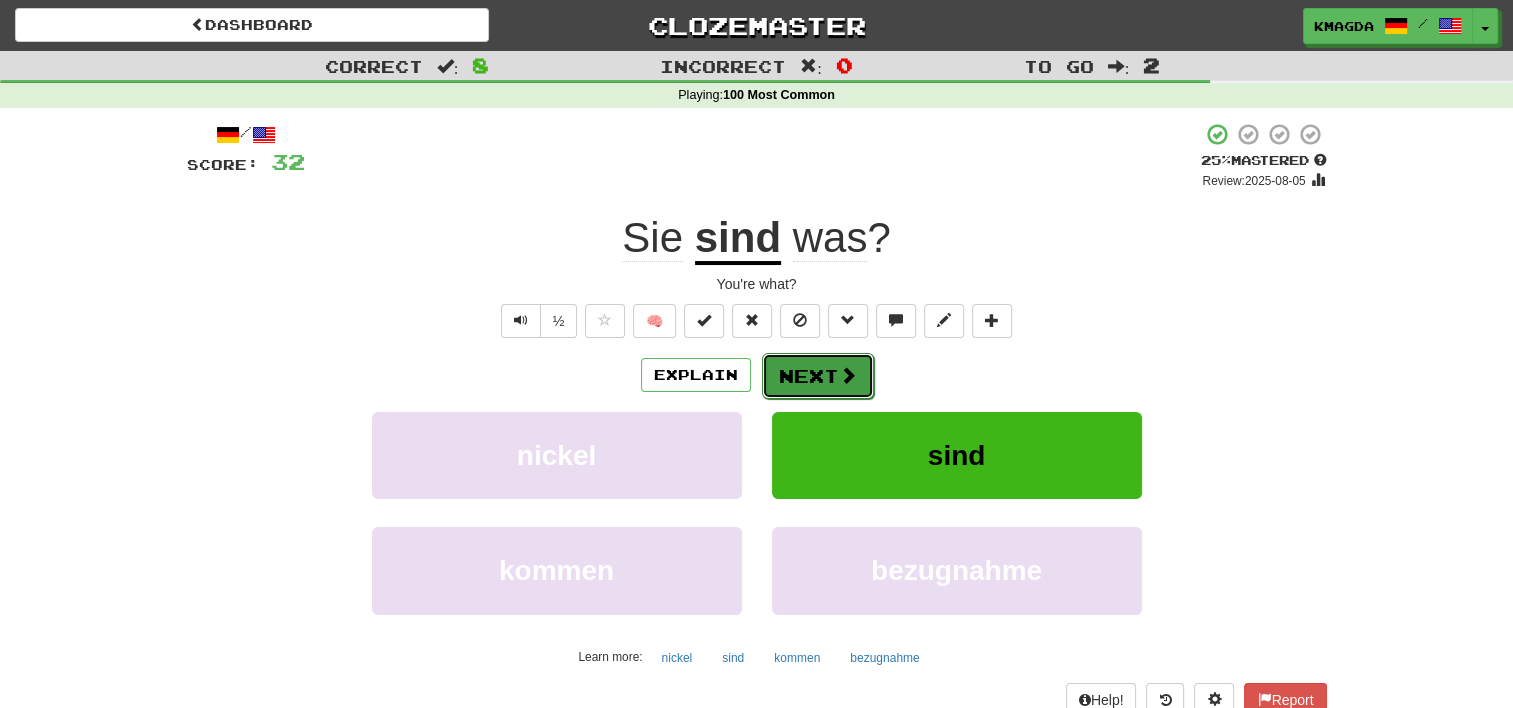 click at bounding box center (848, 375) 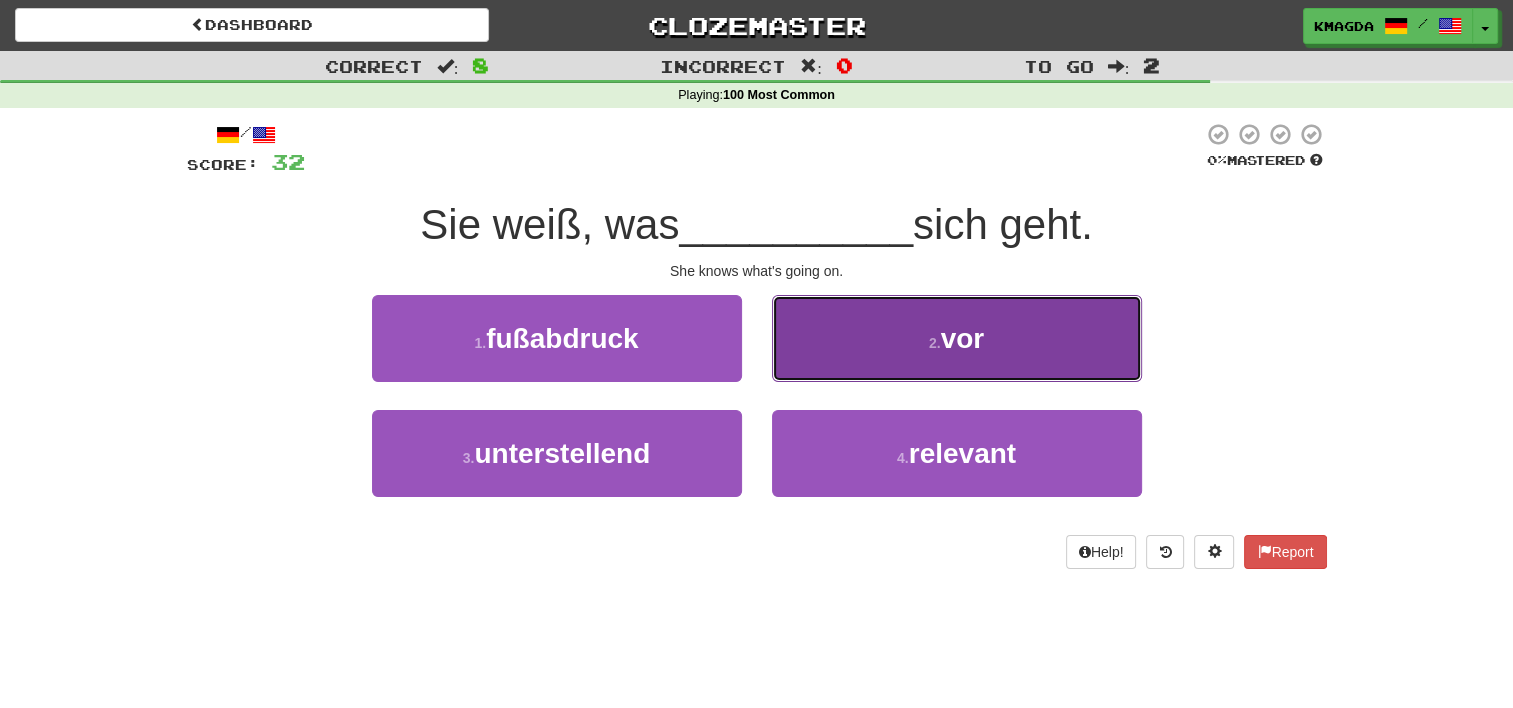 click on "2 .  vor" at bounding box center (957, 338) 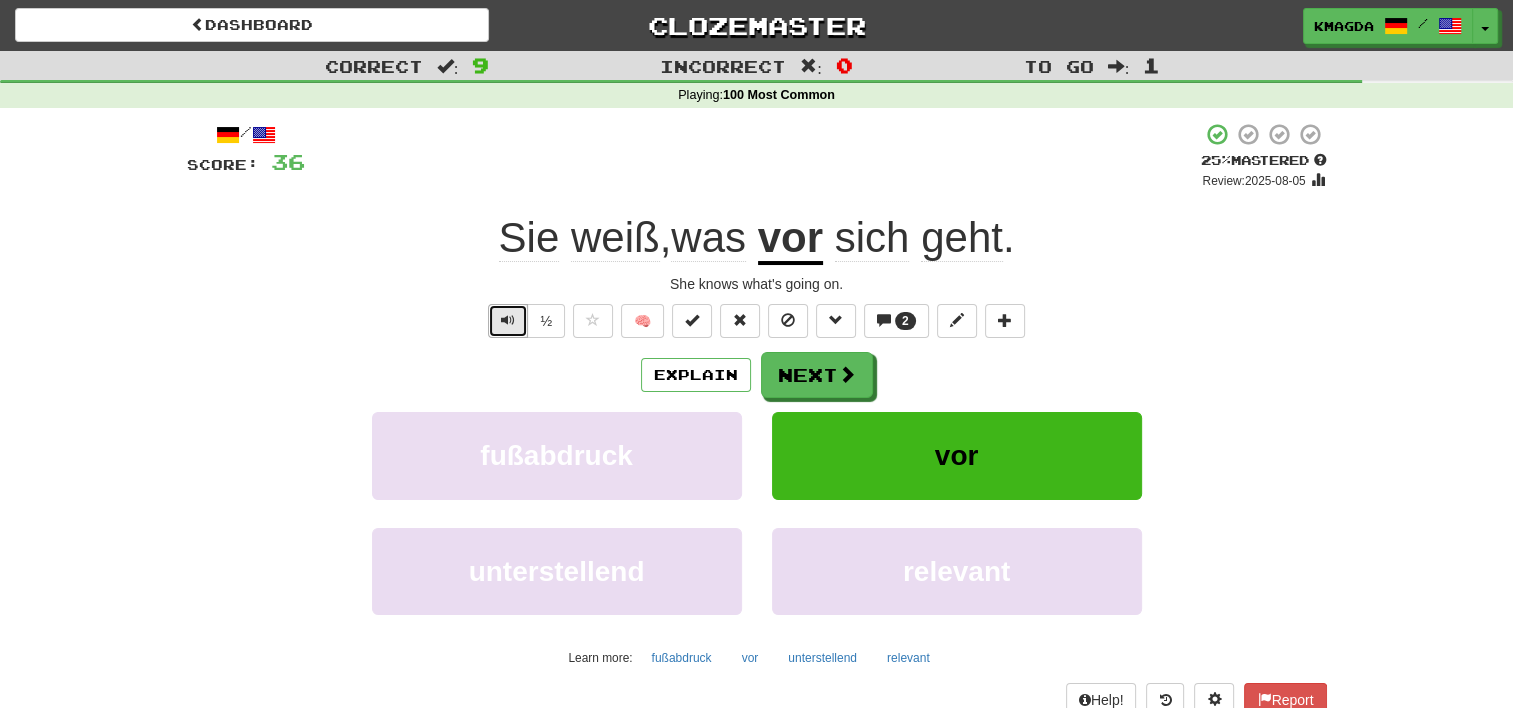 click at bounding box center (508, 320) 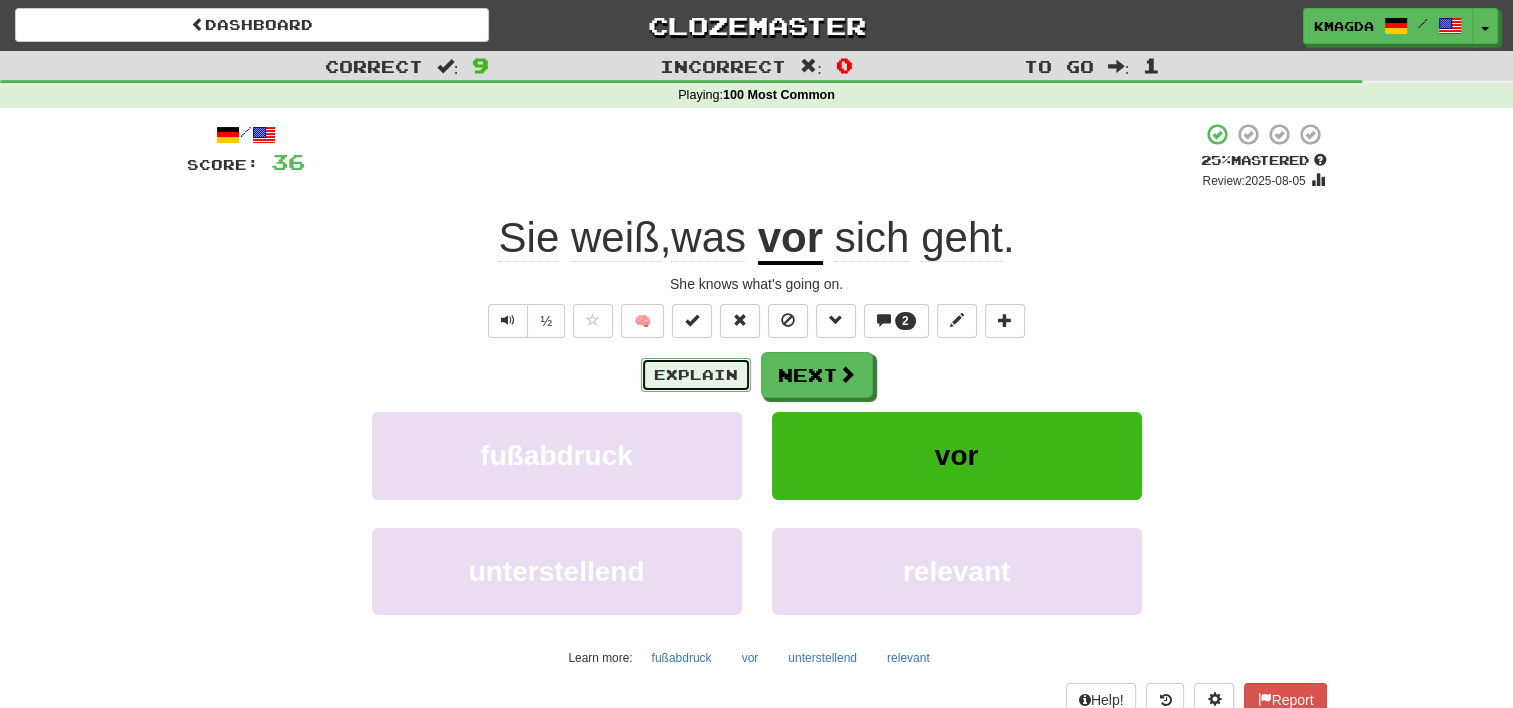 click on "Explain" at bounding box center (696, 375) 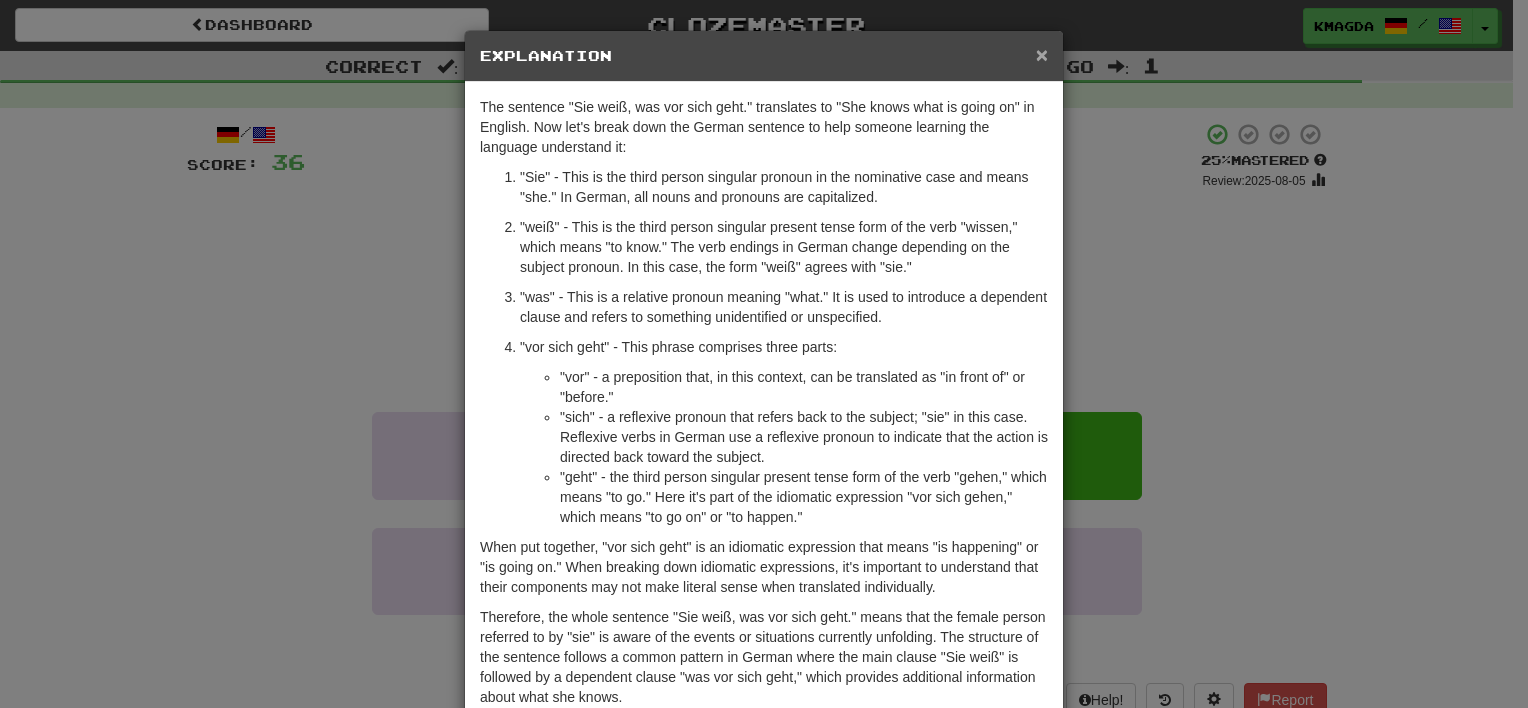 click on "×" at bounding box center (1042, 54) 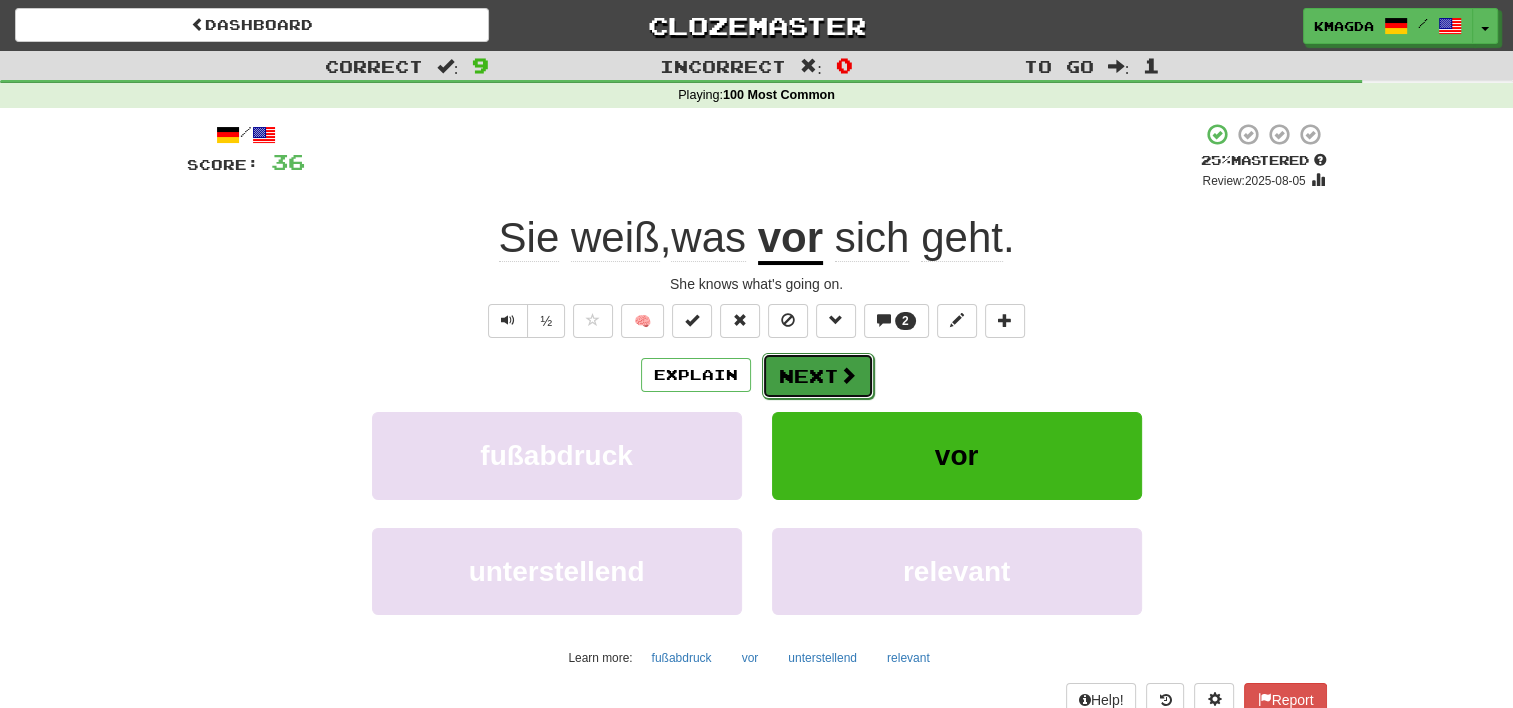 click on "Next" at bounding box center [818, 376] 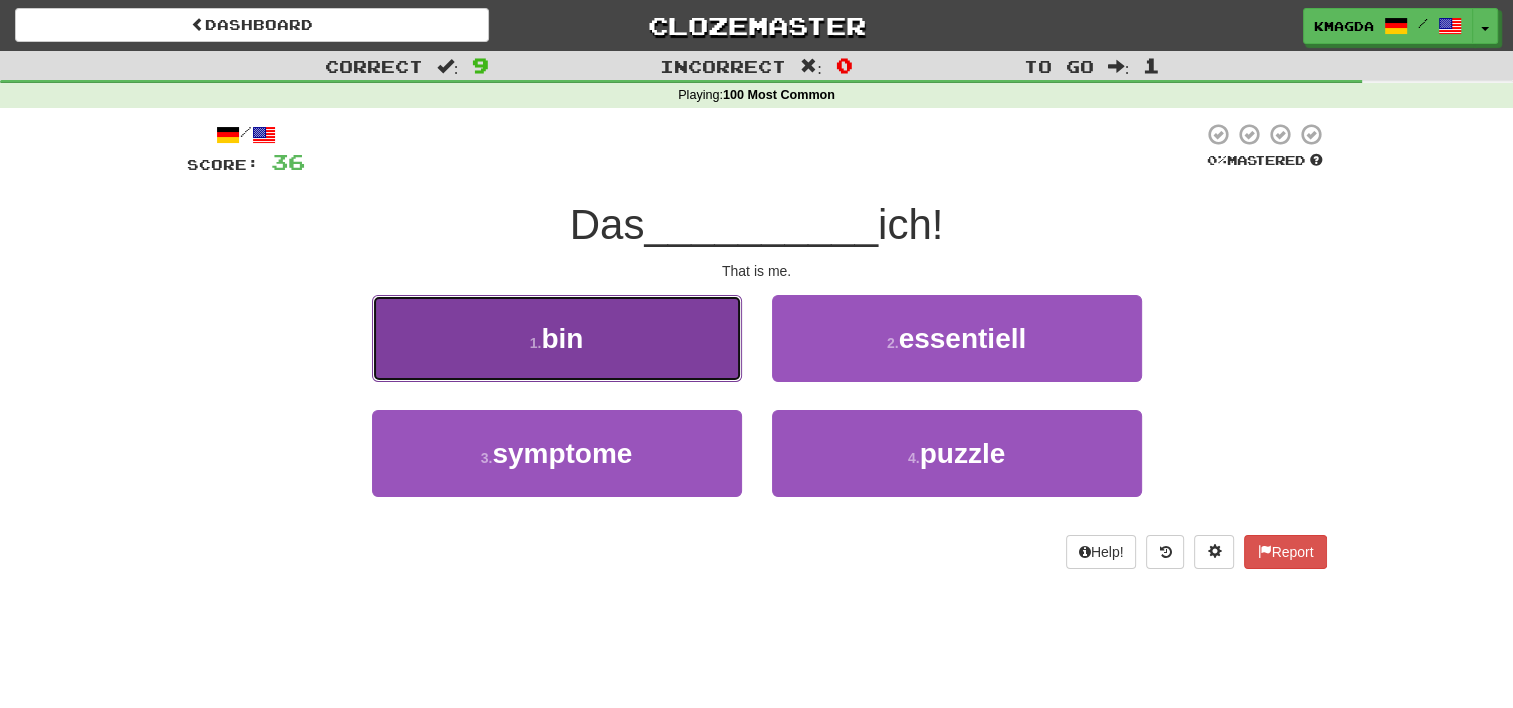 click on "1 .  bin" at bounding box center (557, 338) 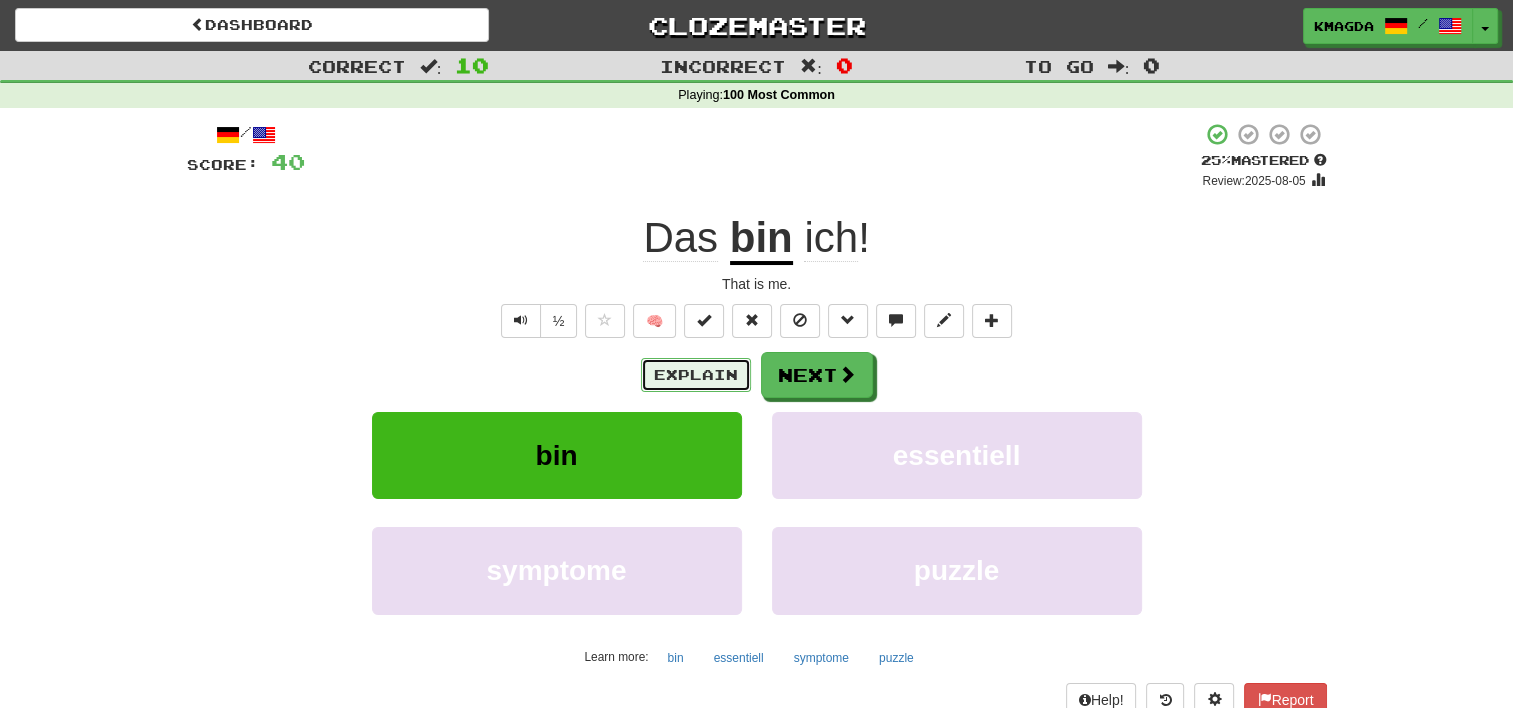 click on "Explain" at bounding box center [696, 375] 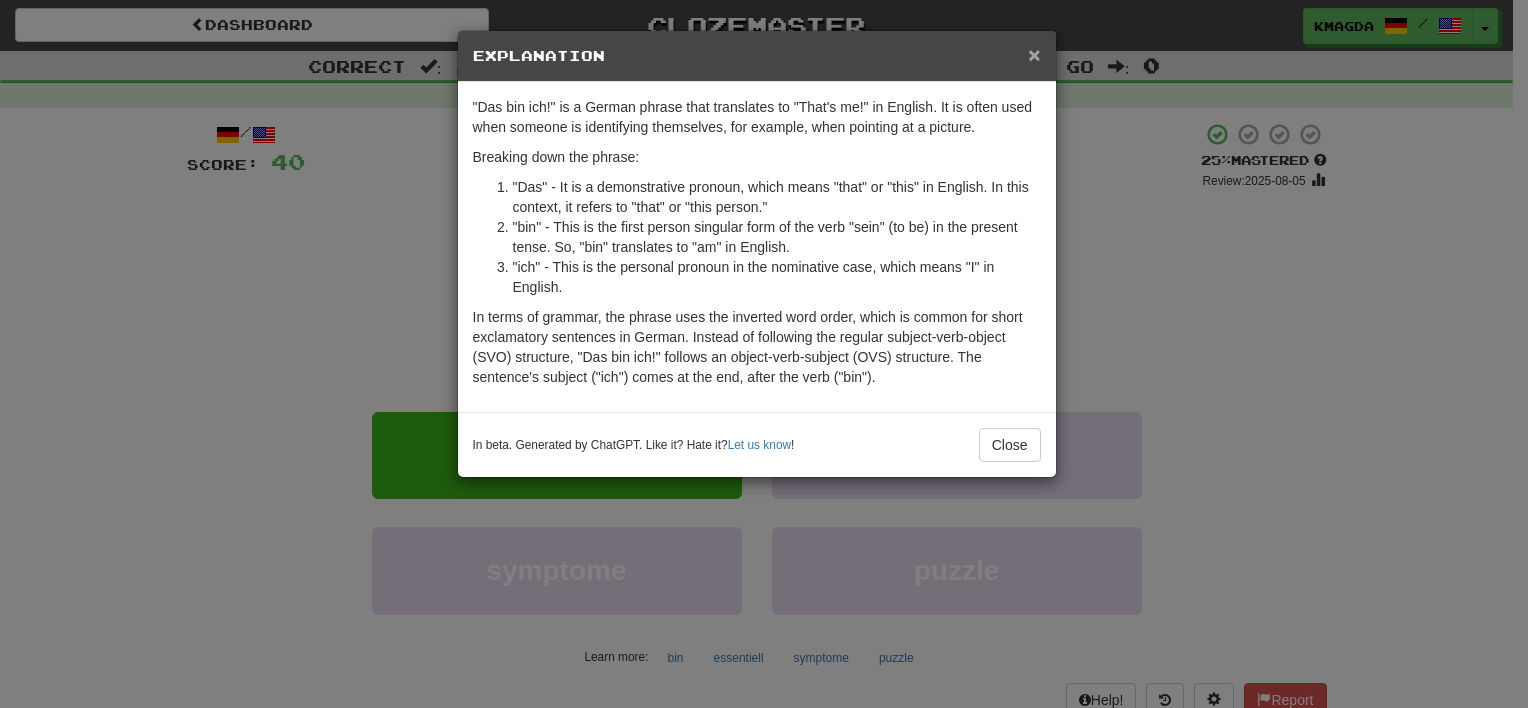 click on "×" at bounding box center [1034, 54] 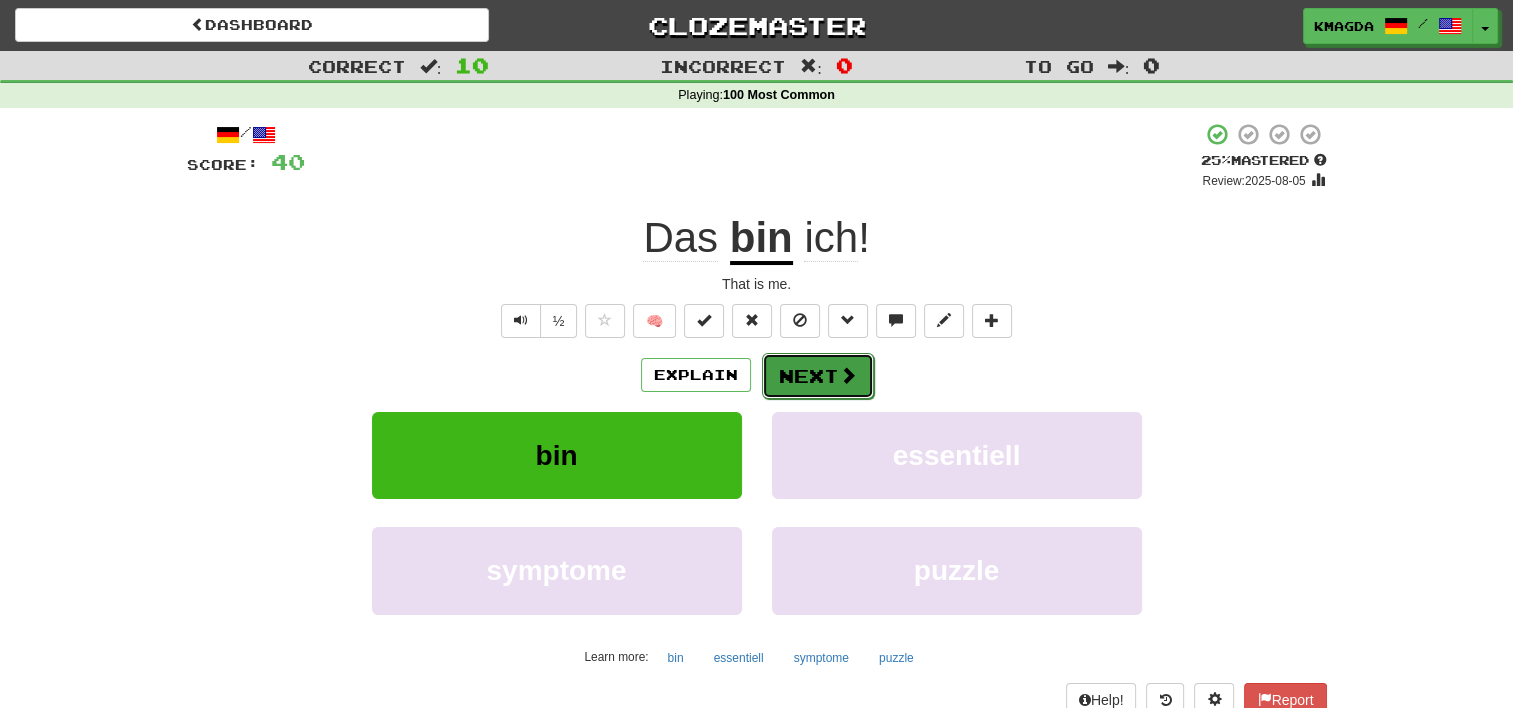 click on "Next" at bounding box center [818, 376] 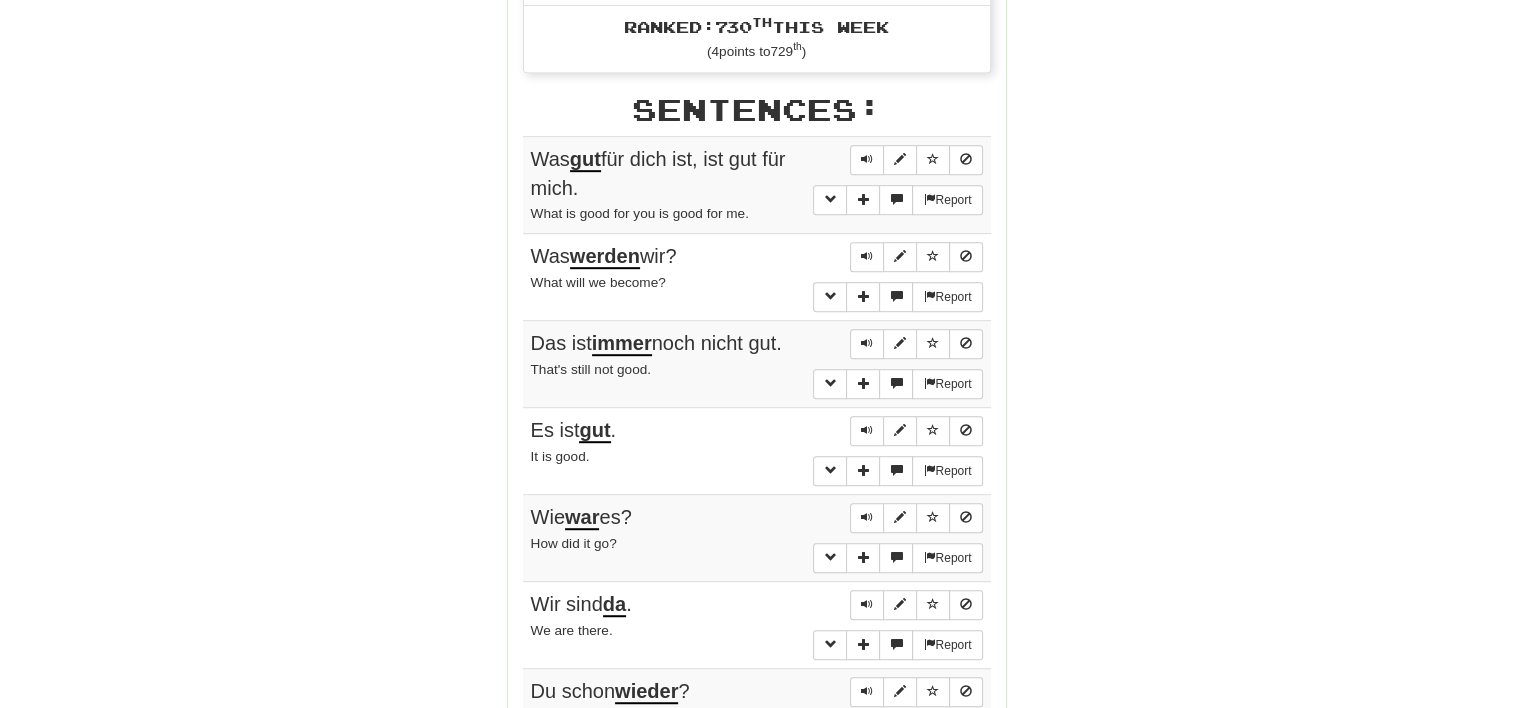 scroll, scrollTop: 1120, scrollLeft: 0, axis: vertical 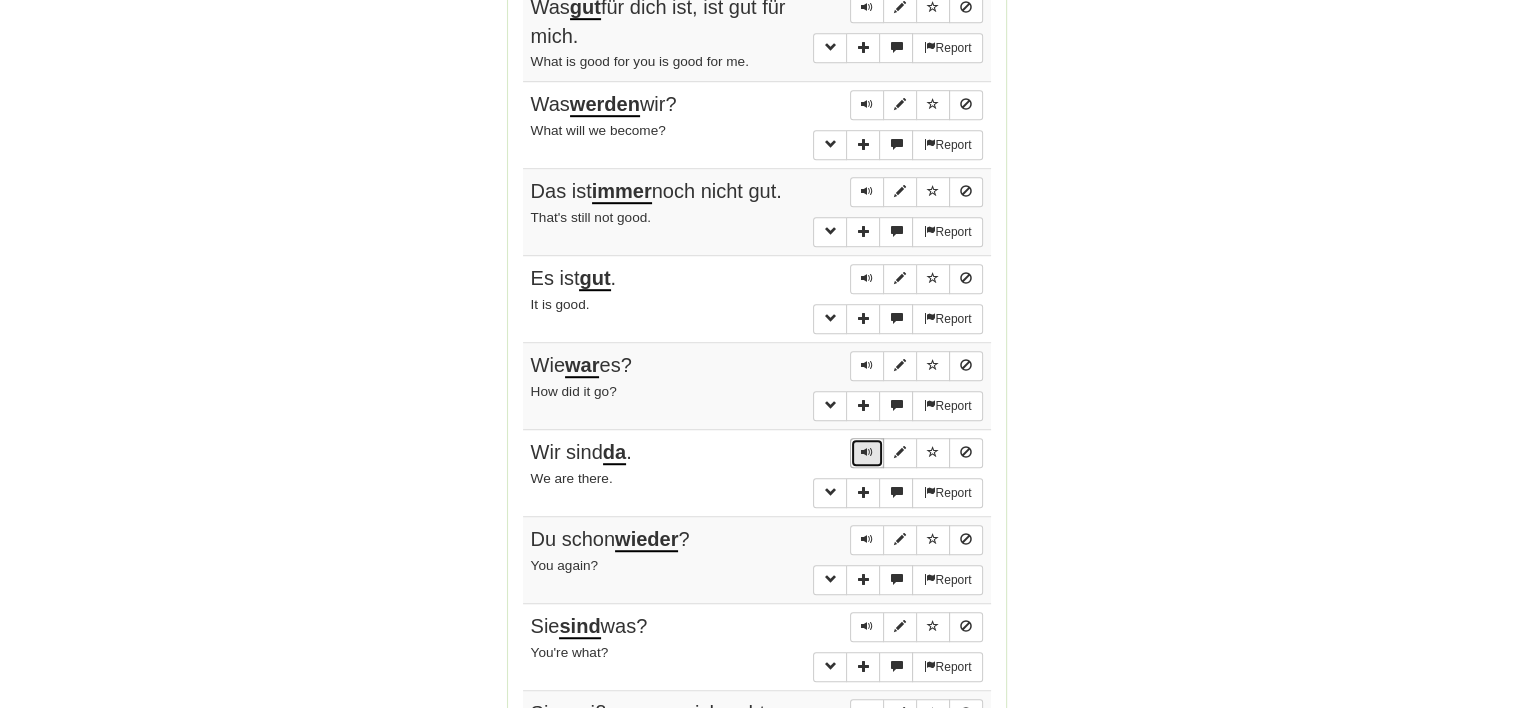 click at bounding box center (867, 453) 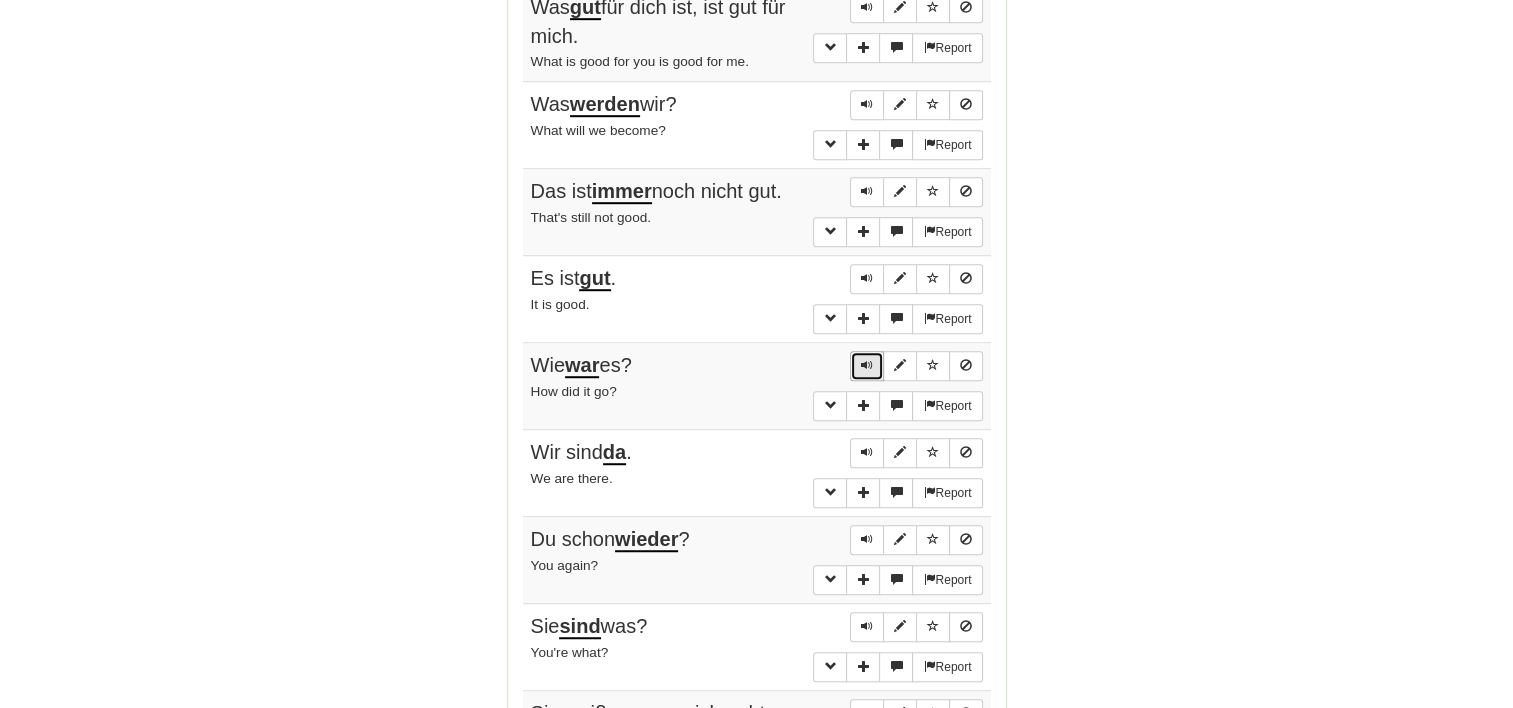 click at bounding box center [867, 366] 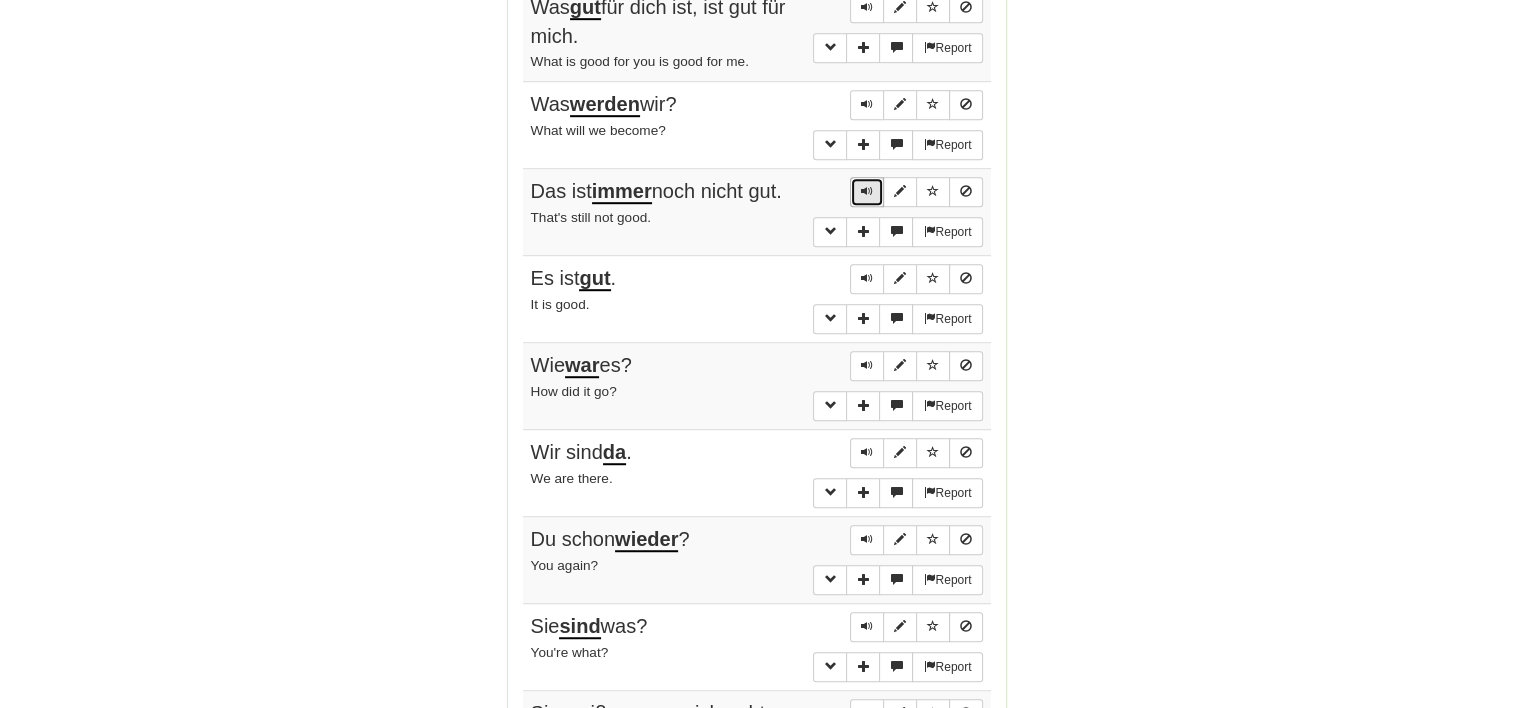 click at bounding box center [867, 191] 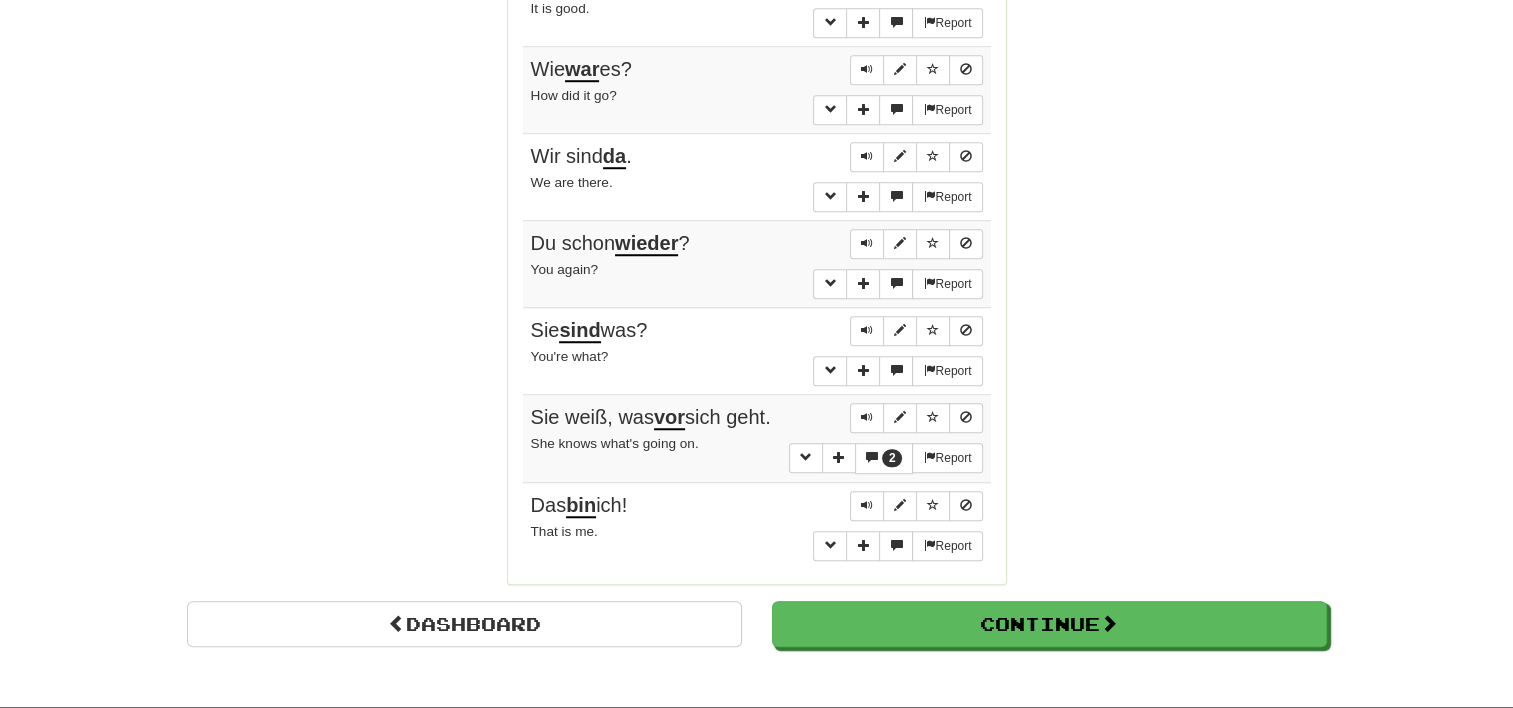 scroll, scrollTop: 1539, scrollLeft: 0, axis: vertical 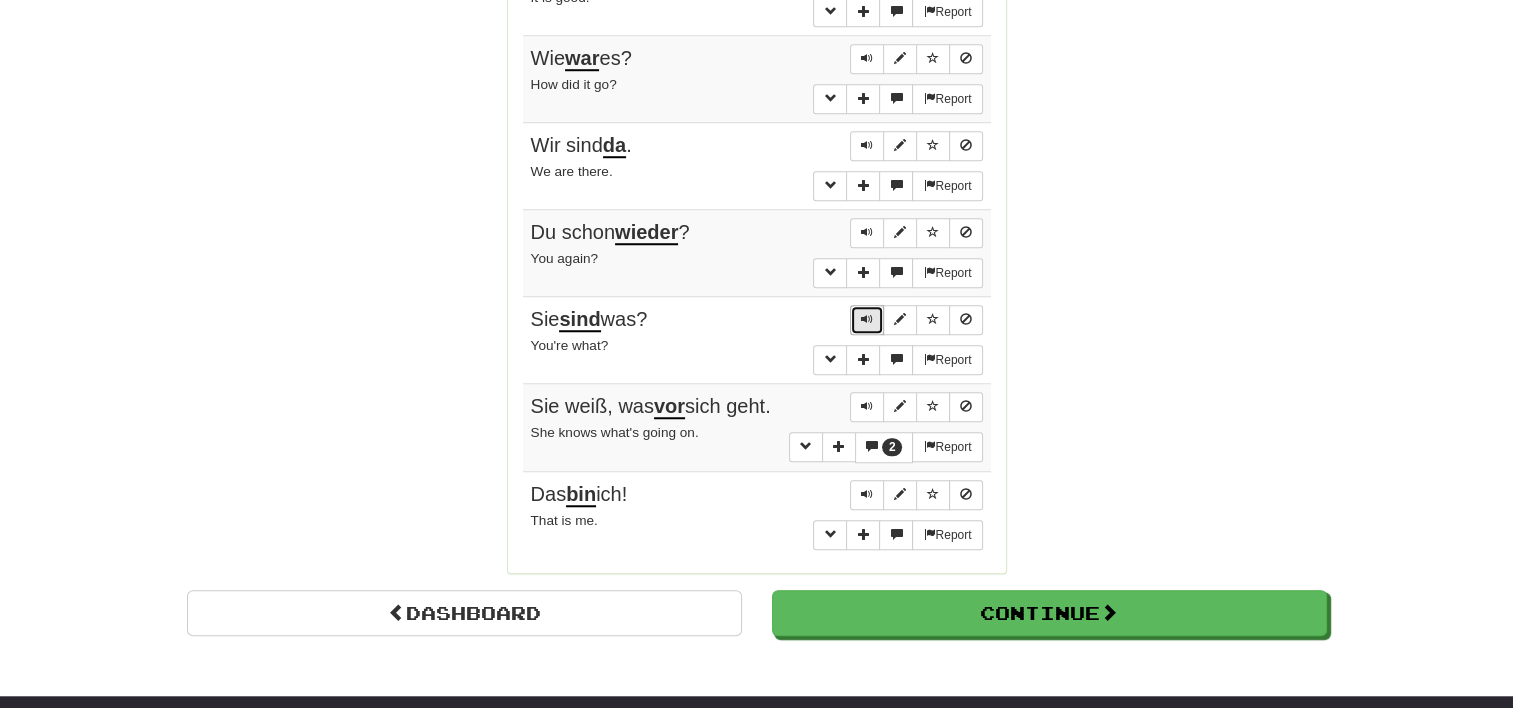 click at bounding box center [867, 320] 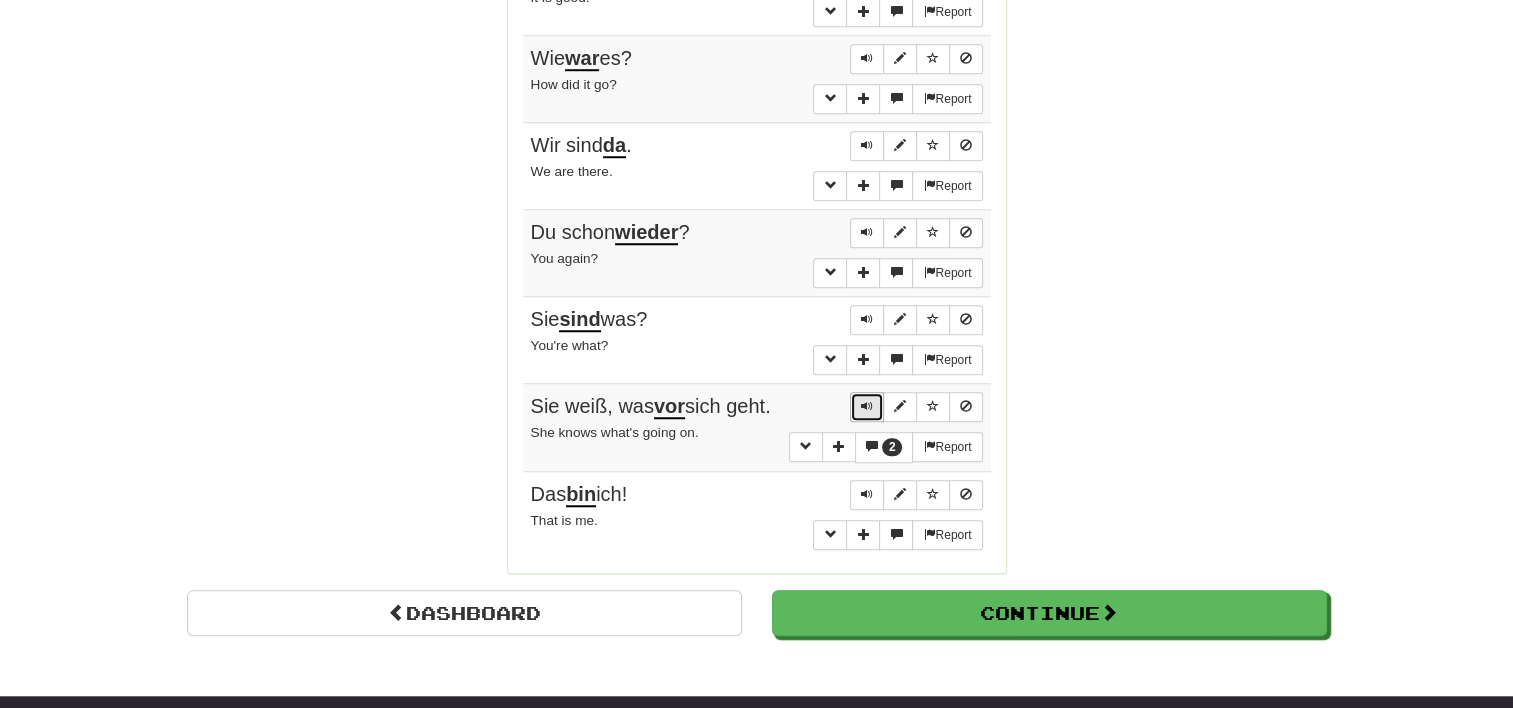 click at bounding box center [867, 406] 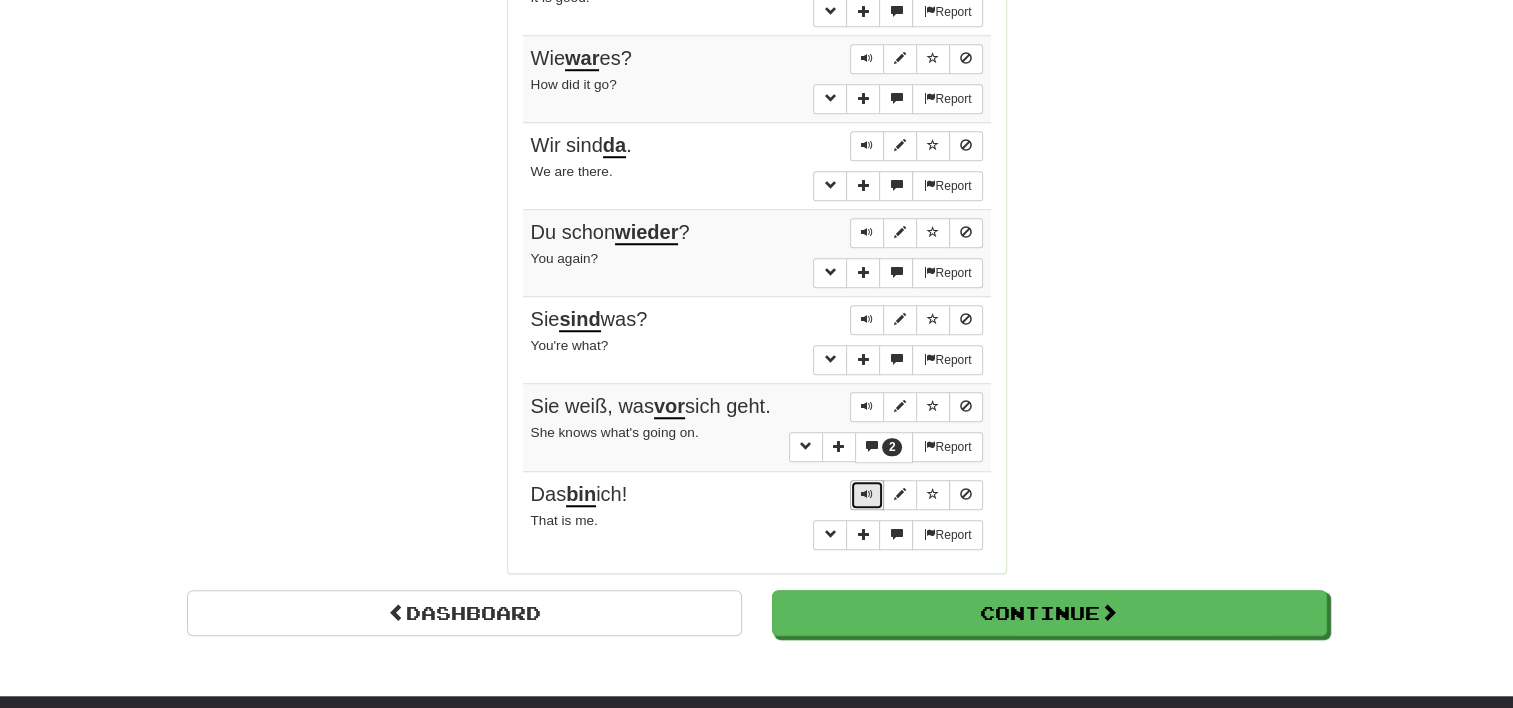 click at bounding box center [867, 494] 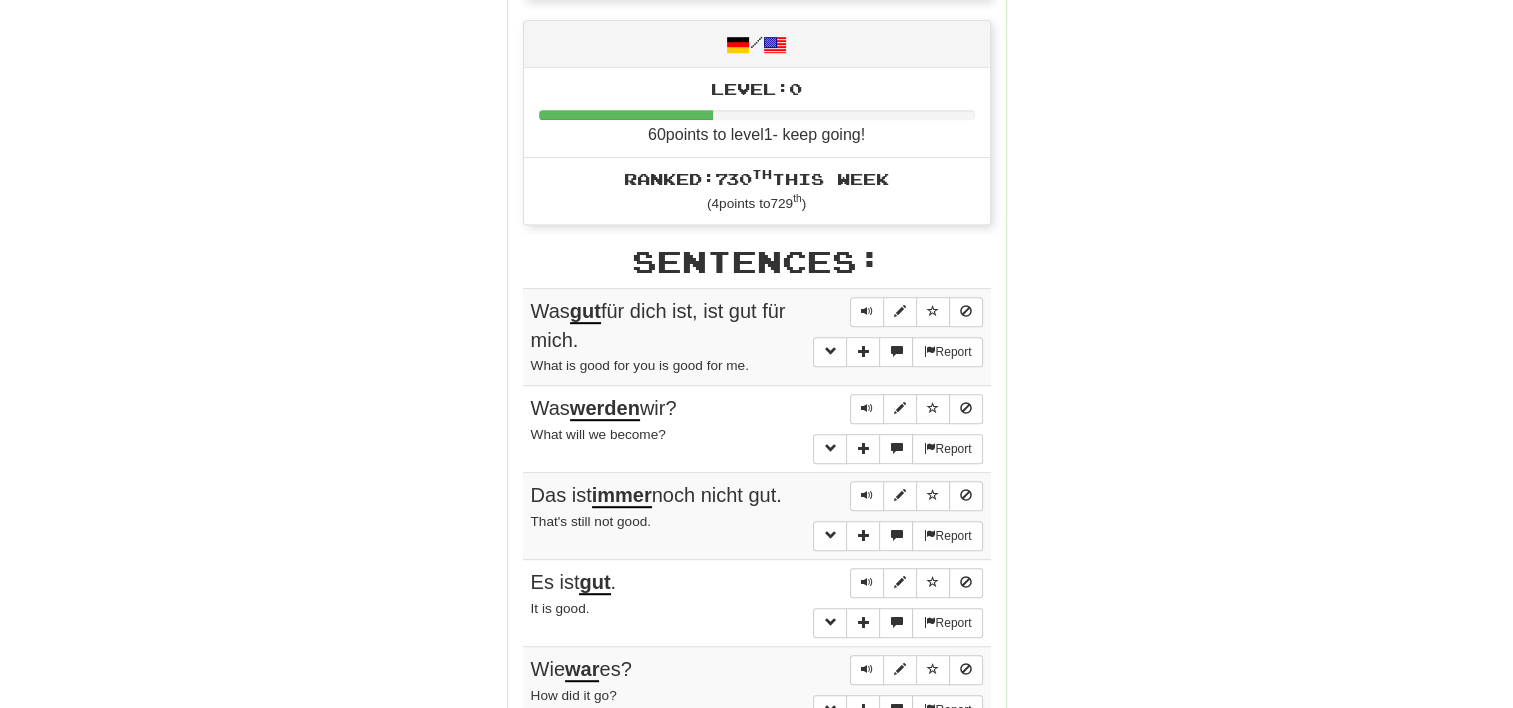 scroll, scrollTop: 924, scrollLeft: 0, axis: vertical 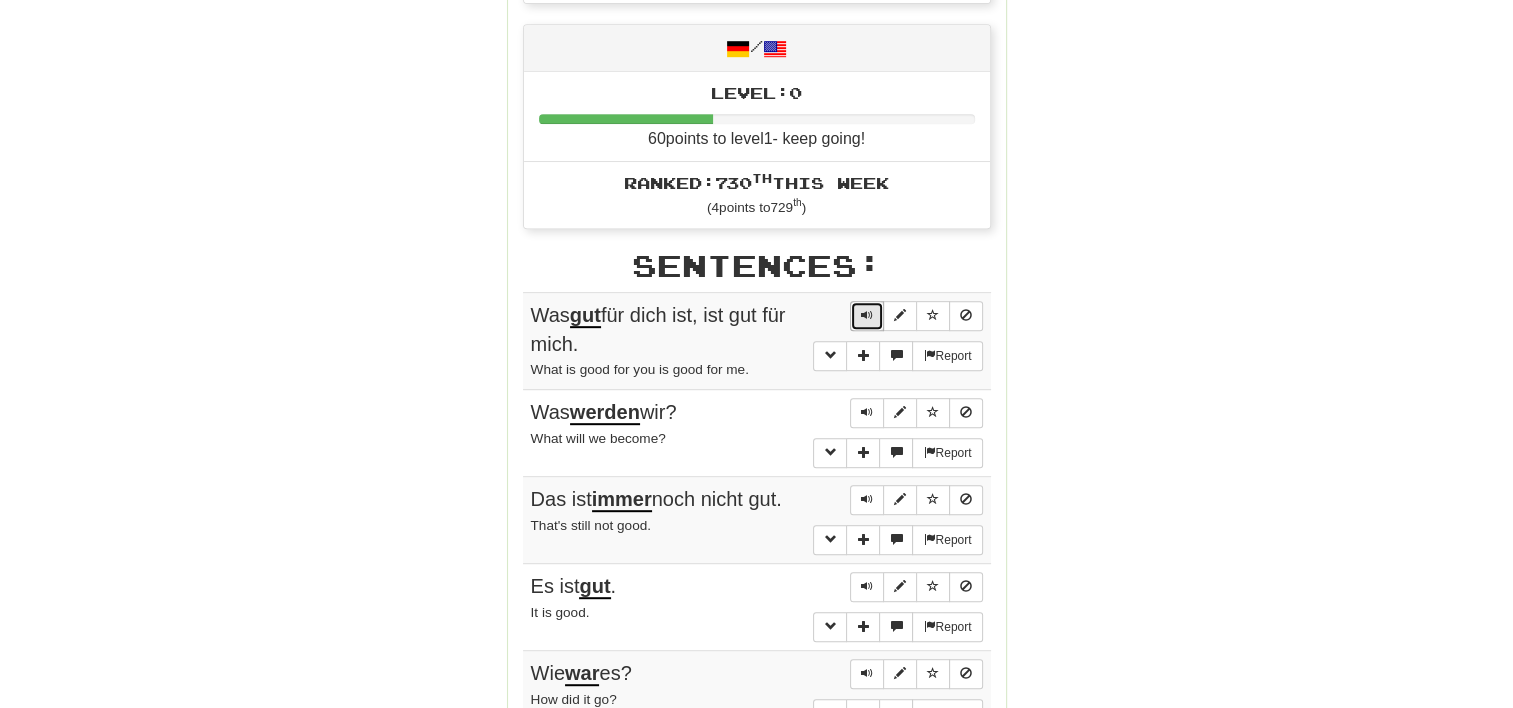 click at bounding box center [867, 315] 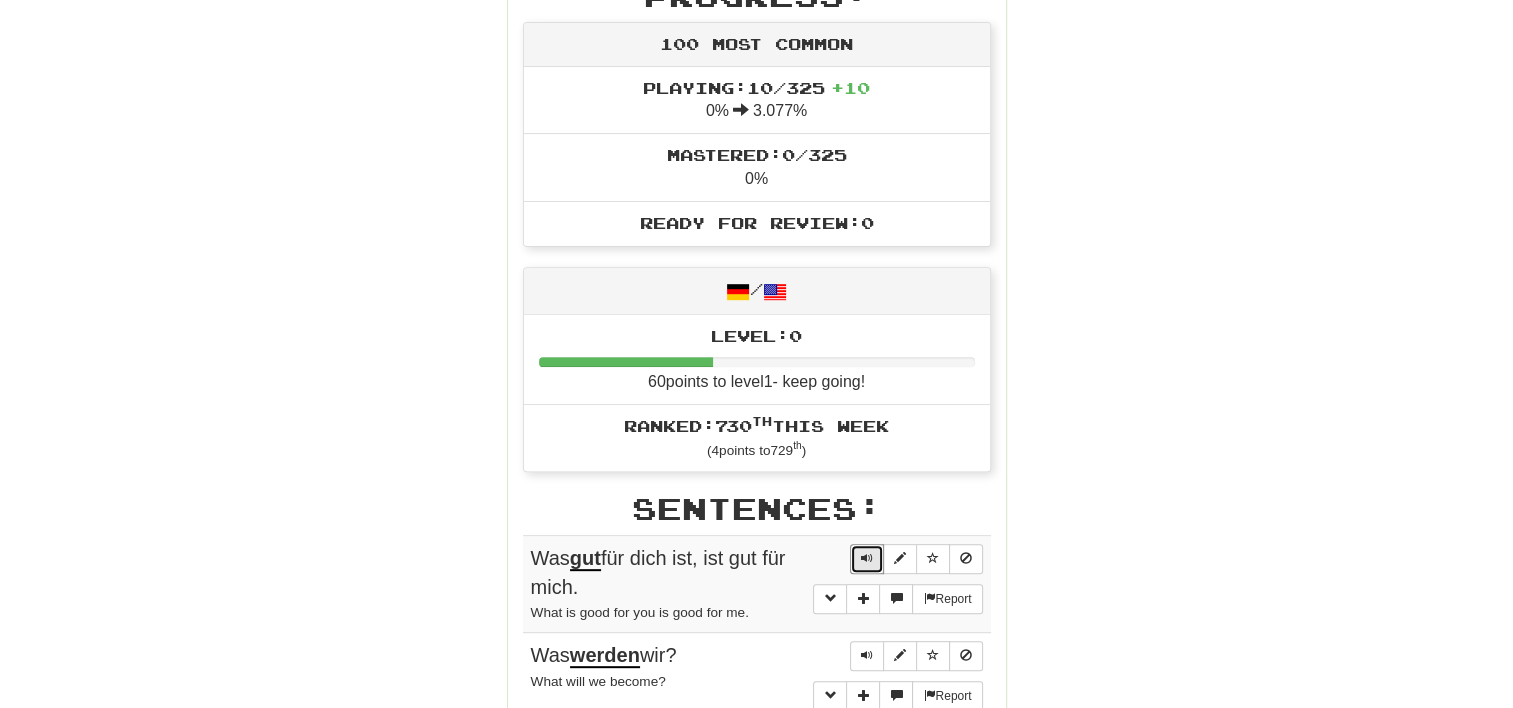 scroll, scrollTop: 674, scrollLeft: 0, axis: vertical 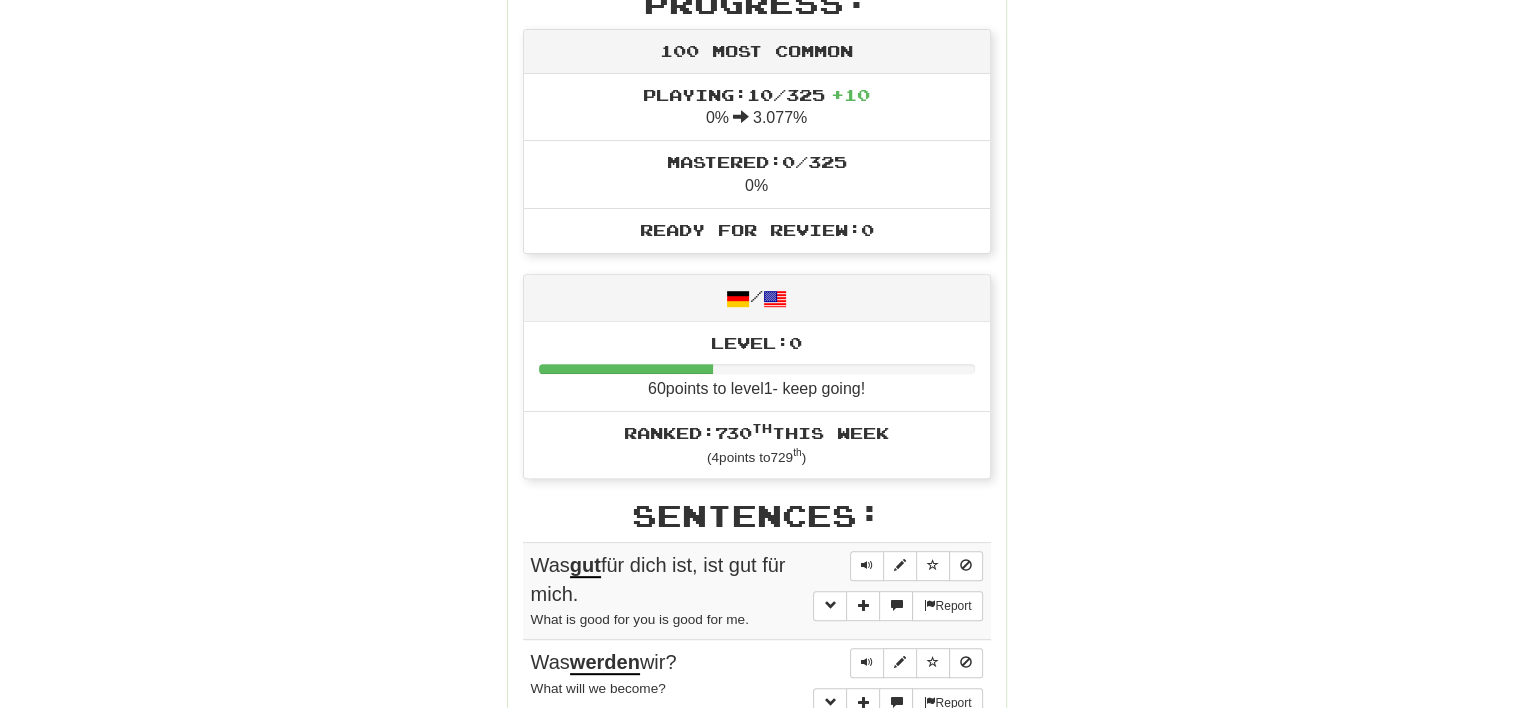 click at bounding box center [775, 299] 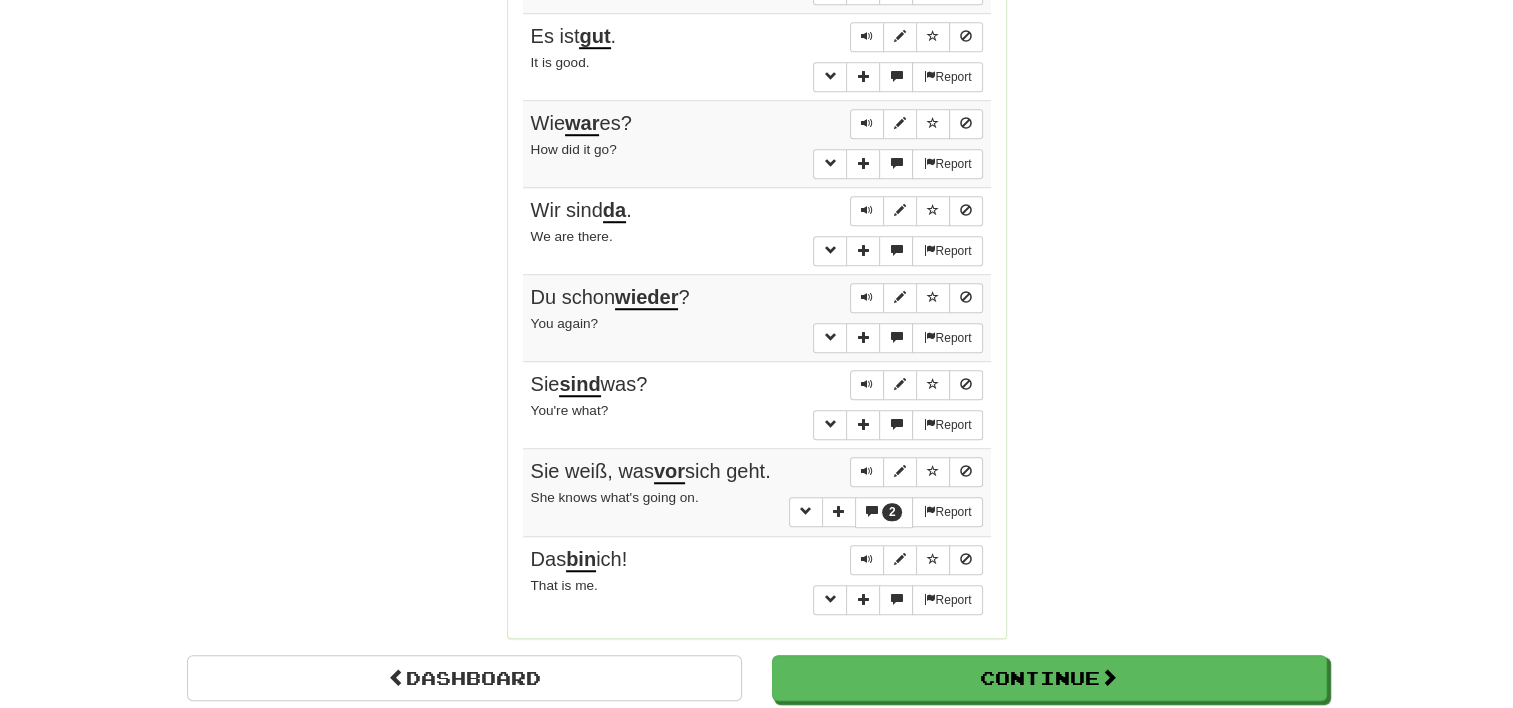 scroll, scrollTop: 1514, scrollLeft: 0, axis: vertical 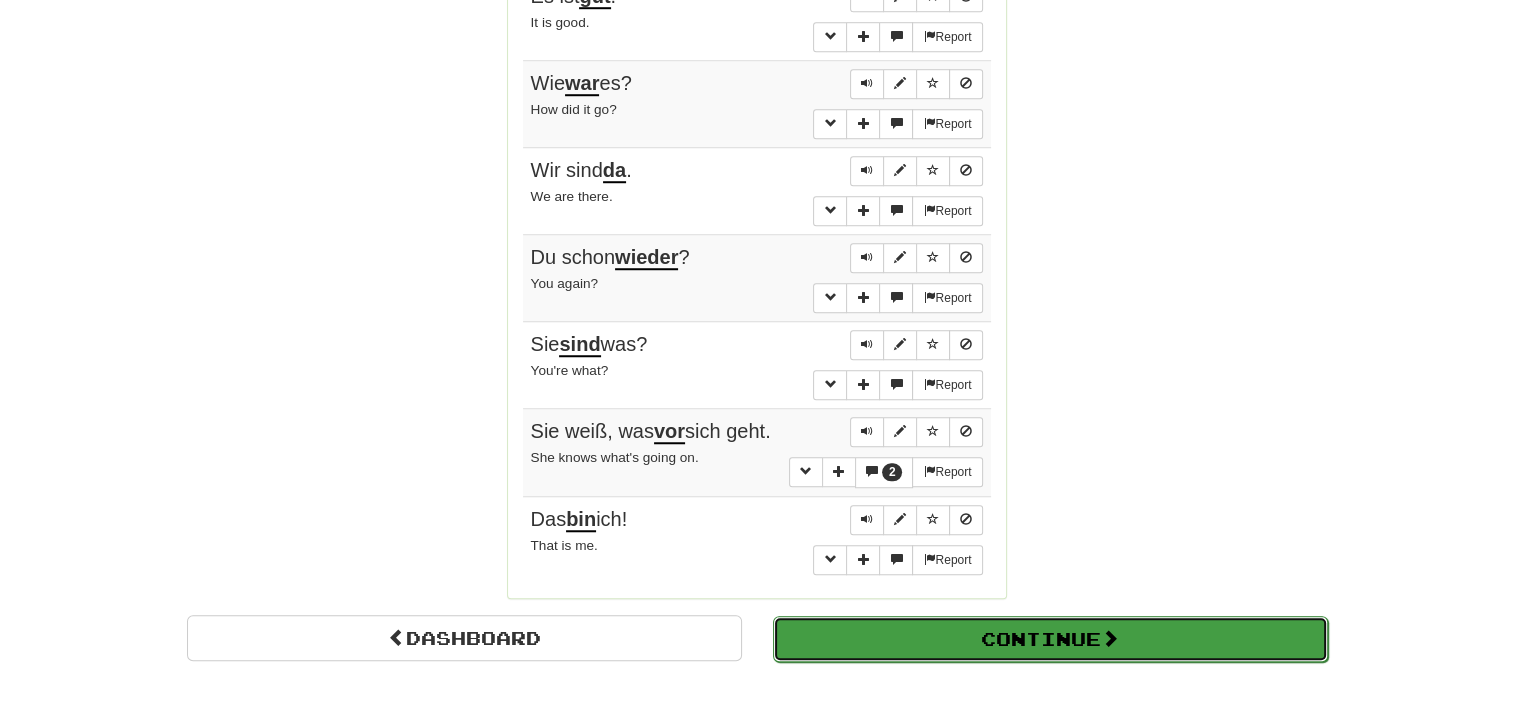 click on "Continue" at bounding box center (1050, 639) 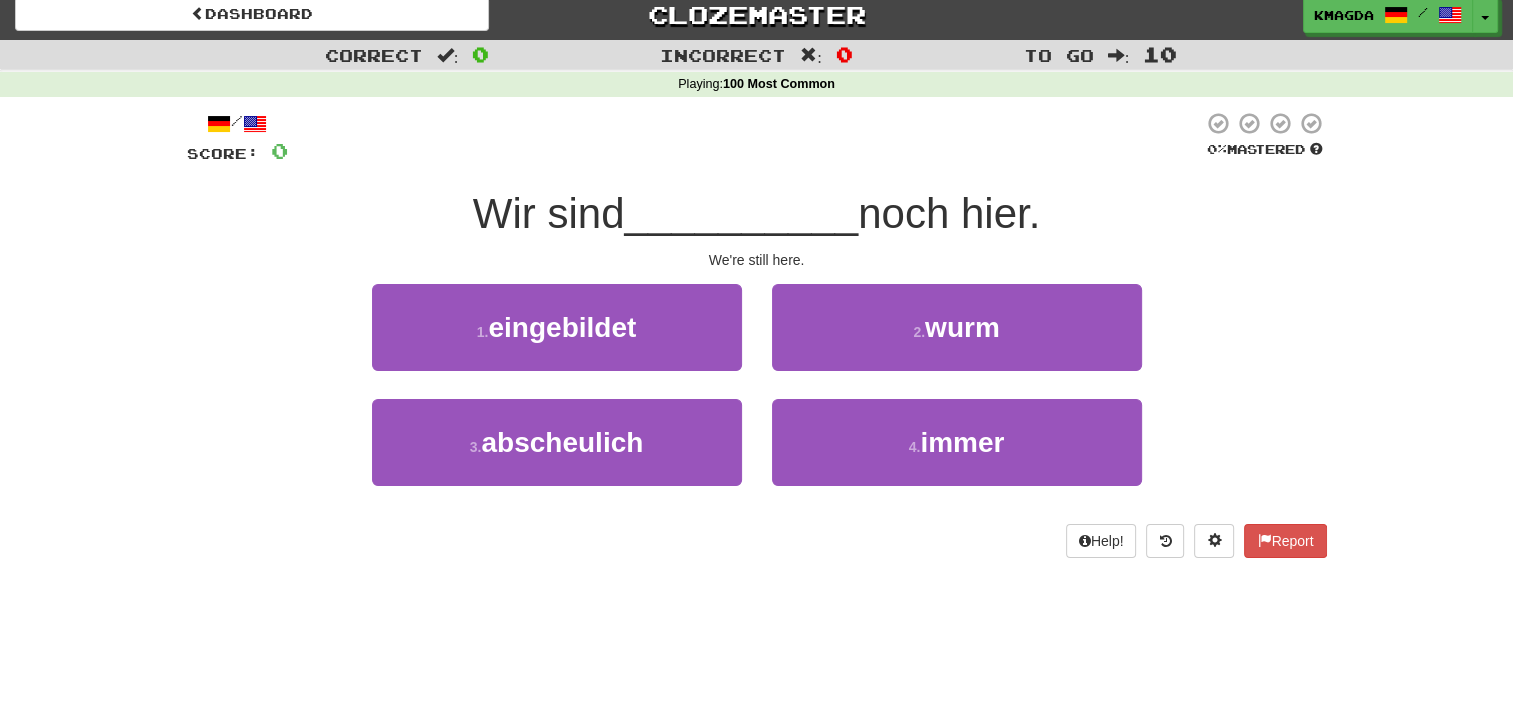 scroll, scrollTop: 0, scrollLeft: 0, axis: both 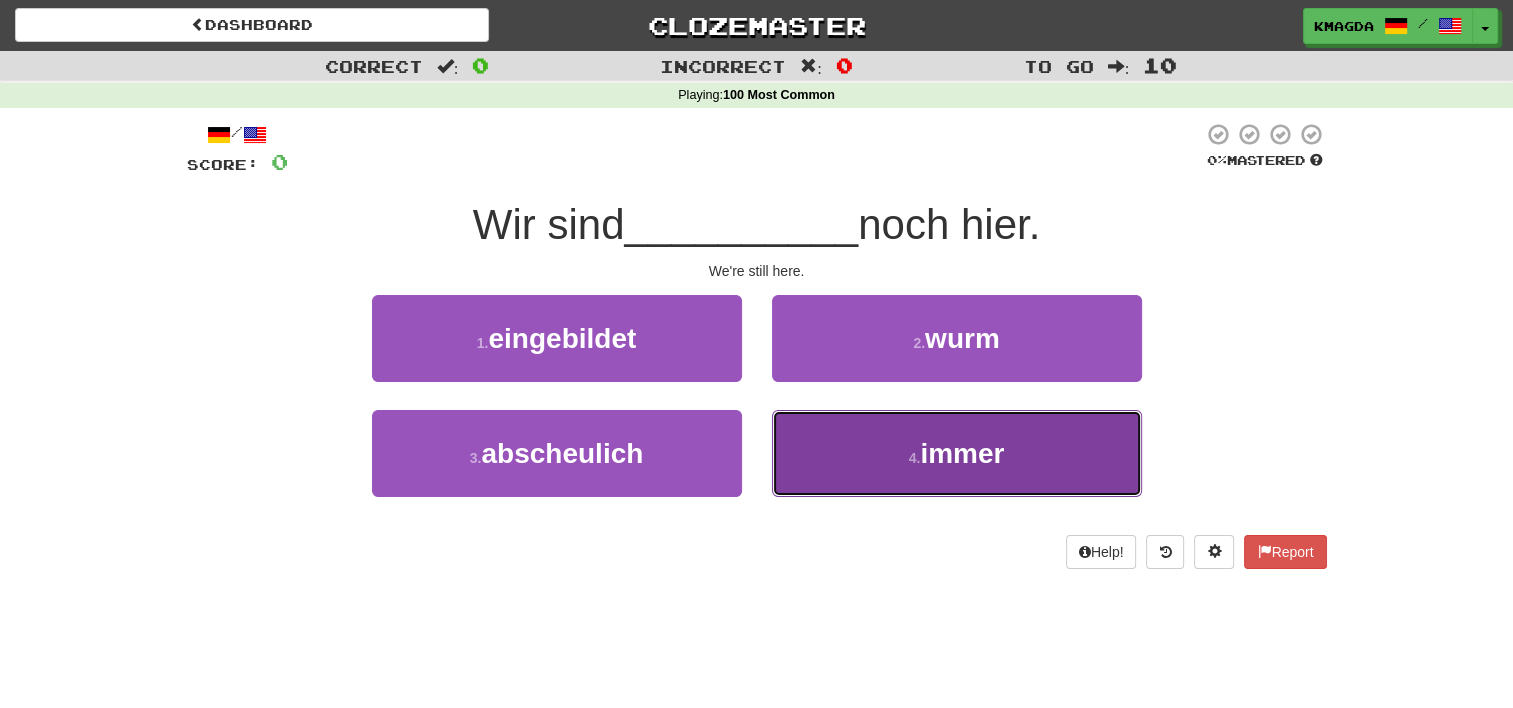 click on "immer" at bounding box center (962, 453) 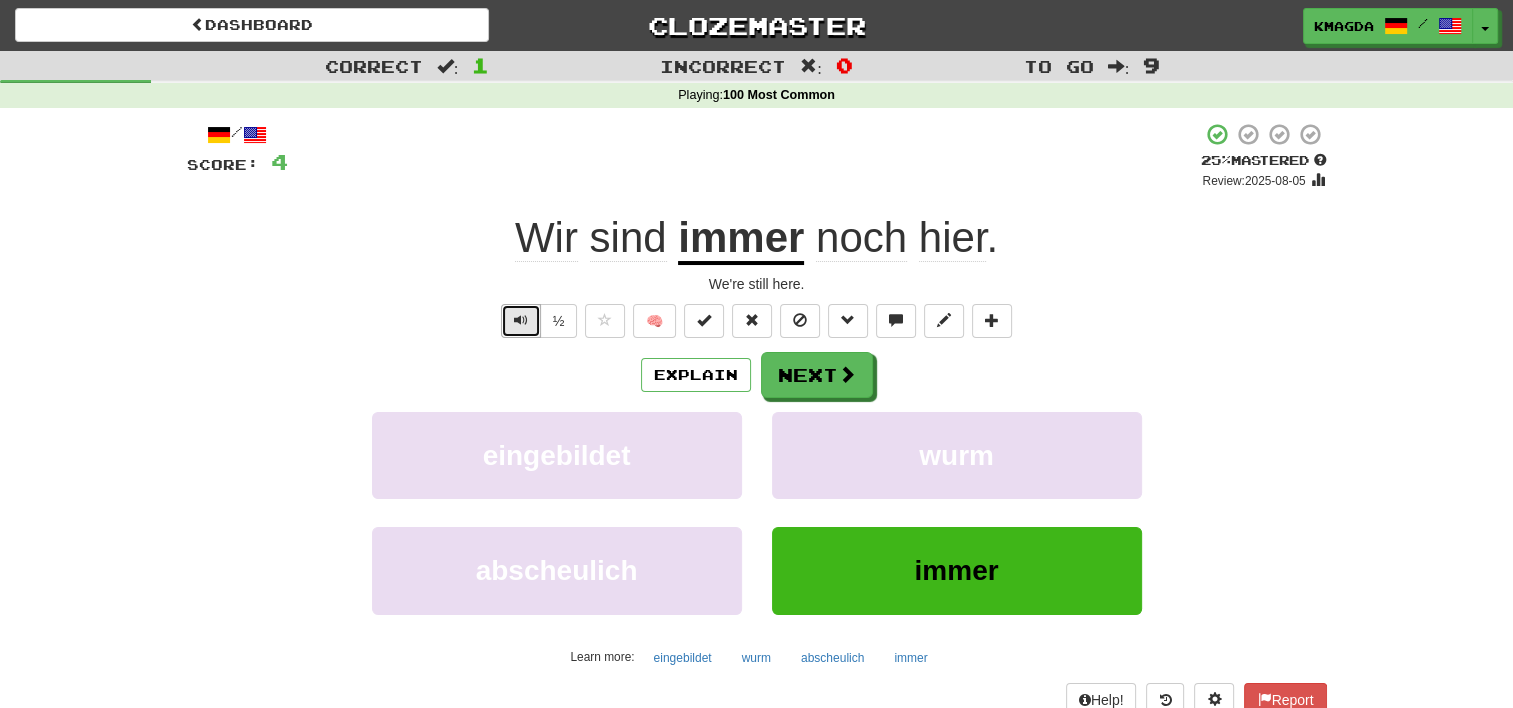 click at bounding box center (521, 320) 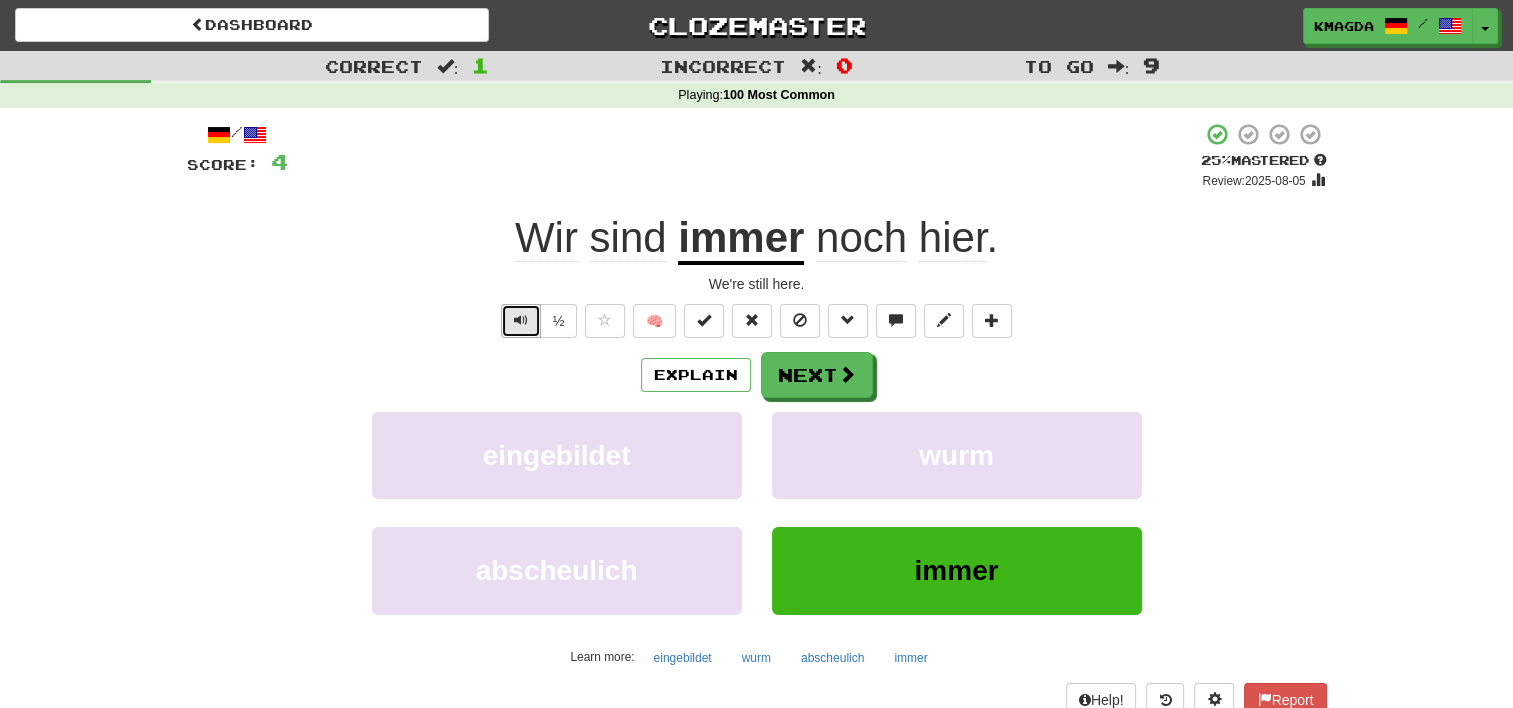 click at bounding box center (521, 320) 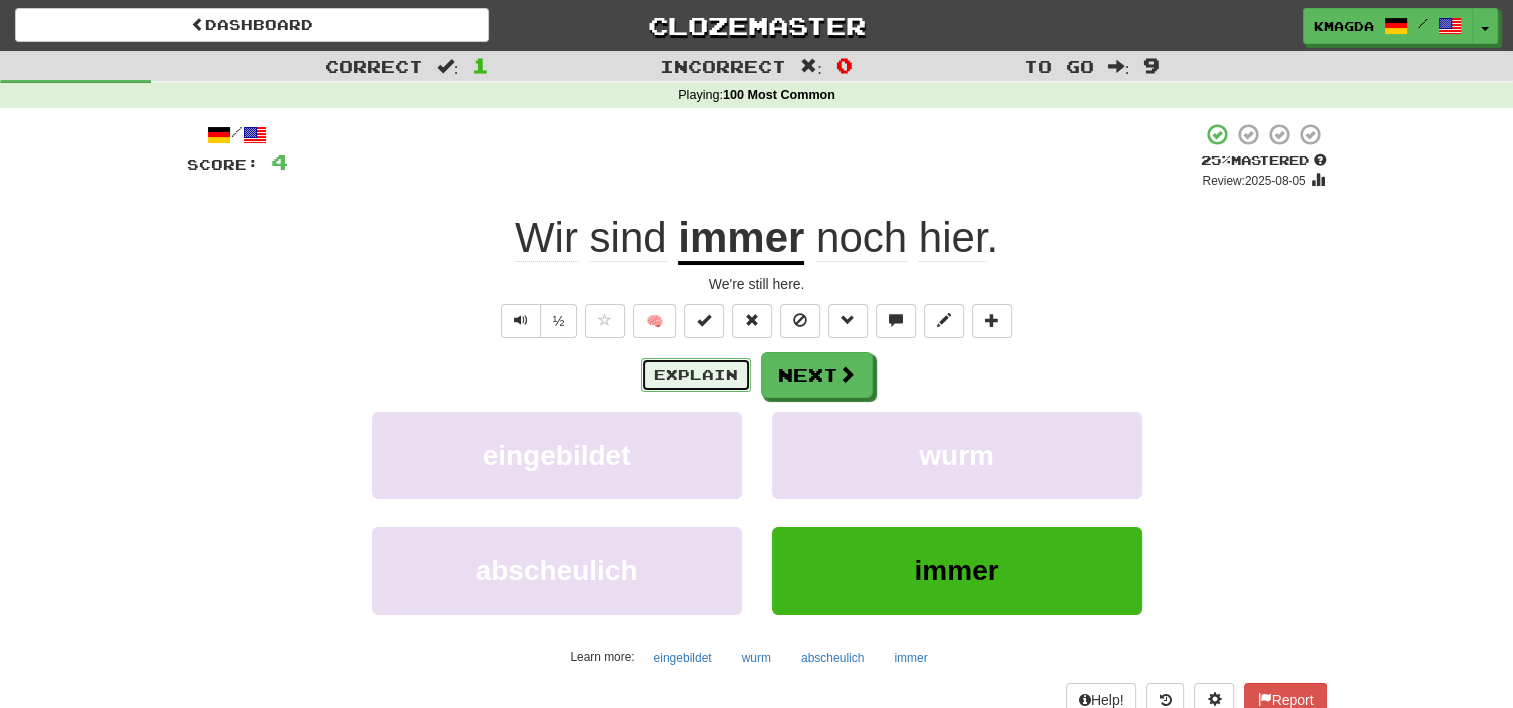 click on "Explain" at bounding box center (696, 375) 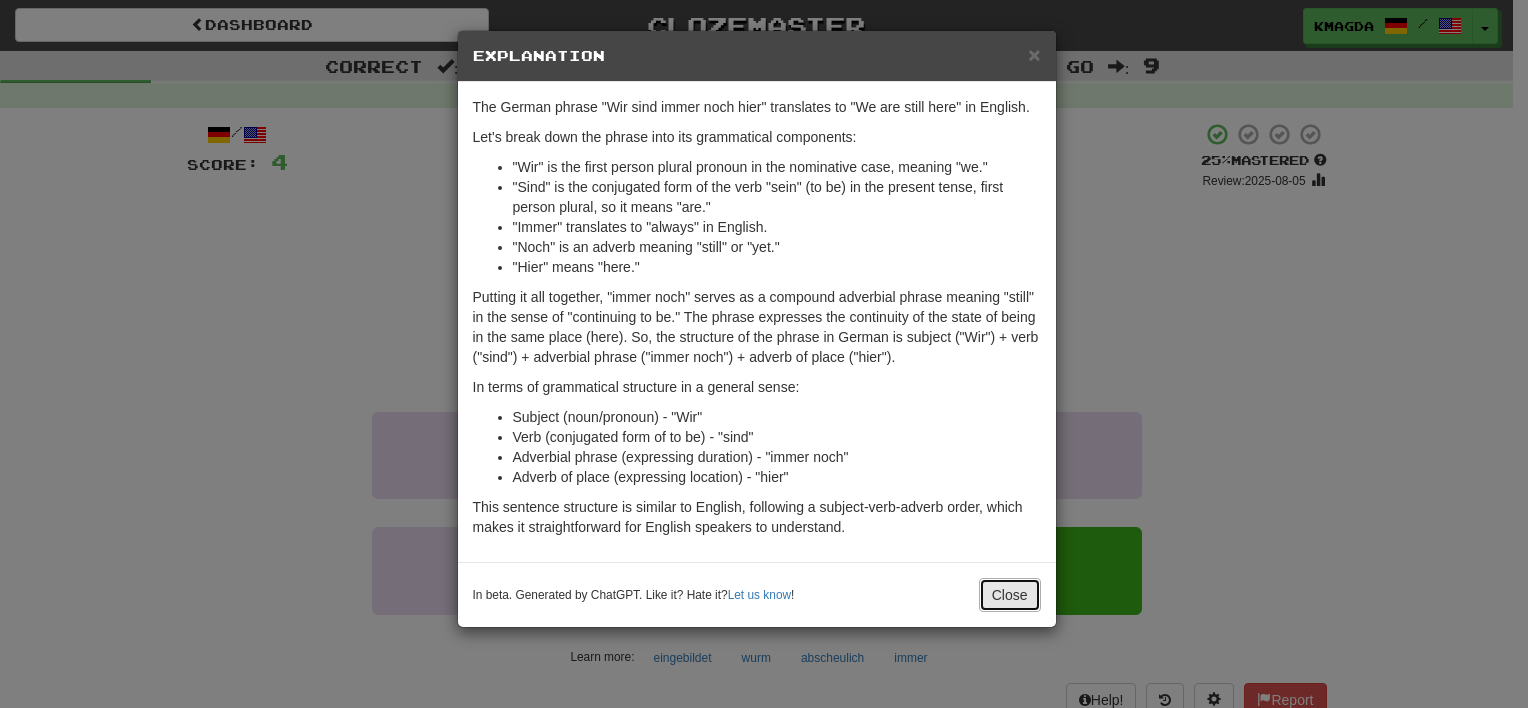 click on "Close" at bounding box center [1010, 595] 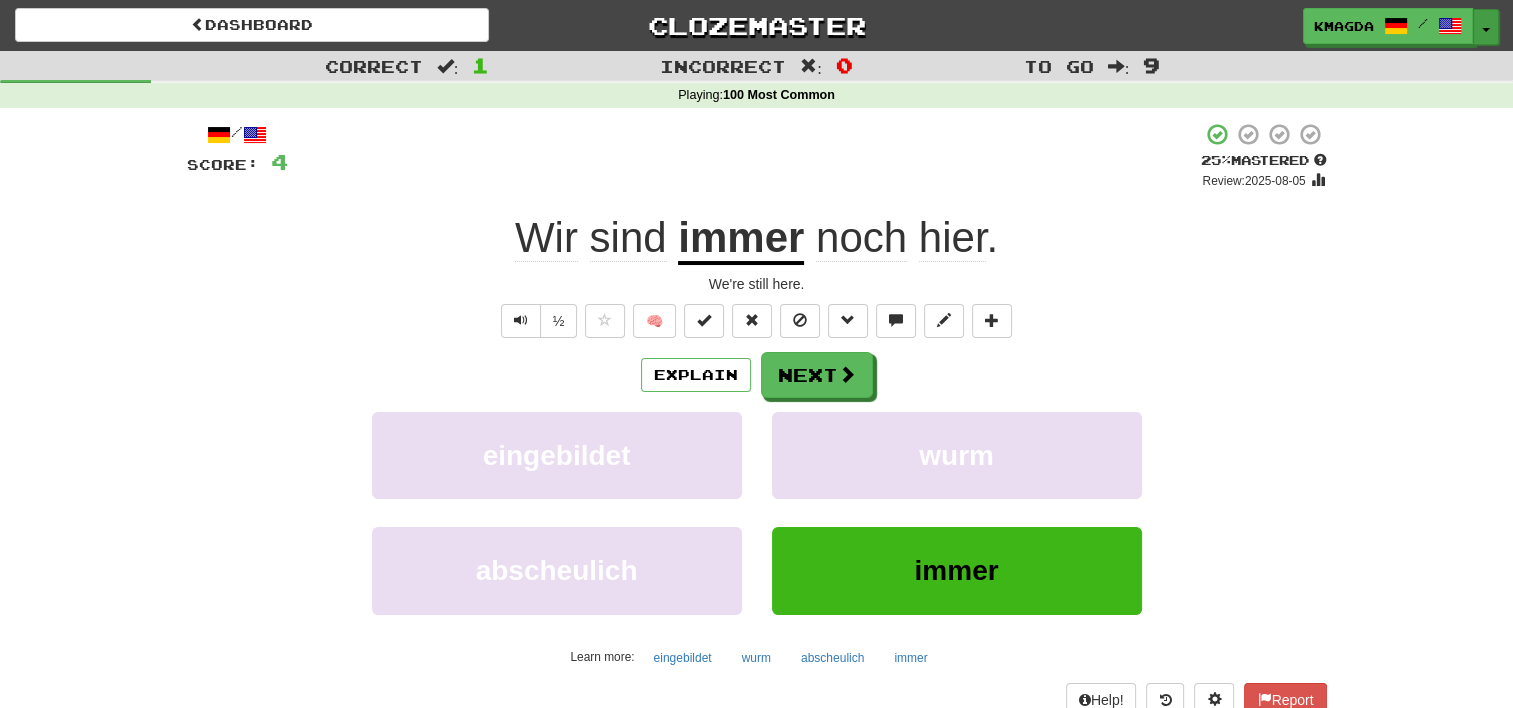 click at bounding box center (1486, 30) 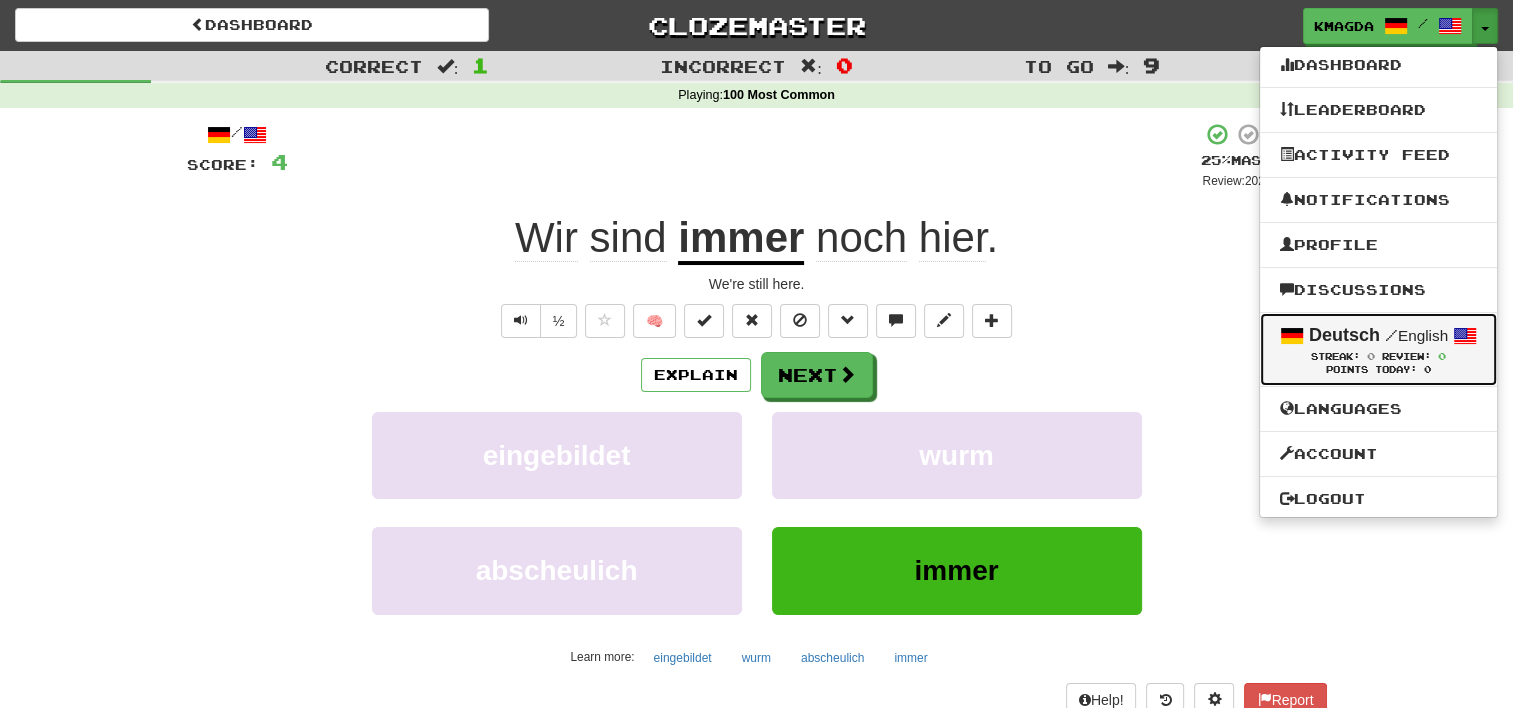 click on "/
English" at bounding box center (1416, 335) 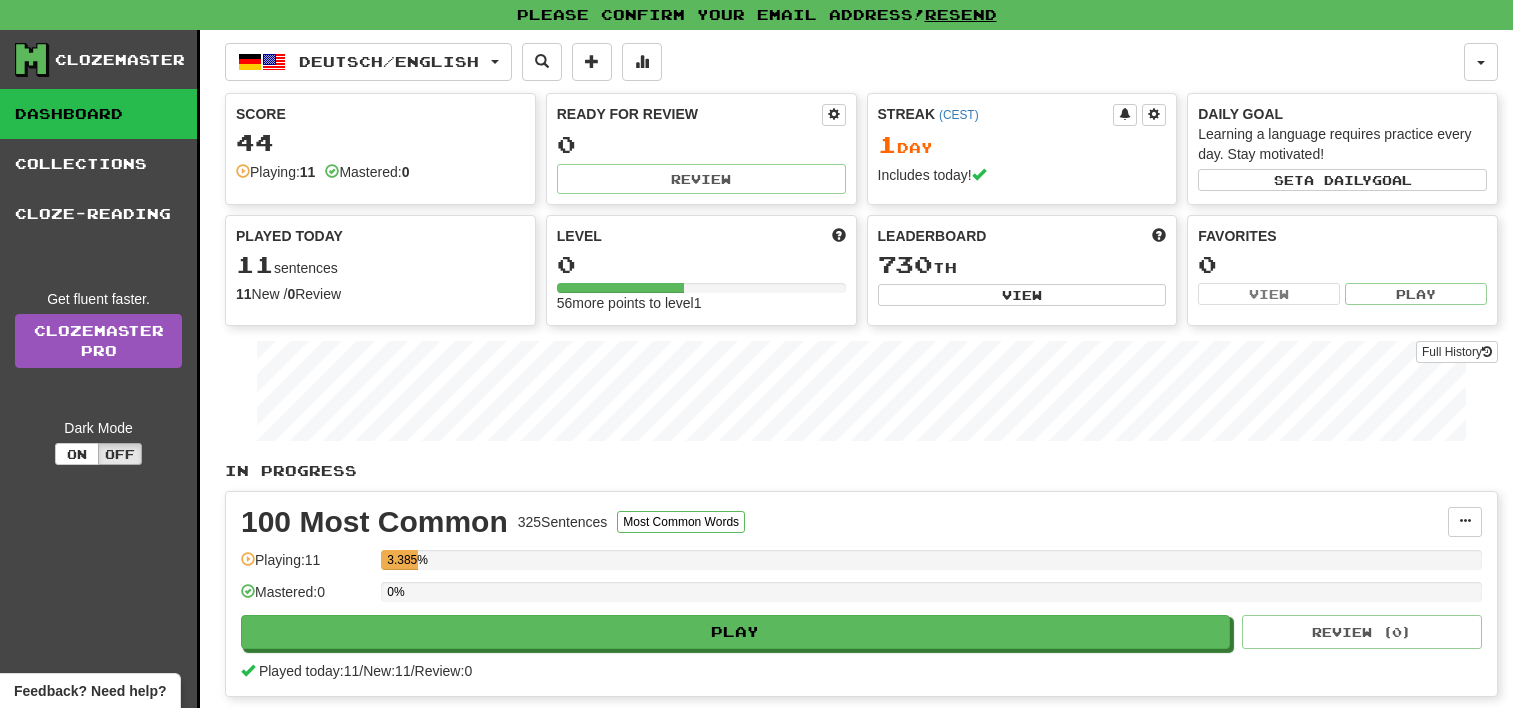 scroll, scrollTop: 0, scrollLeft: 0, axis: both 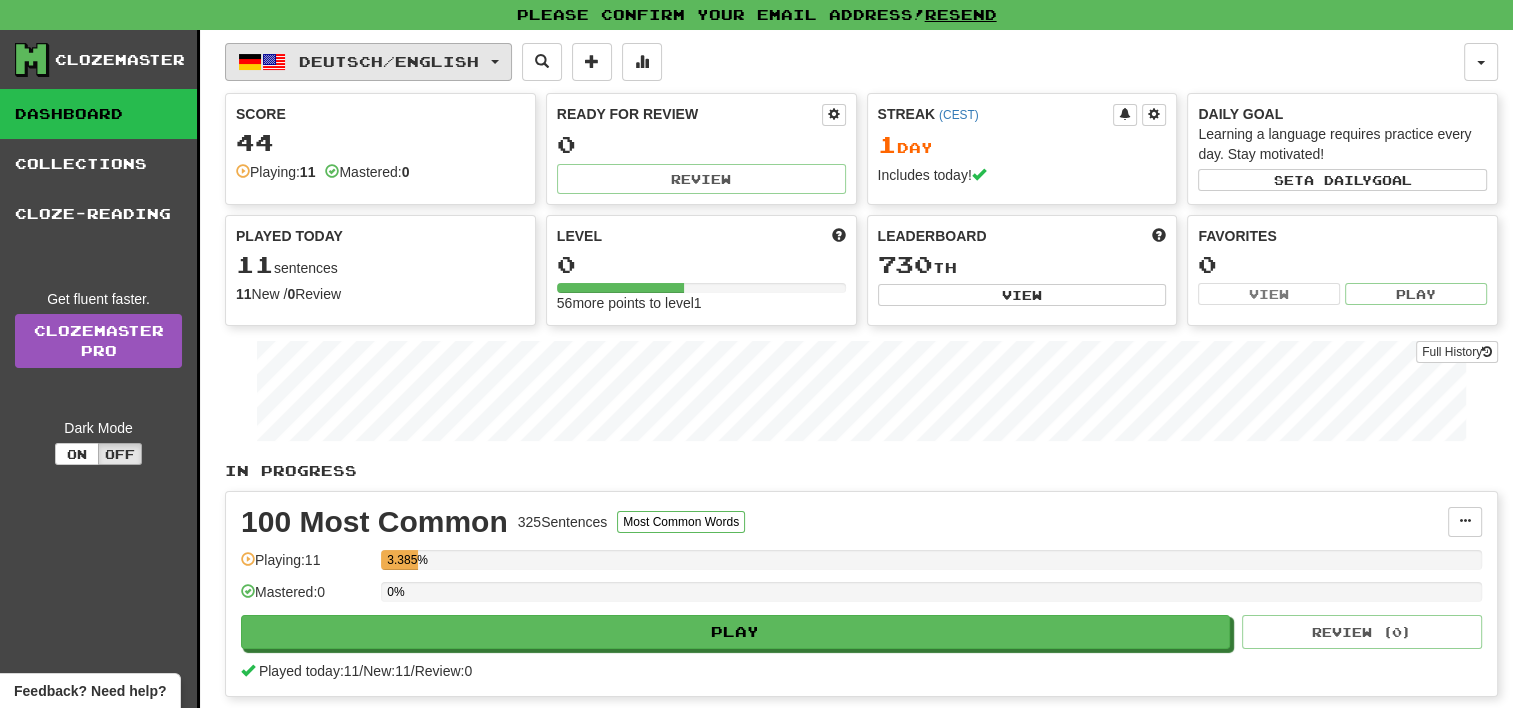 click on "Deutsch  /  English" at bounding box center (368, 62) 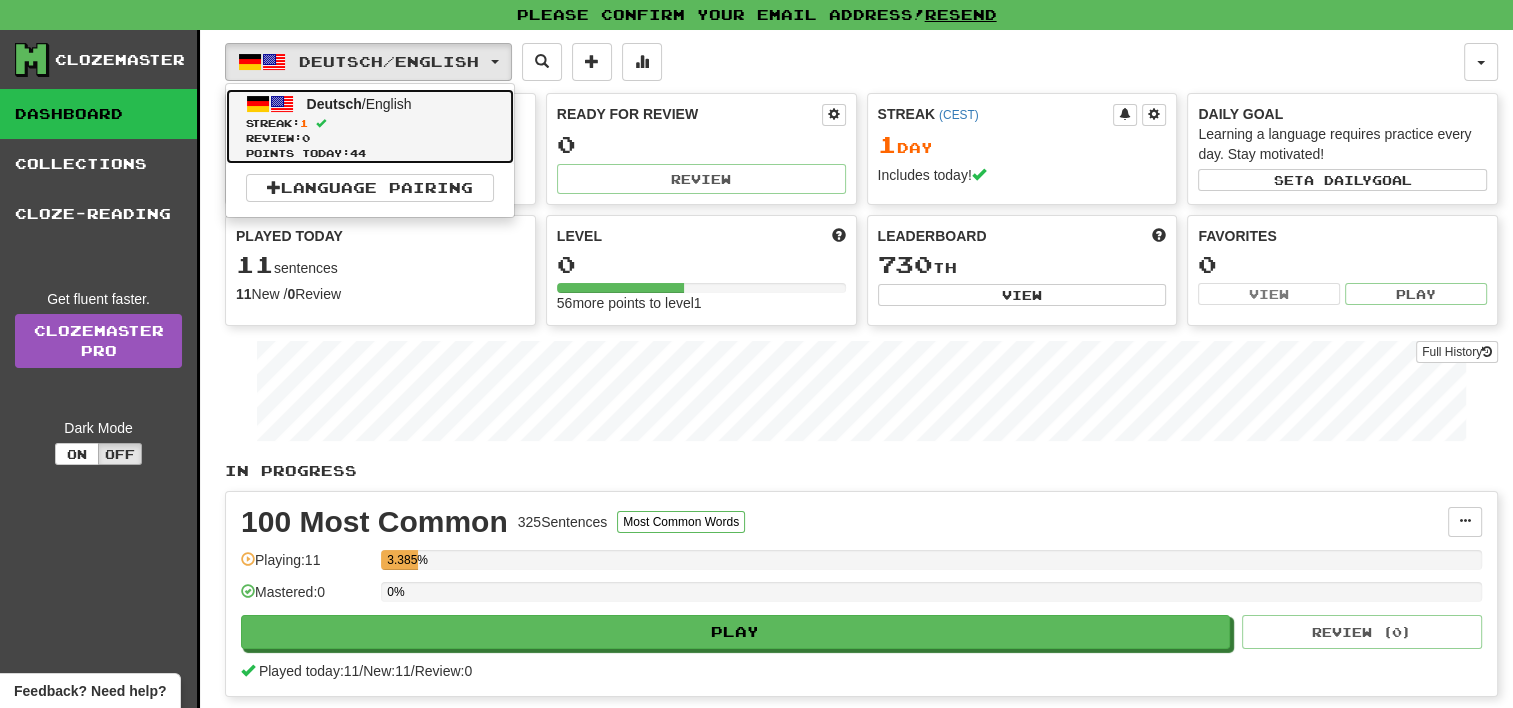 click on "Deutsch  /  English" at bounding box center (359, 104) 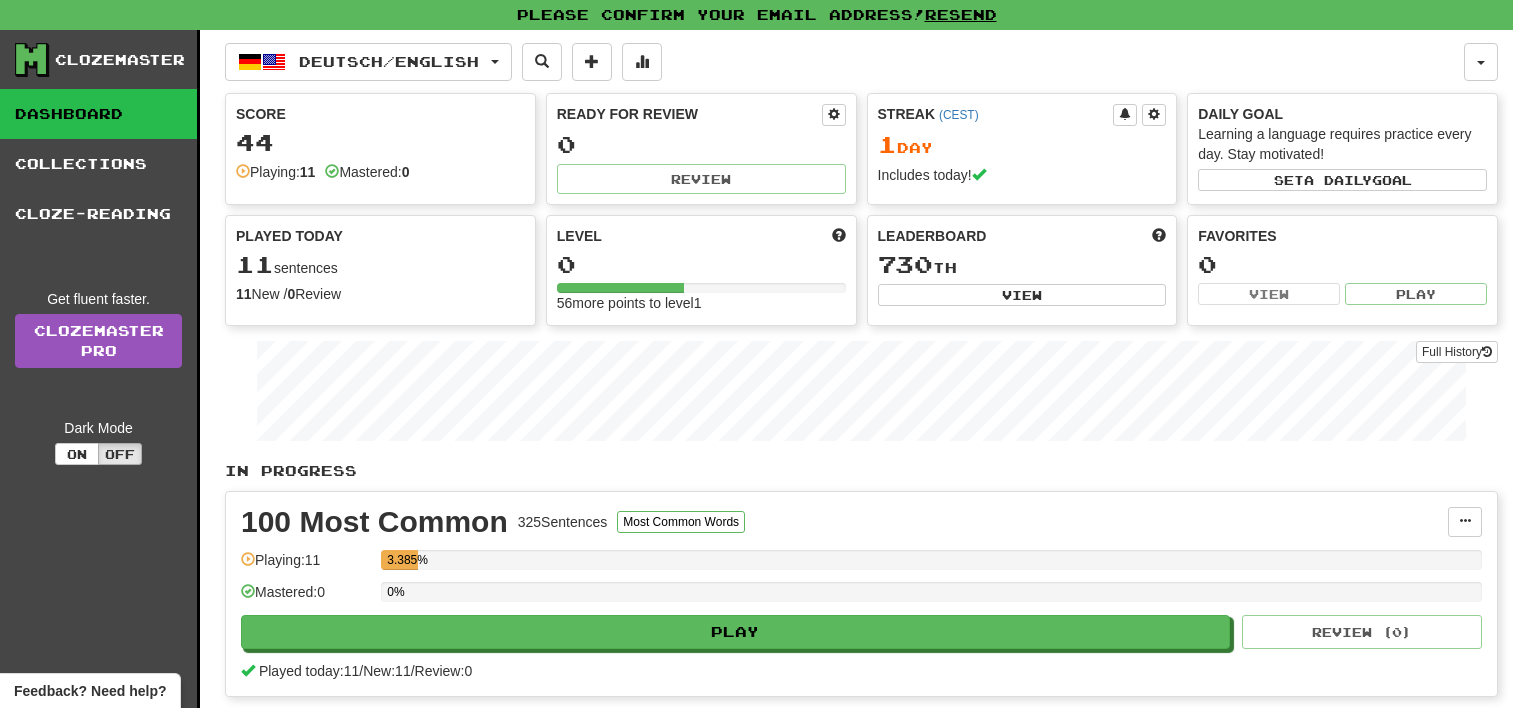 scroll, scrollTop: 0, scrollLeft: 0, axis: both 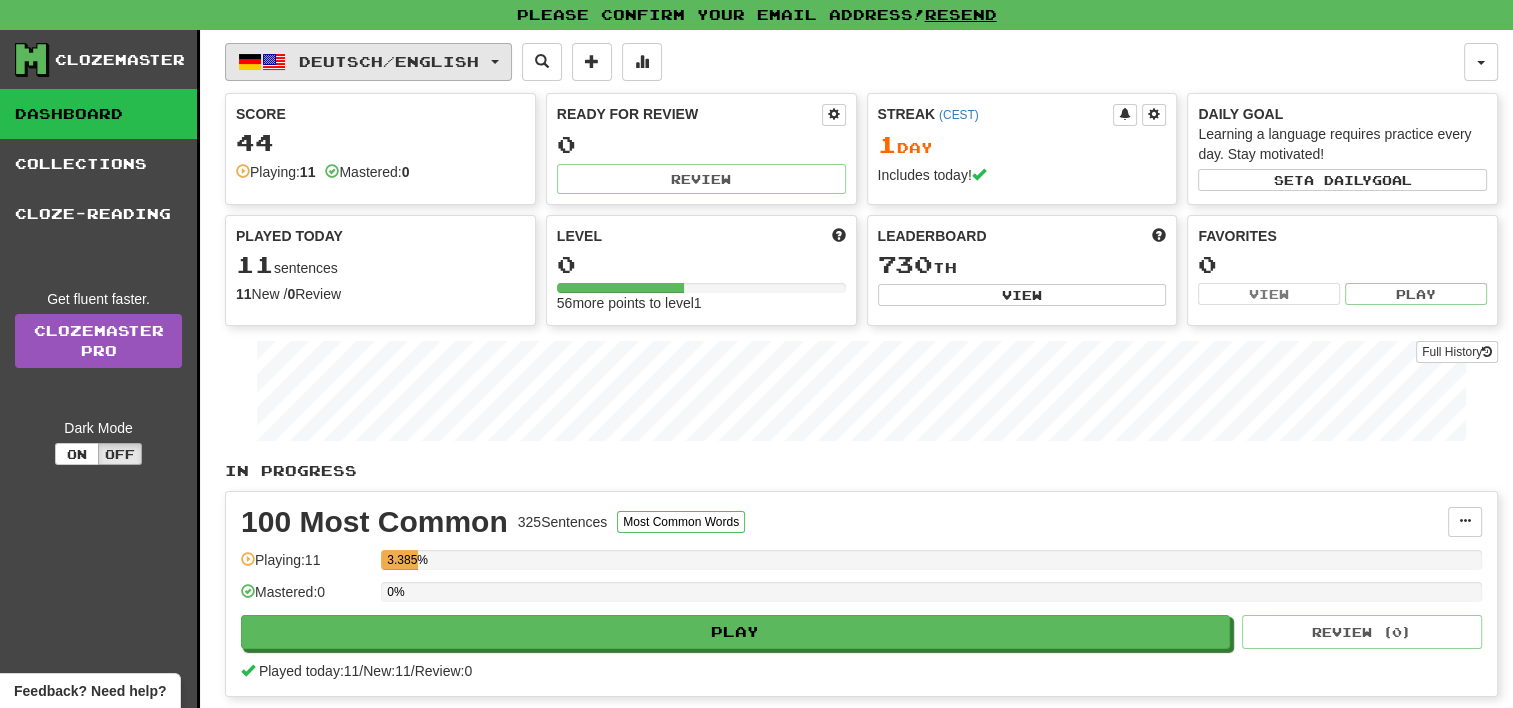 click on "Deutsch  /  English" at bounding box center [368, 62] 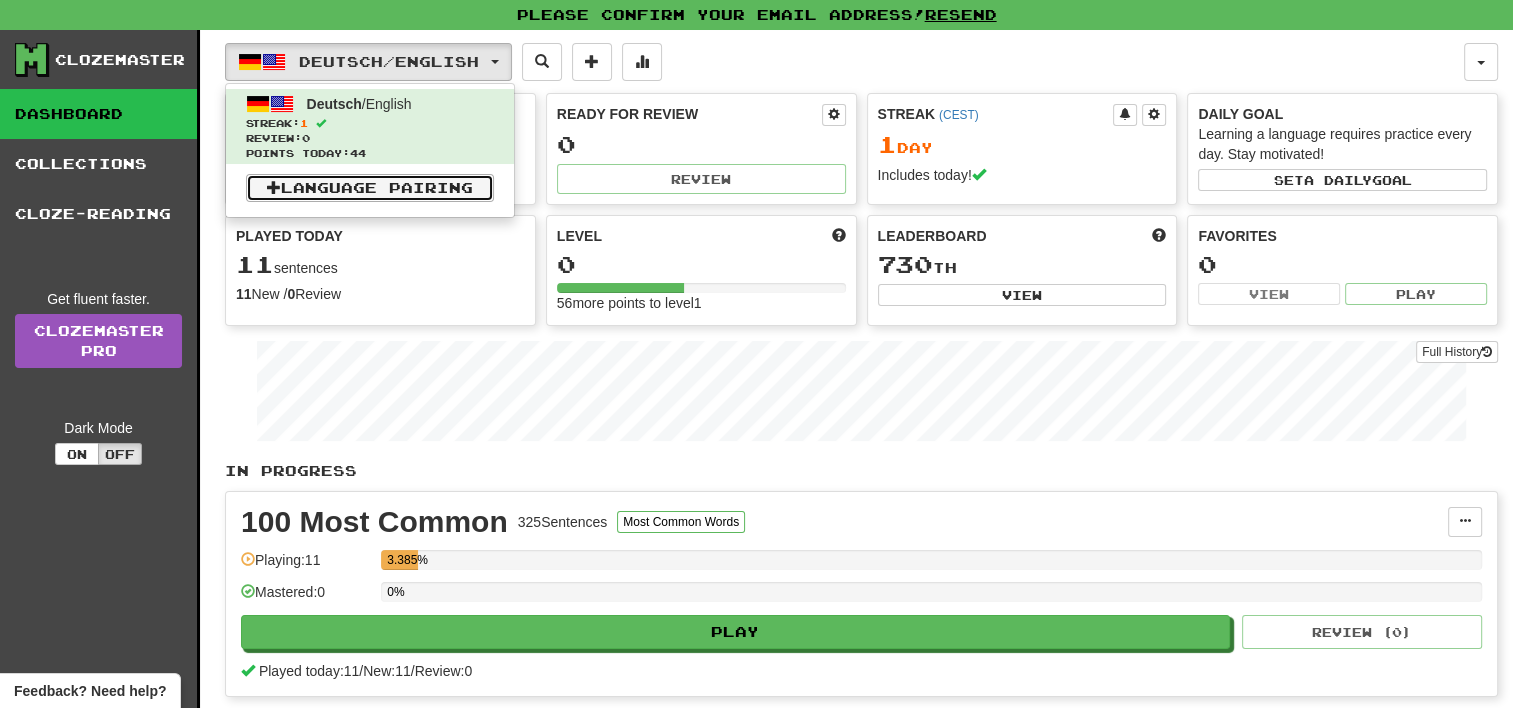 click on "Language Pairing" at bounding box center (370, 188) 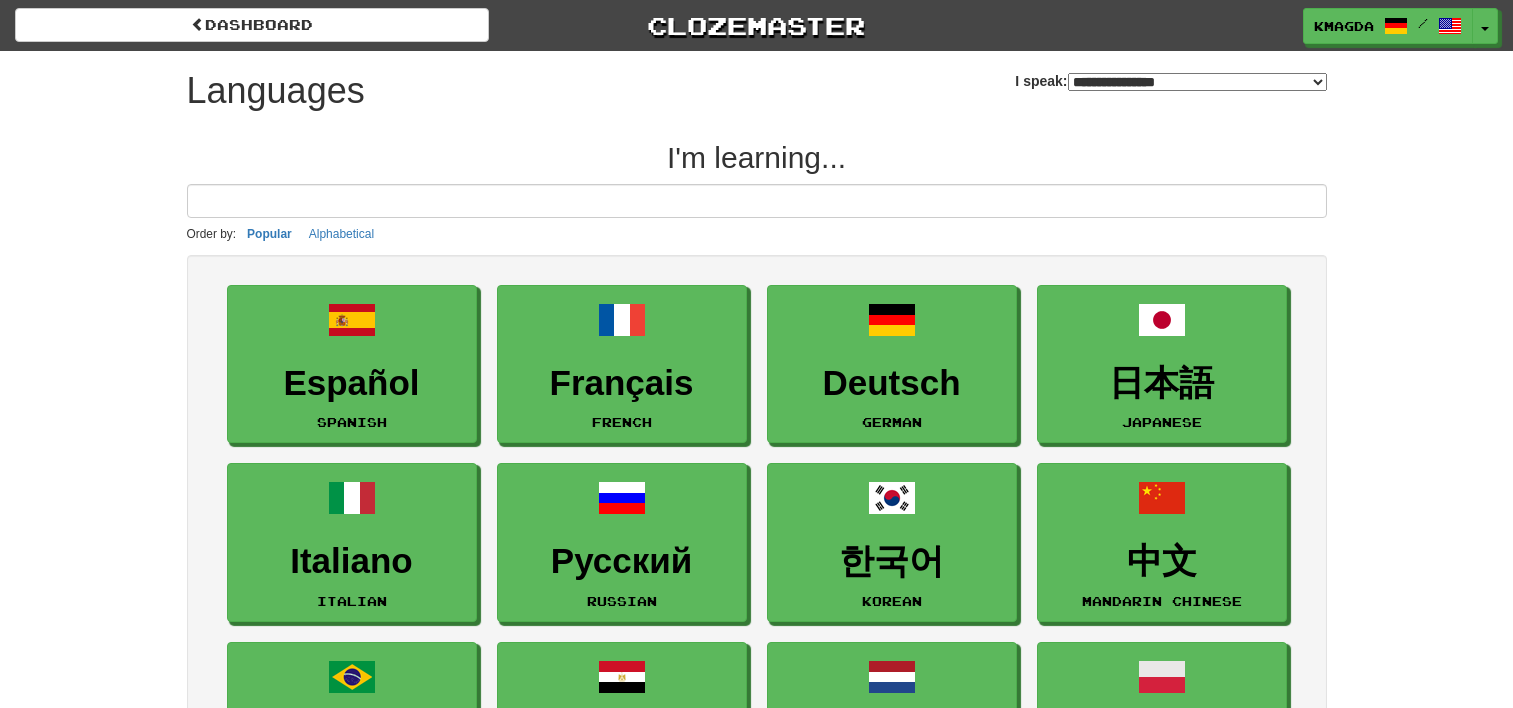 scroll, scrollTop: 0, scrollLeft: 0, axis: both 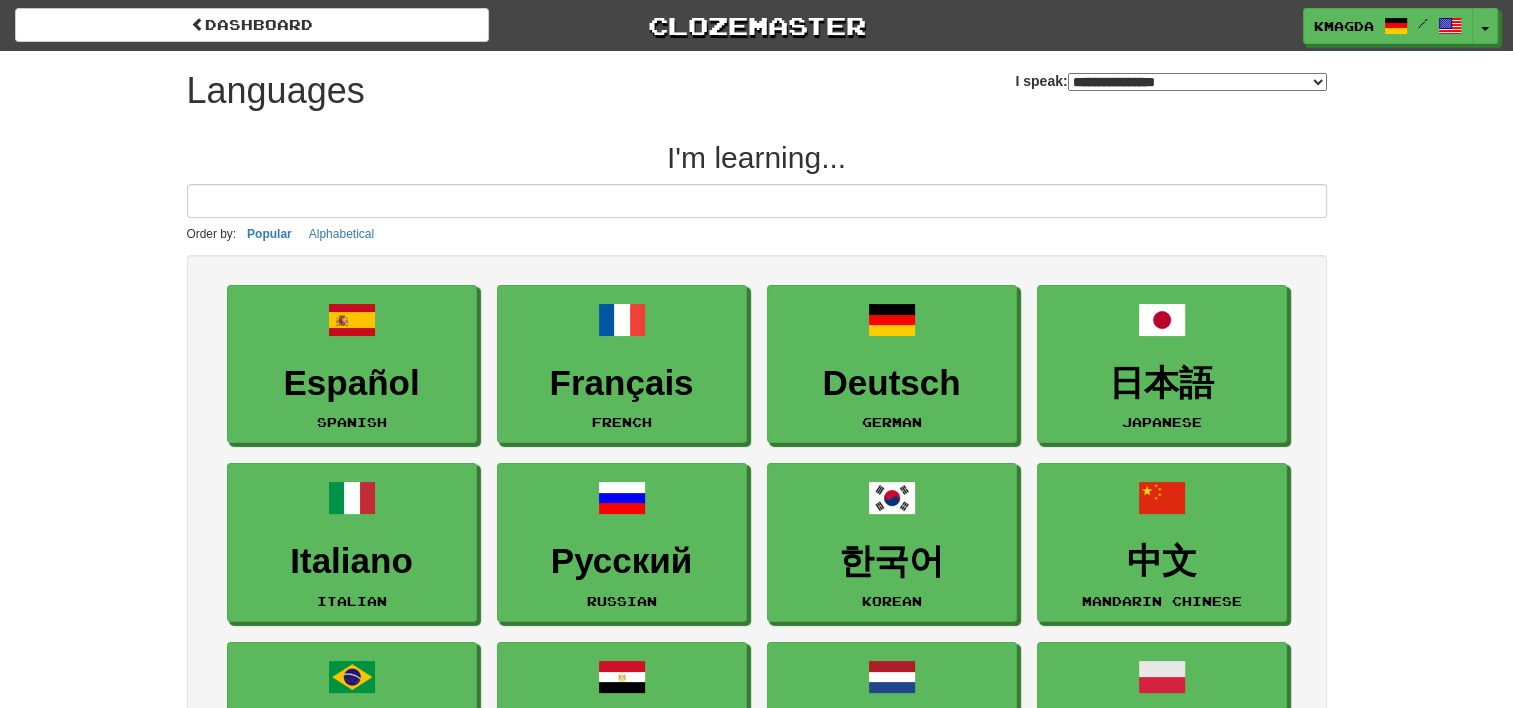 click on "**********" at bounding box center (1197, 82) 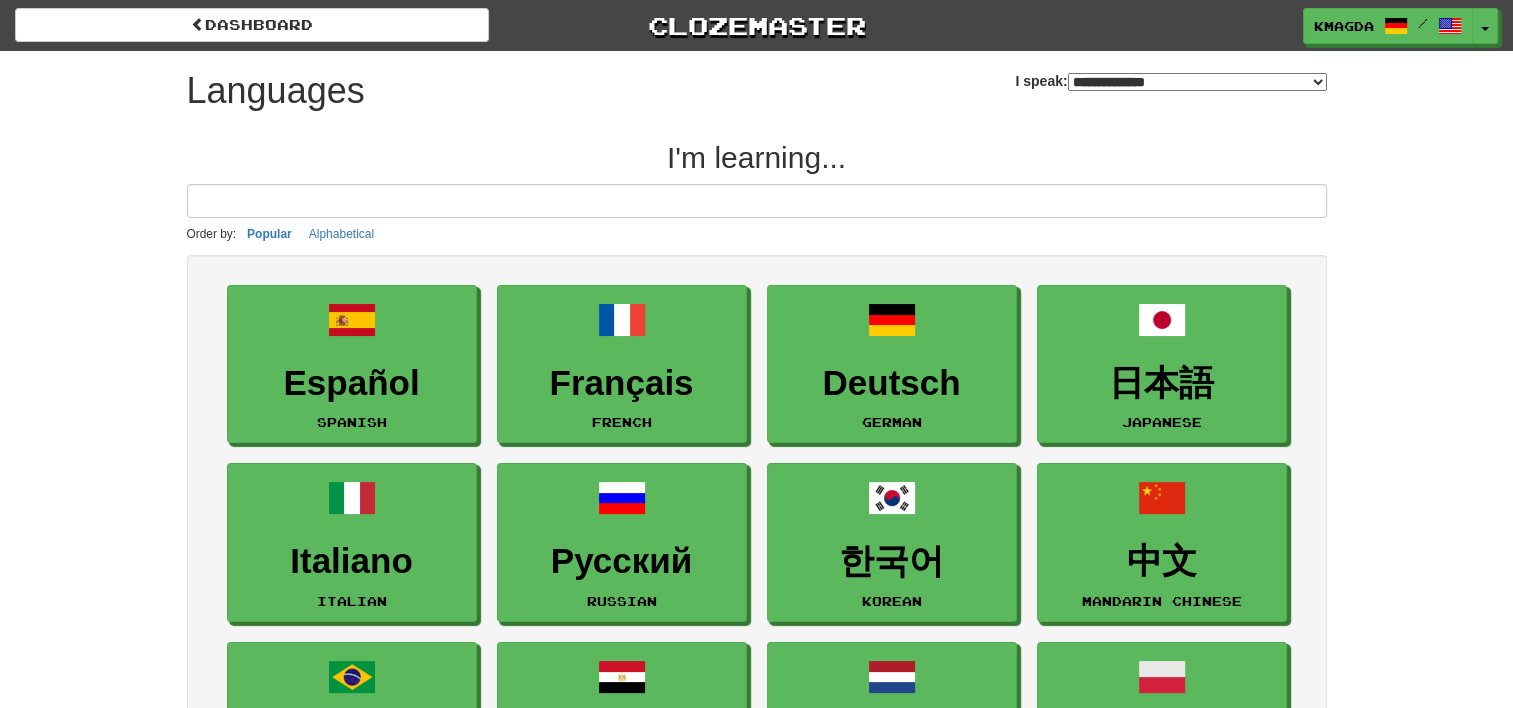 click on "**********" at bounding box center (1197, 82) 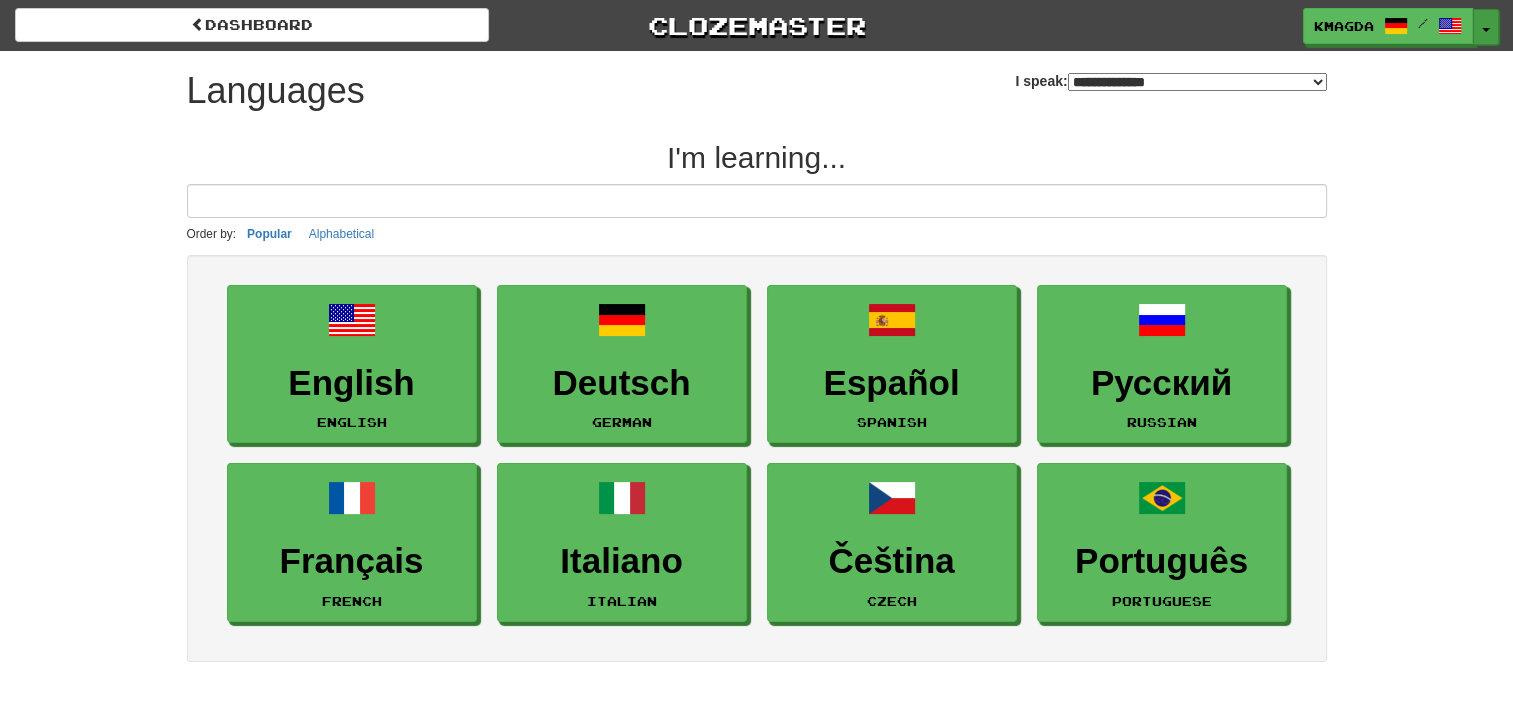 click on "Toggle Dropdown" at bounding box center (1486, 27) 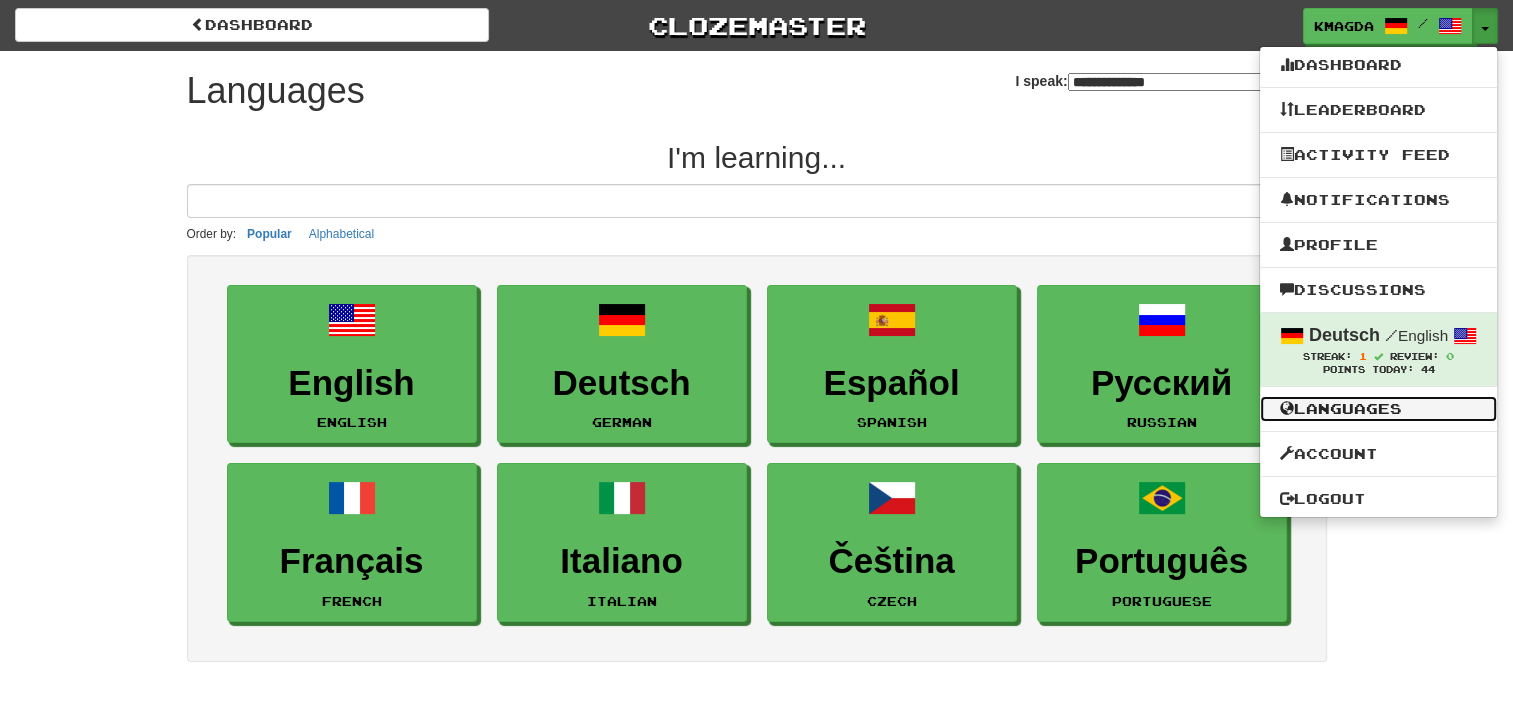 click on "Languages" at bounding box center (1378, 409) 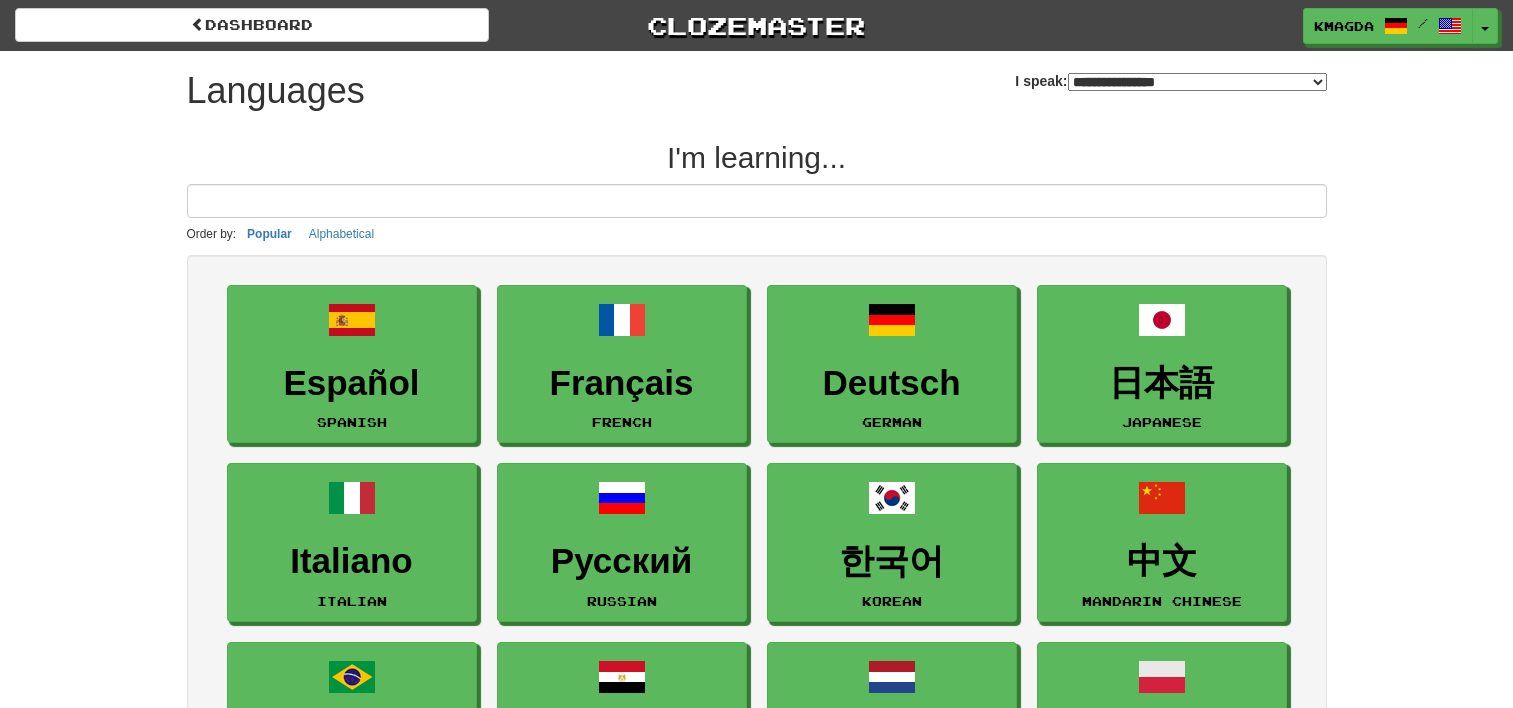 scroll, scrollTop: 0, scrollLeft: 0, axis: both 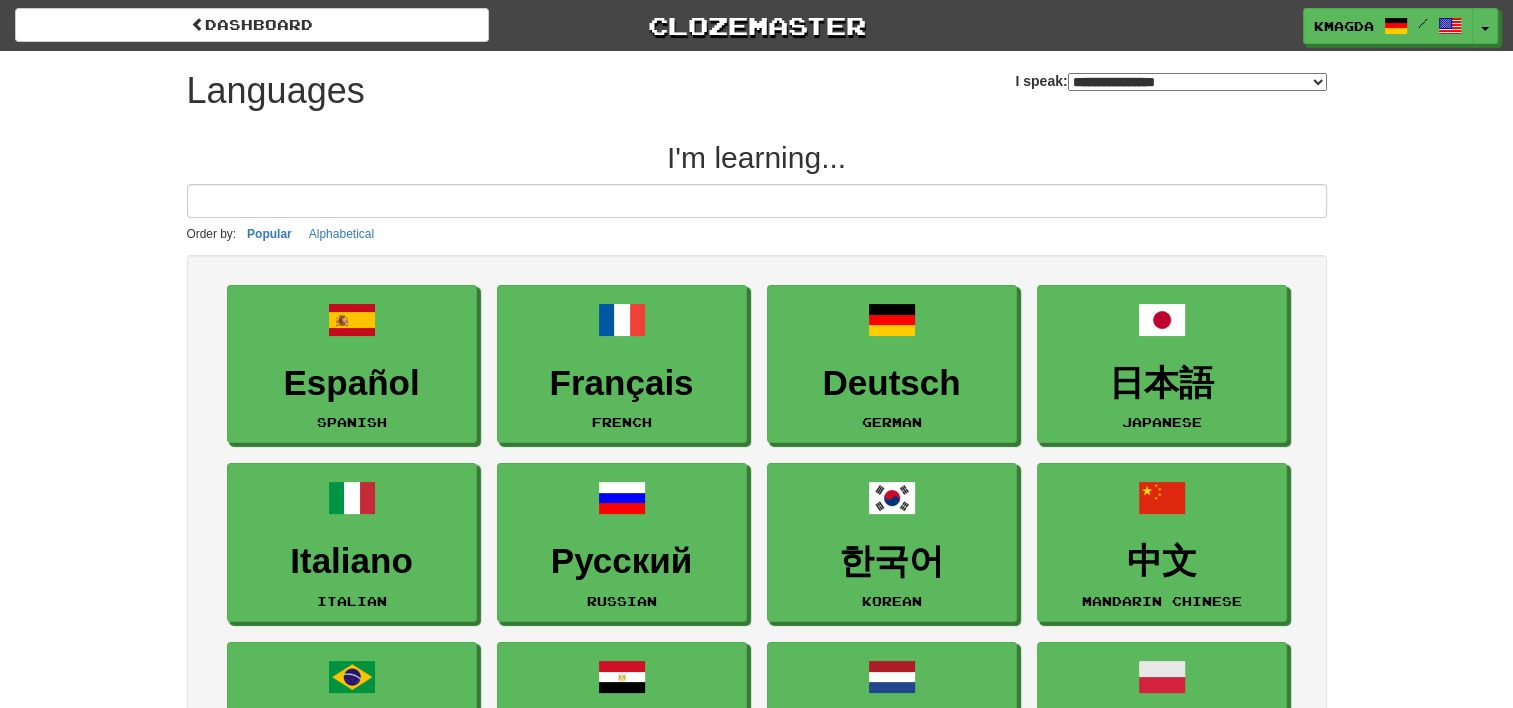 click on "**********" at bounding box center (1197, 82) 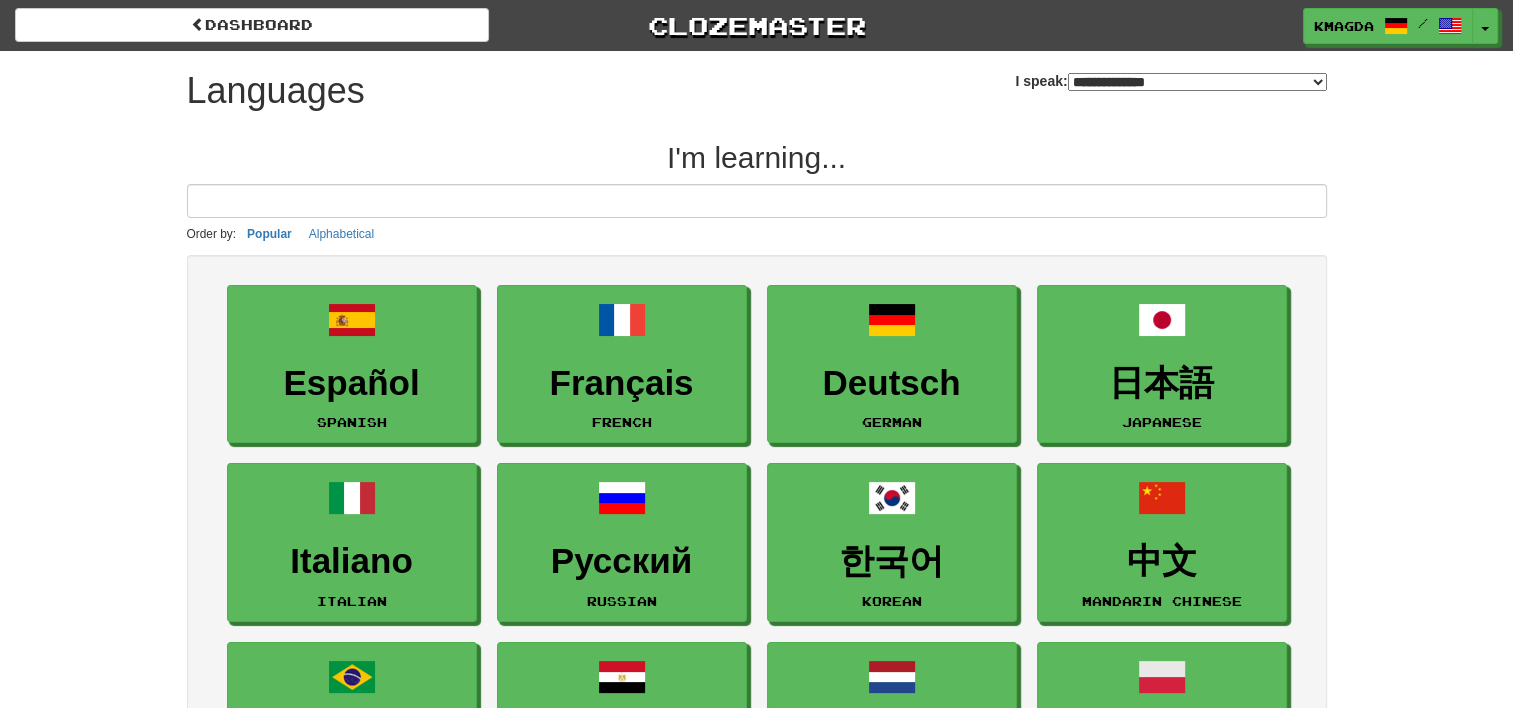 click on "**********" at bounding box center (1197, 82) 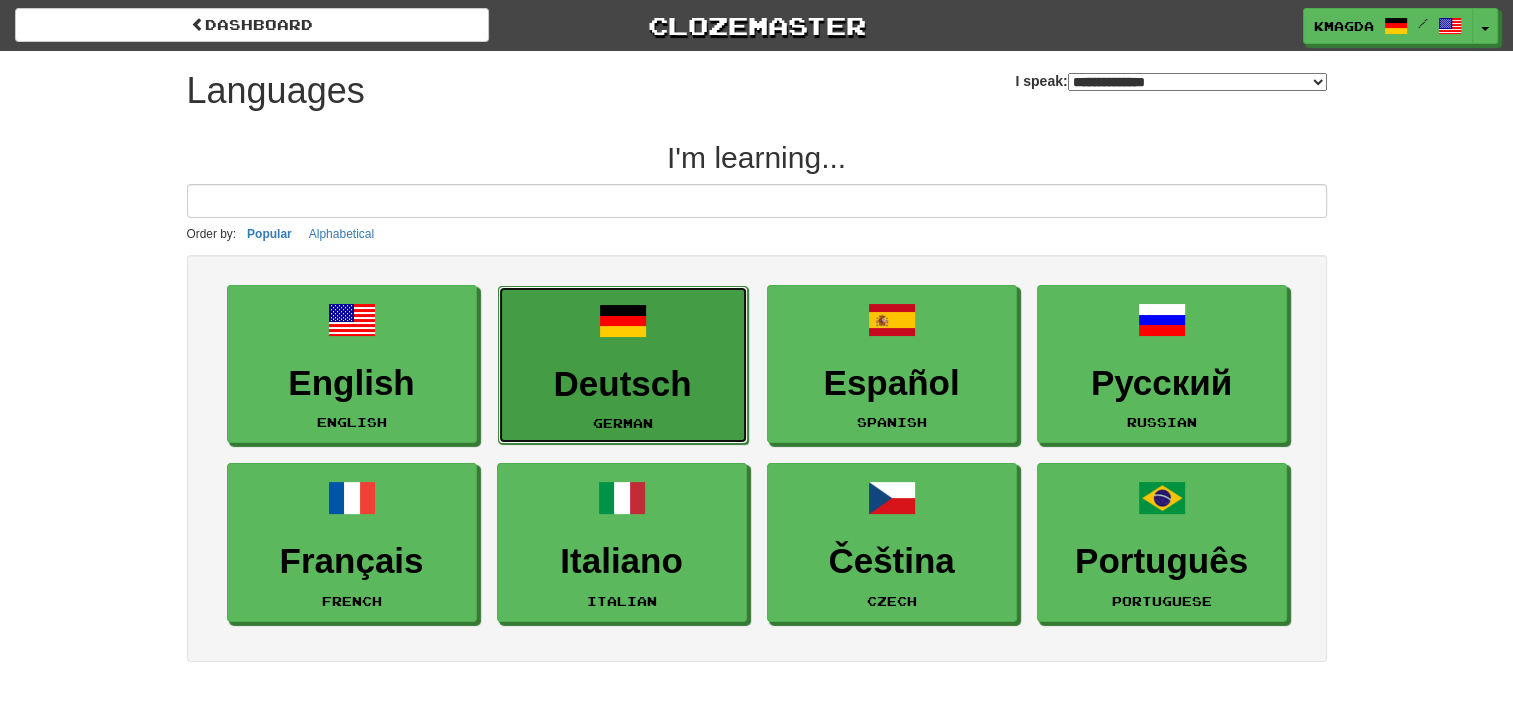 click on "Deutsch German" at bounding box center (623, 365) 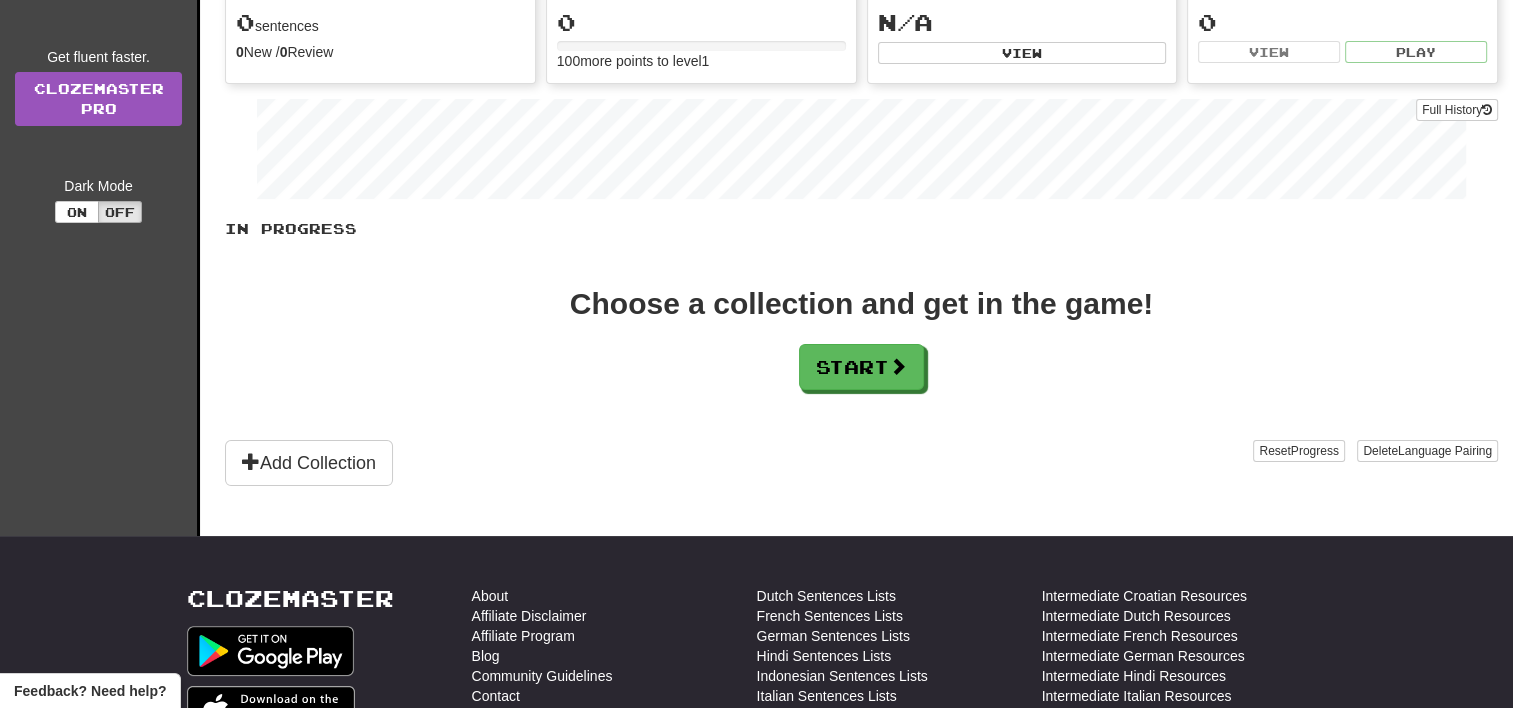 scroll, scrollTop: 120, scrollLeft: 0, axis: vertical 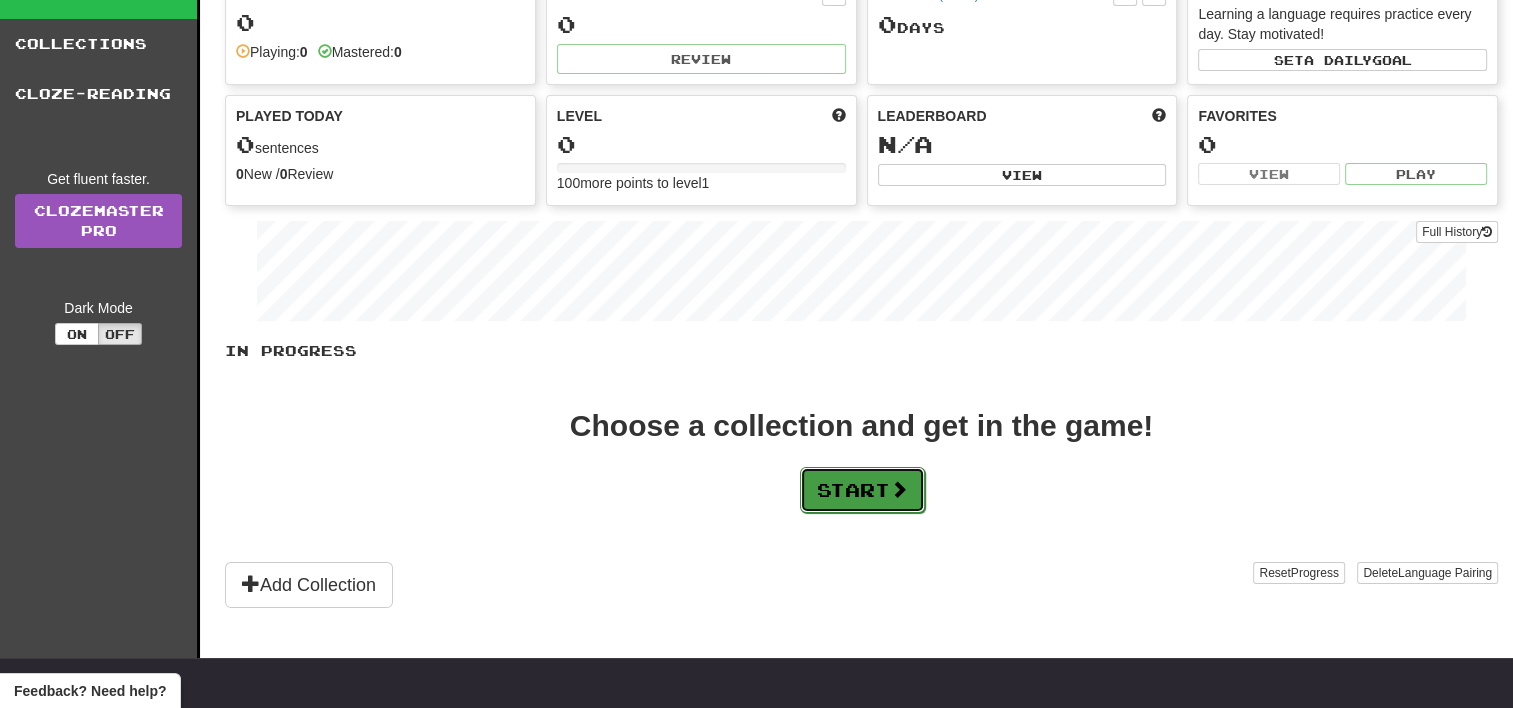 click on "Start" at bounding box center (862, 490) 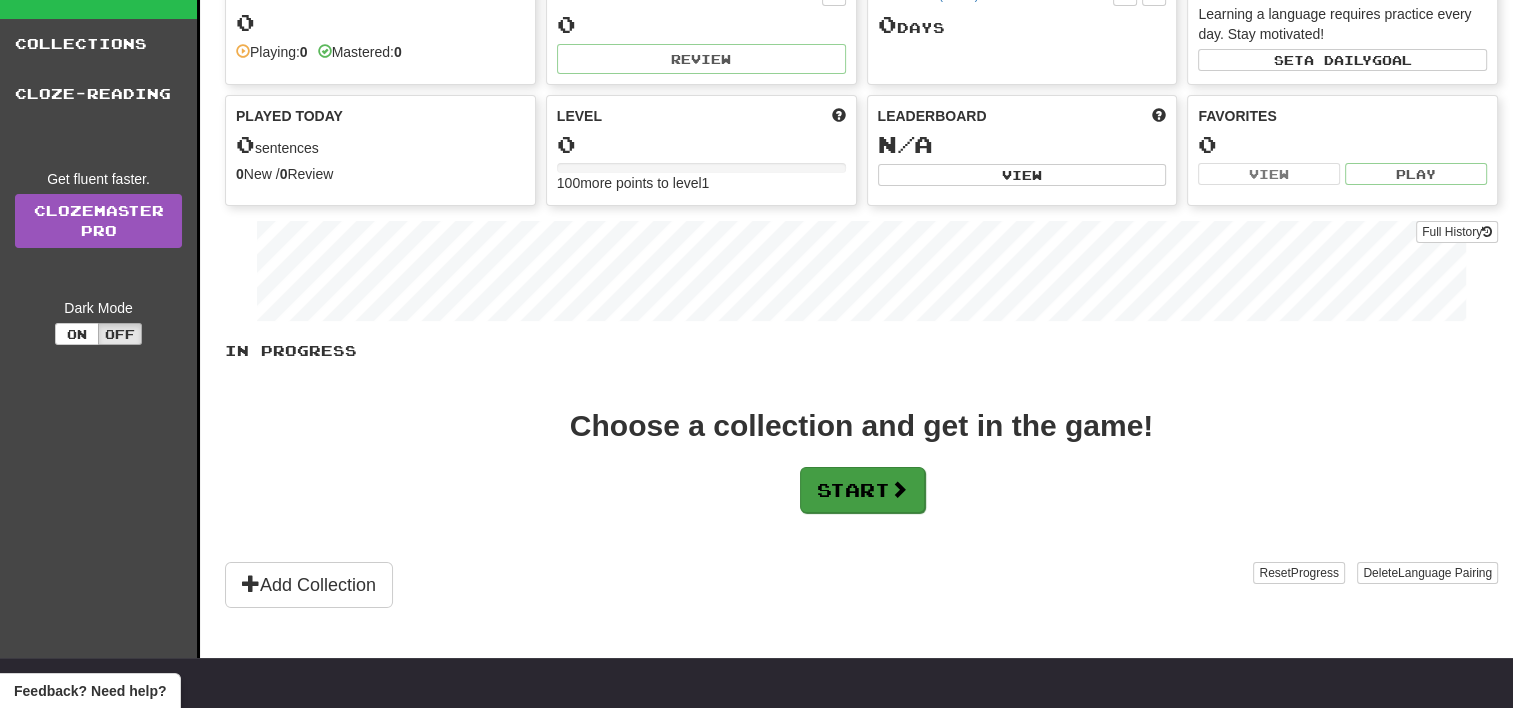 scroll, scrollTop: 0, scrollLeft: 0, axis: both 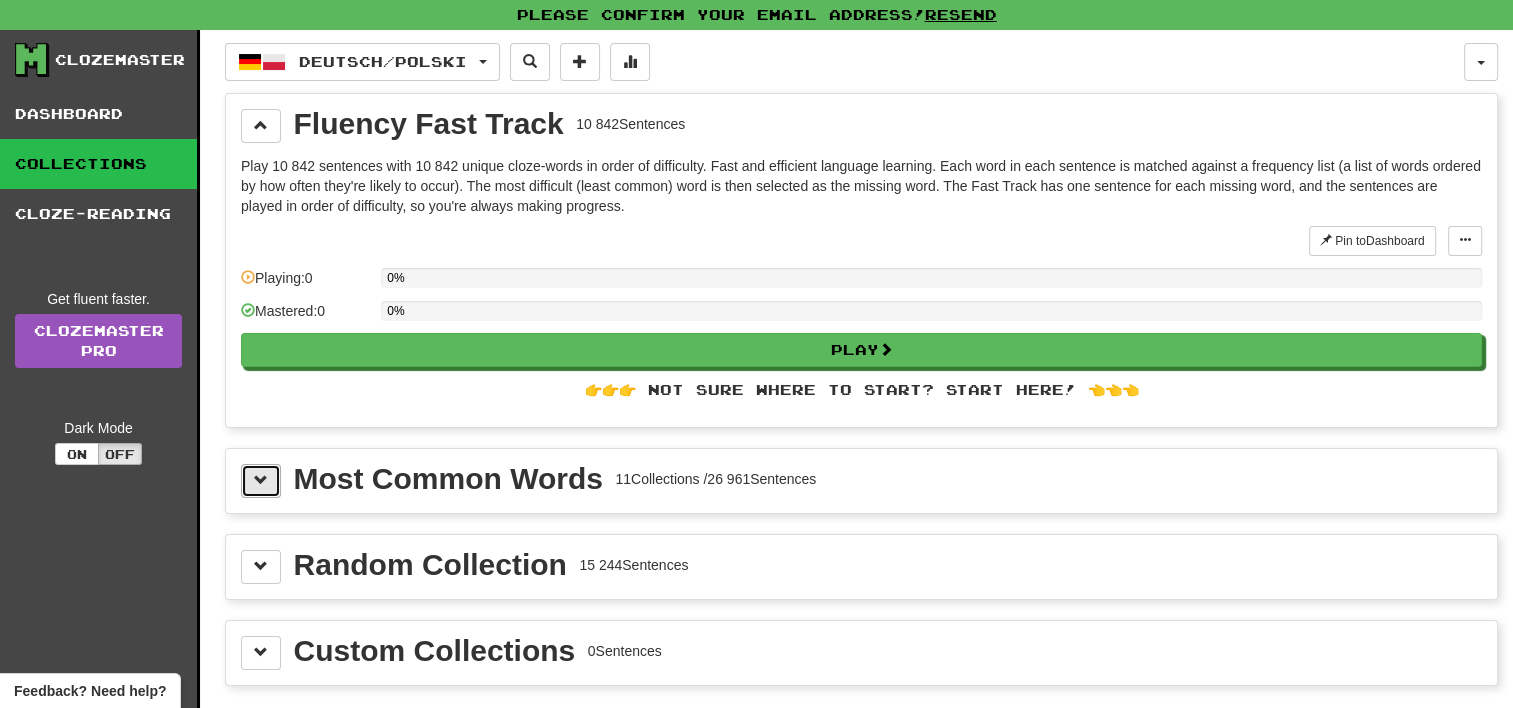 click at bounding box center (261, 481) 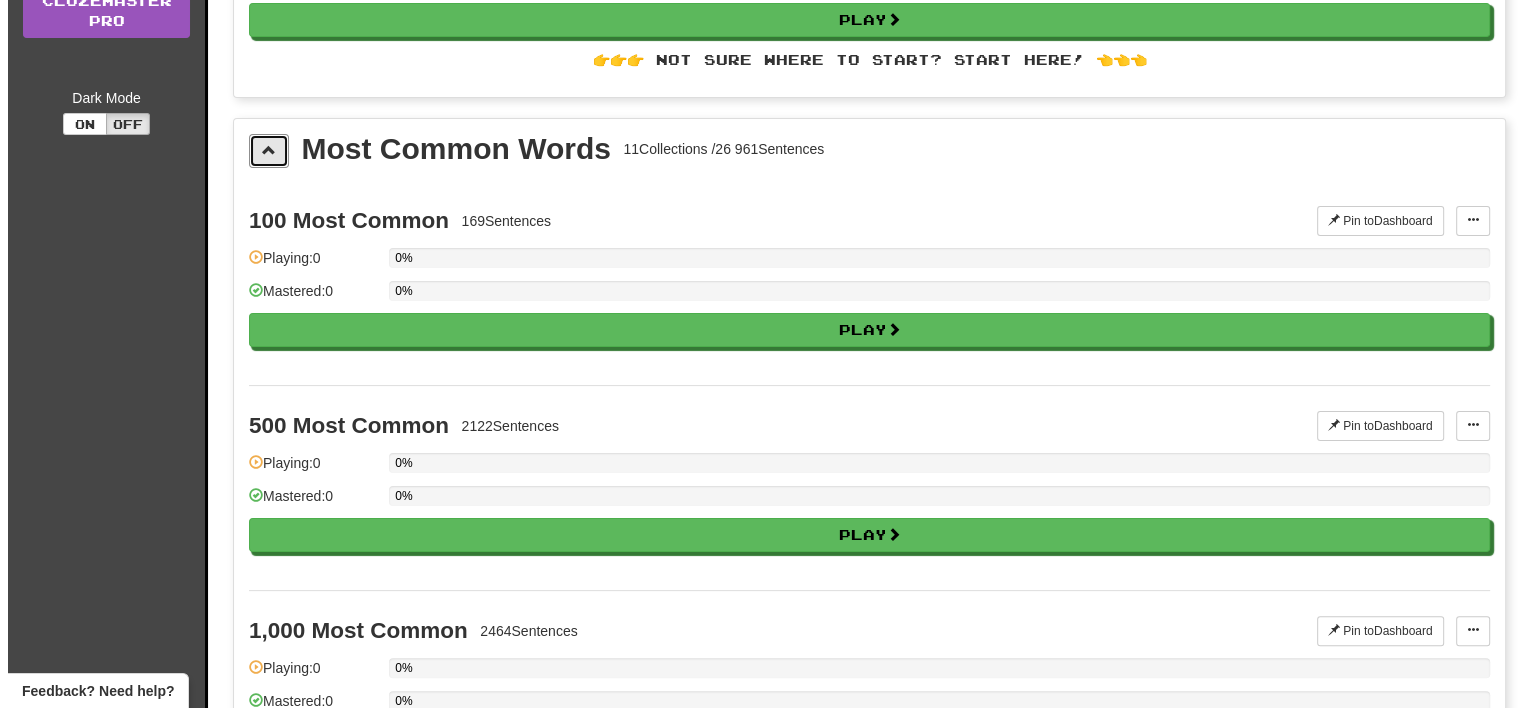 scroll, scrollTop: 348, scrollLeft: 0, axis: vertical 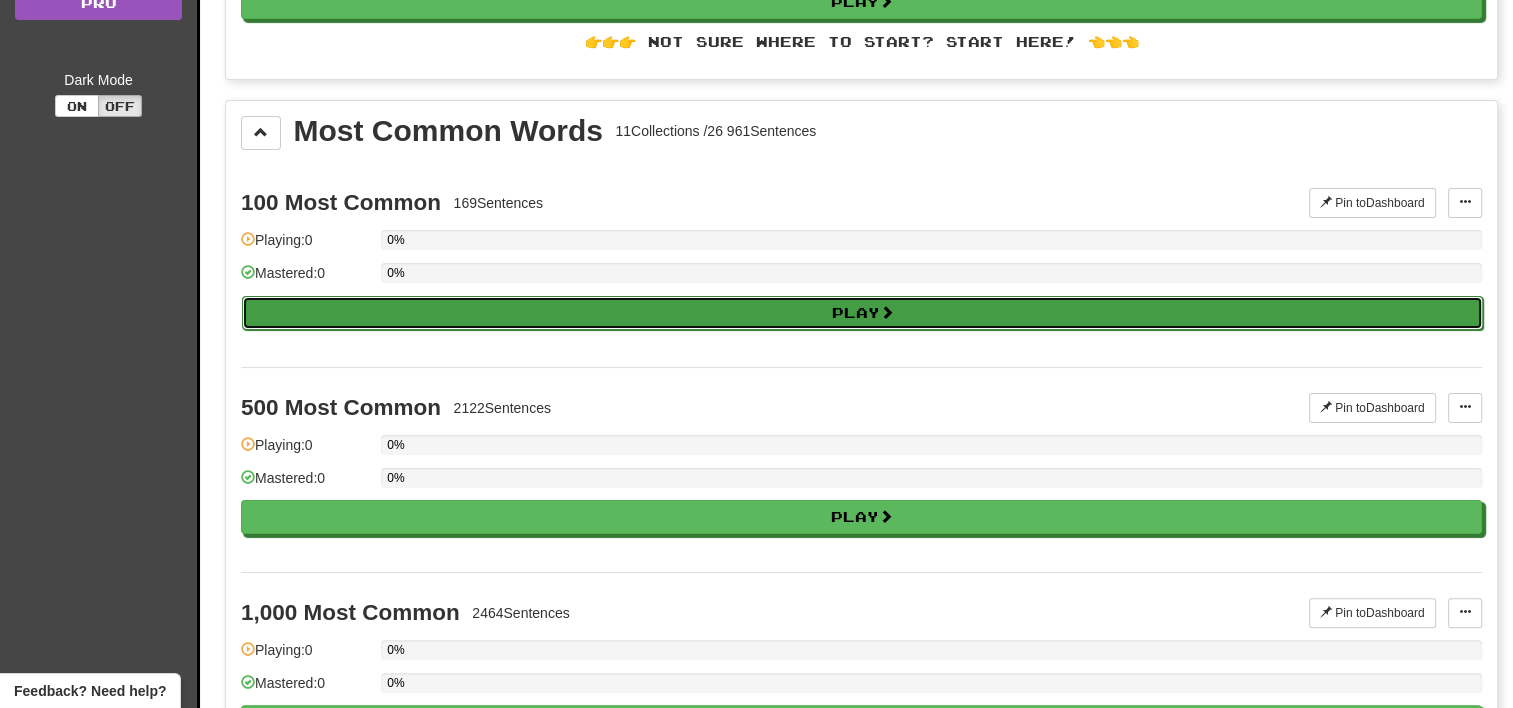 click on "Play" at bounding box center [862, 313] 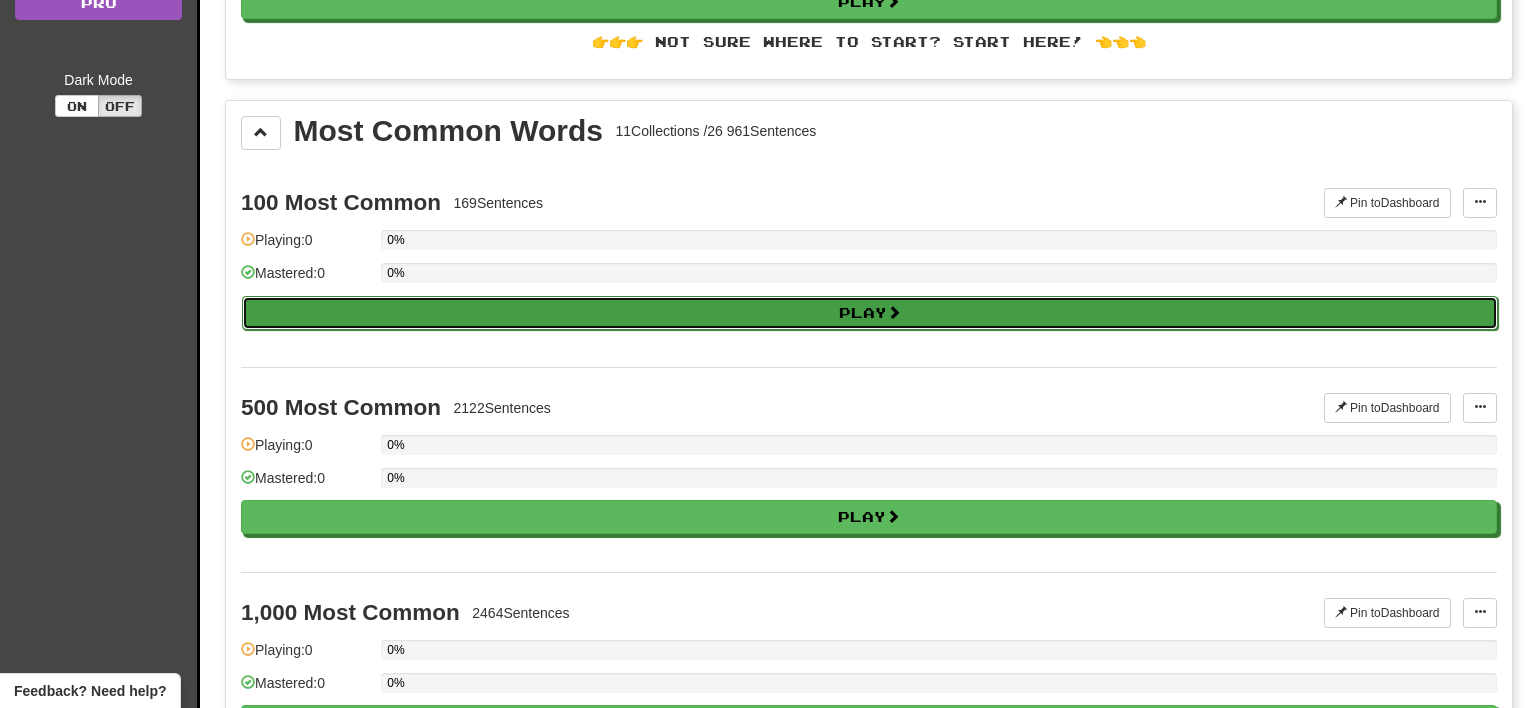 select on "**" 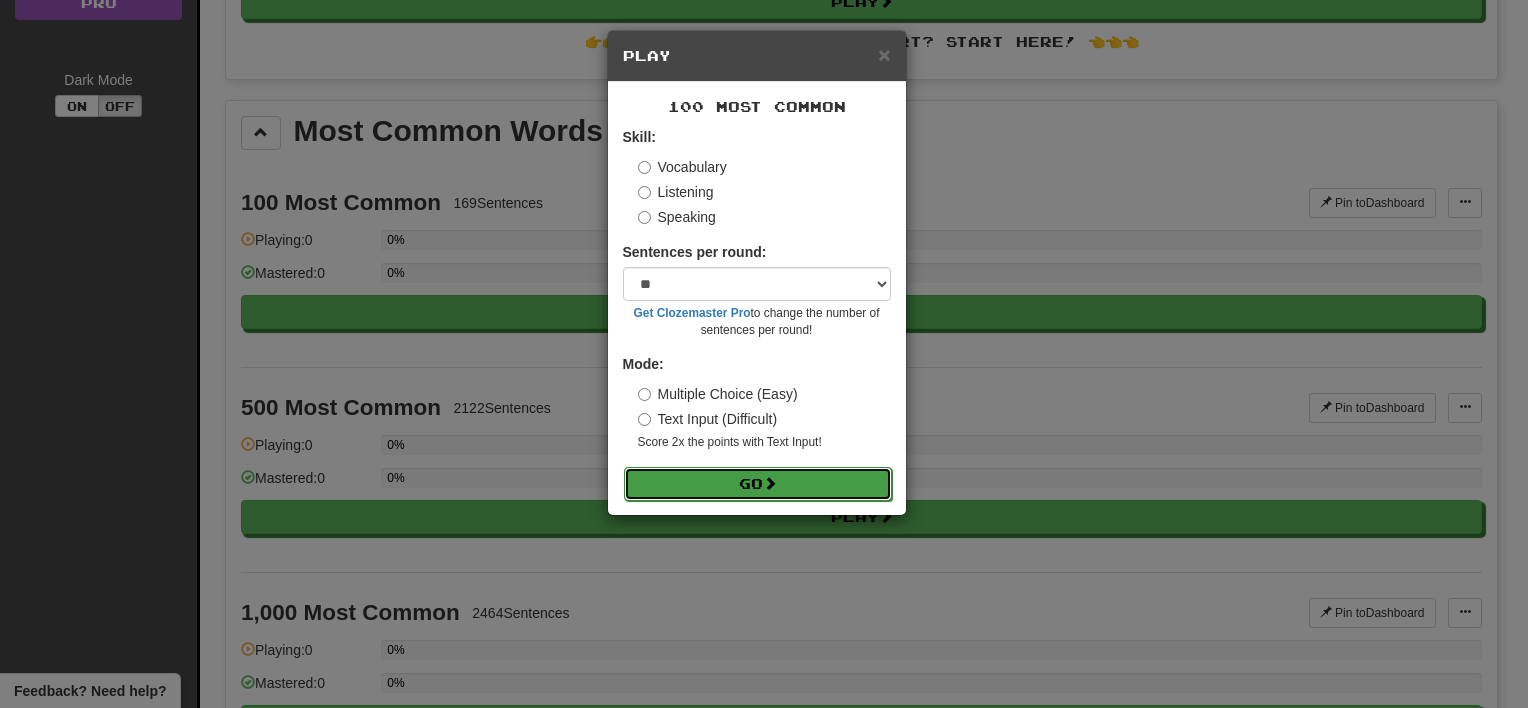 click on "Go" at bounding box center (758, 484) 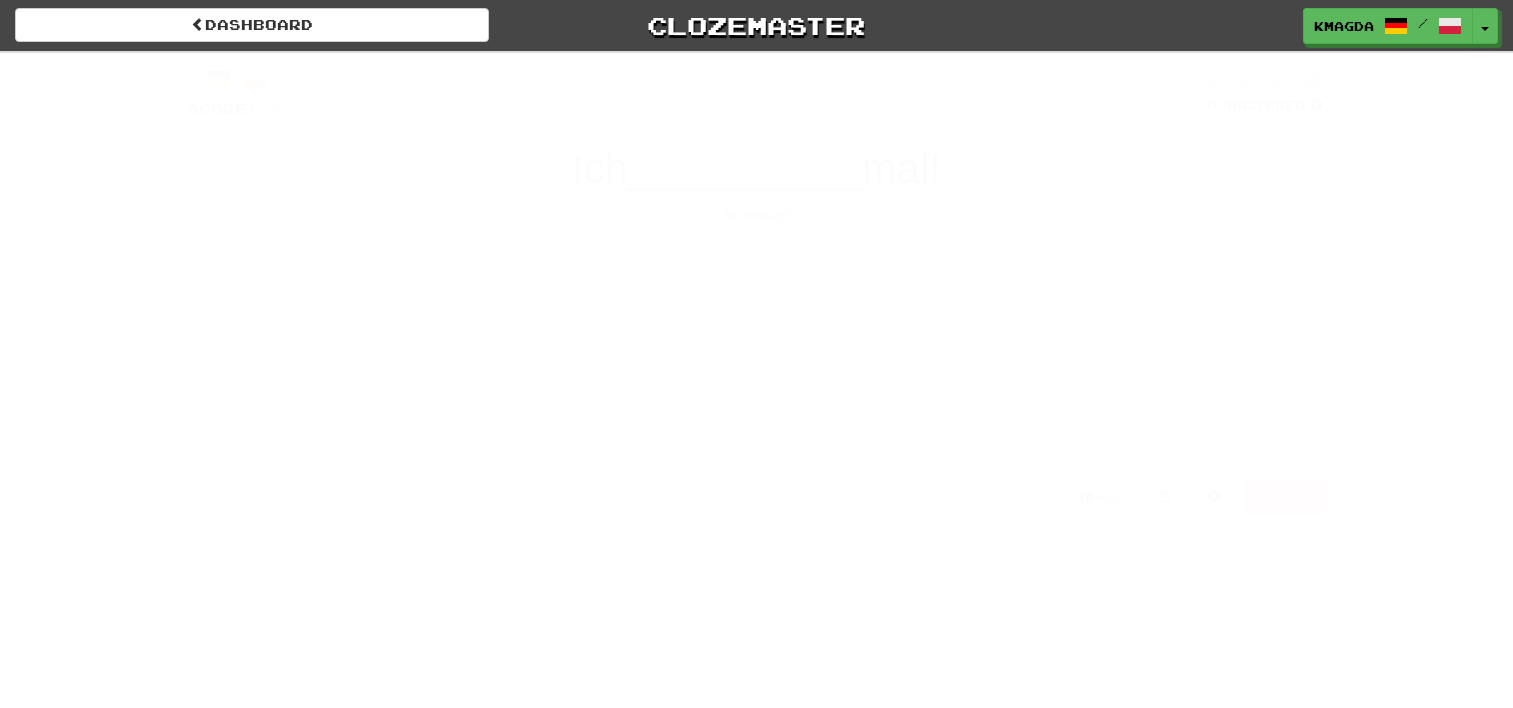 scroll, scrollTop: 0, scrollLeft: 0, axis: both 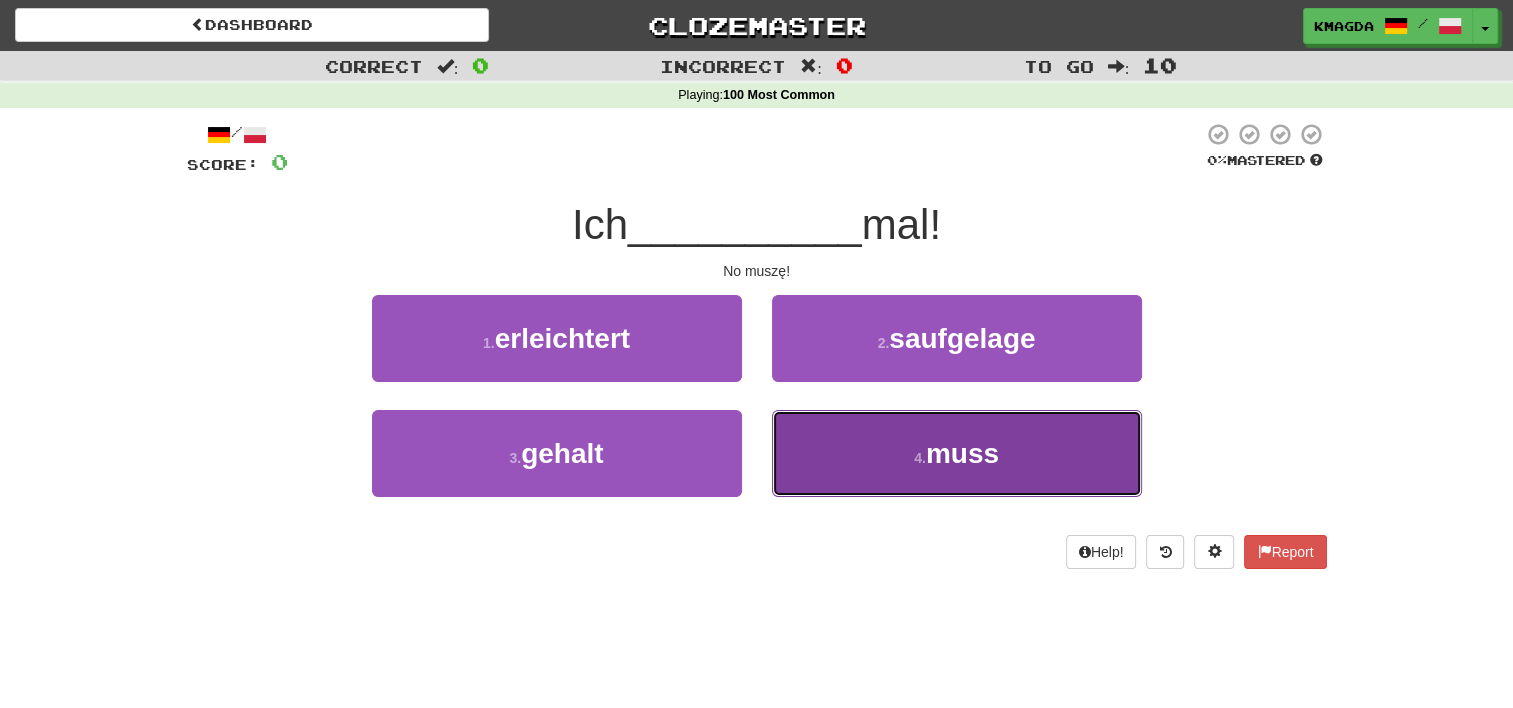 click on "4 .  muss" at bounding box center [957, 453] 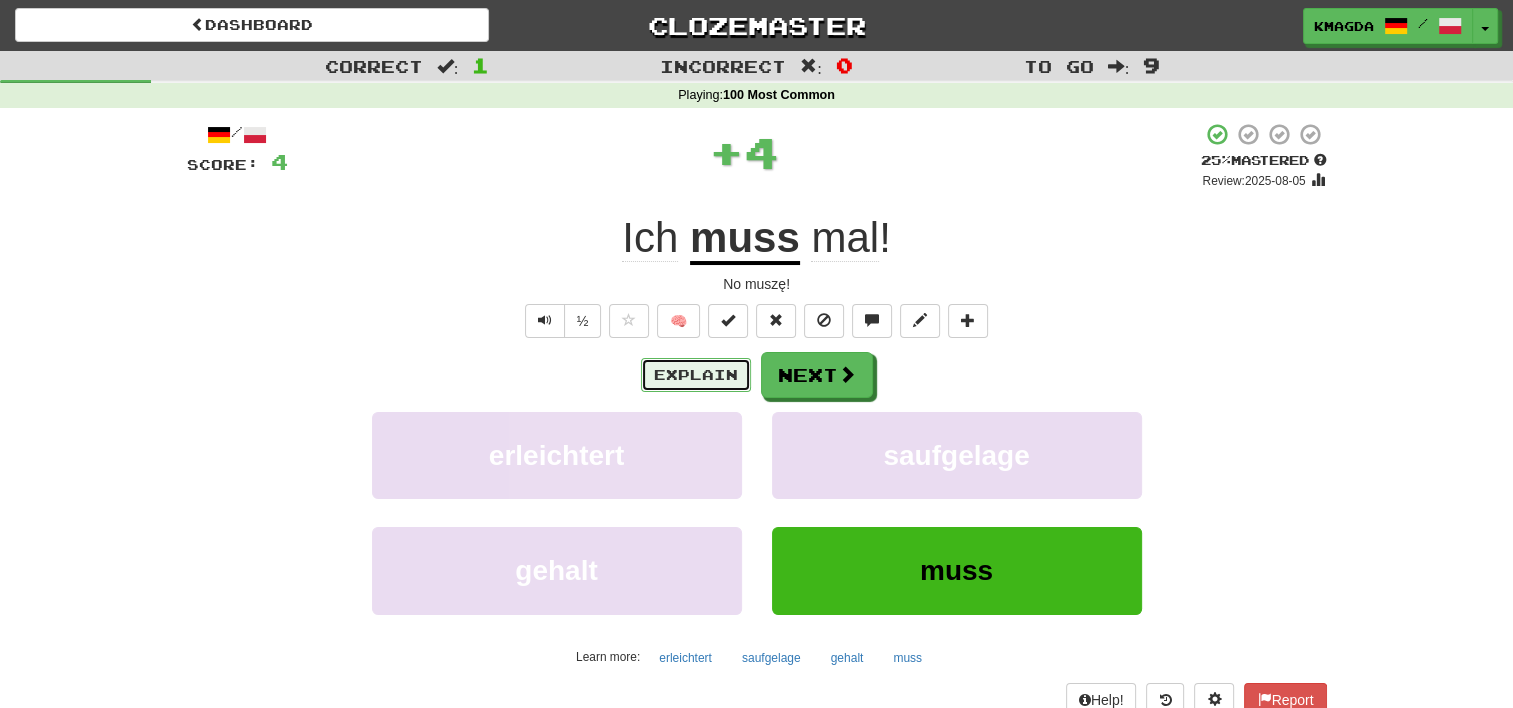 click on "Explain" at bounding box center (696, 375) 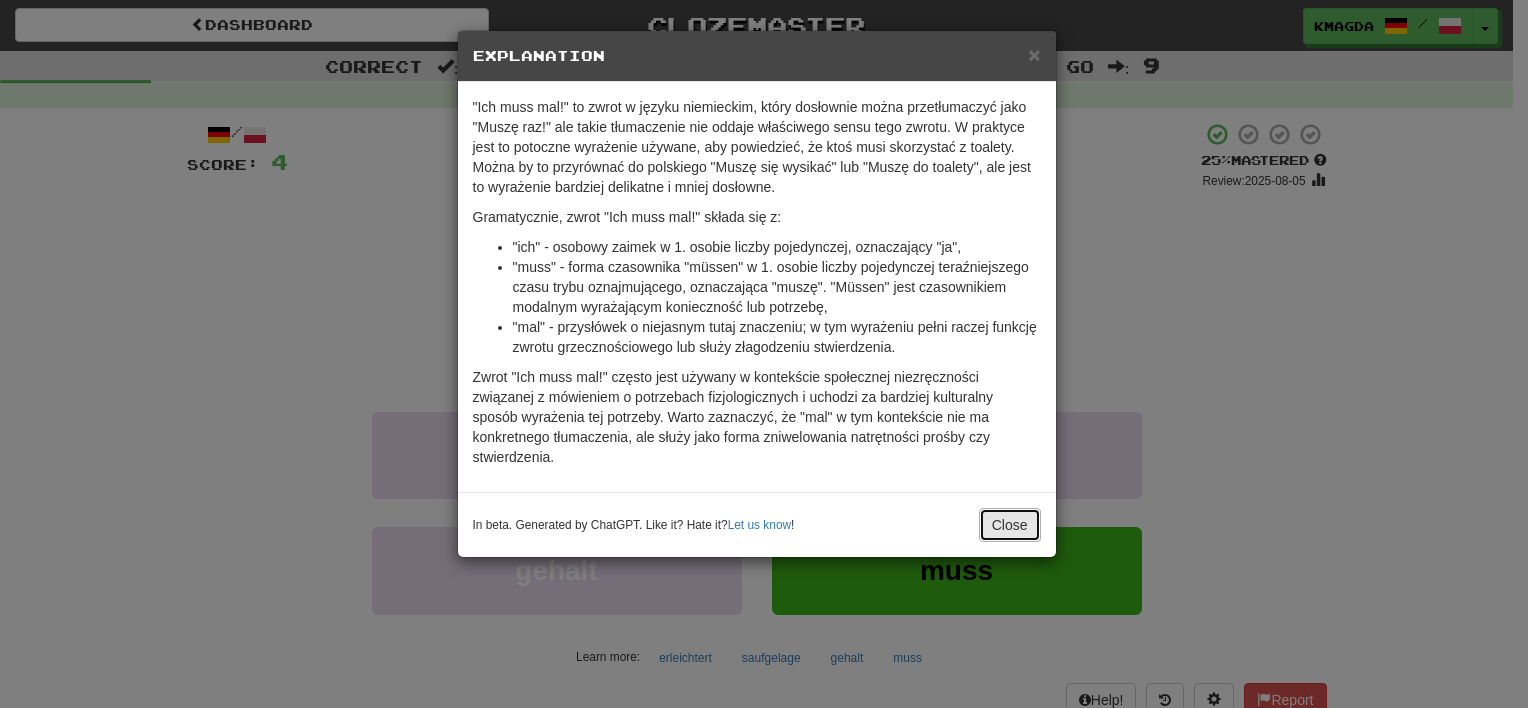 click on "Close" at bounding box center [1010, 525] 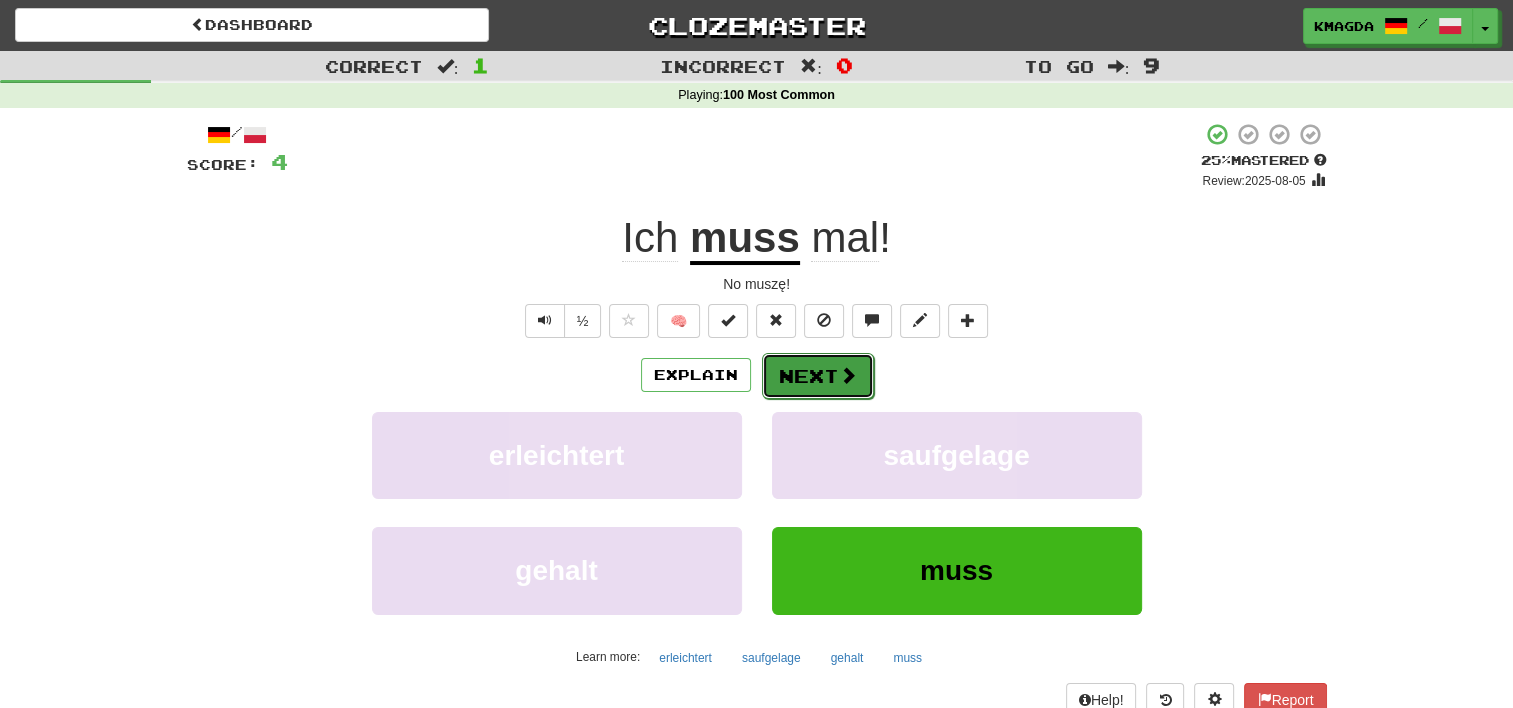 click on "Next" at bounding box center (818, 376) 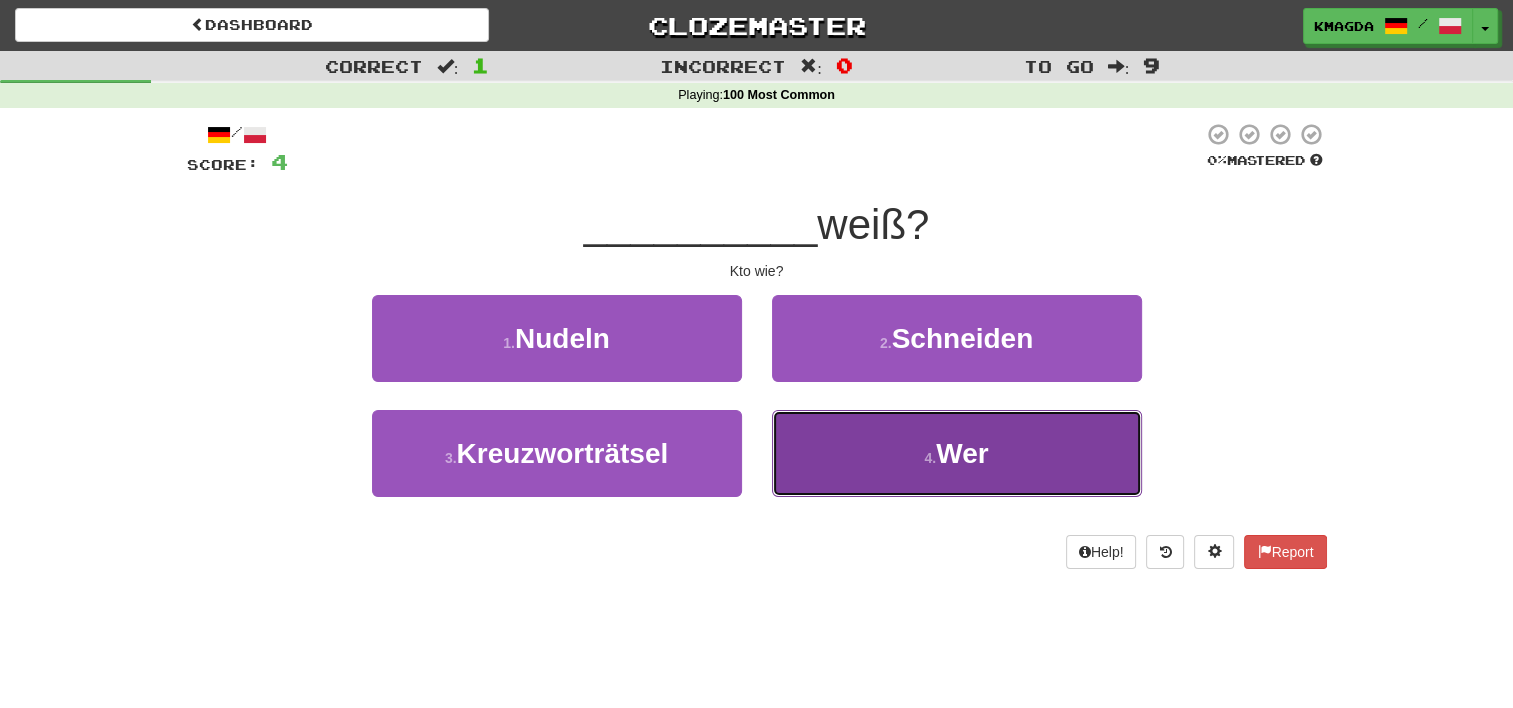 click on "Wer" at bounding box center [962, 453] 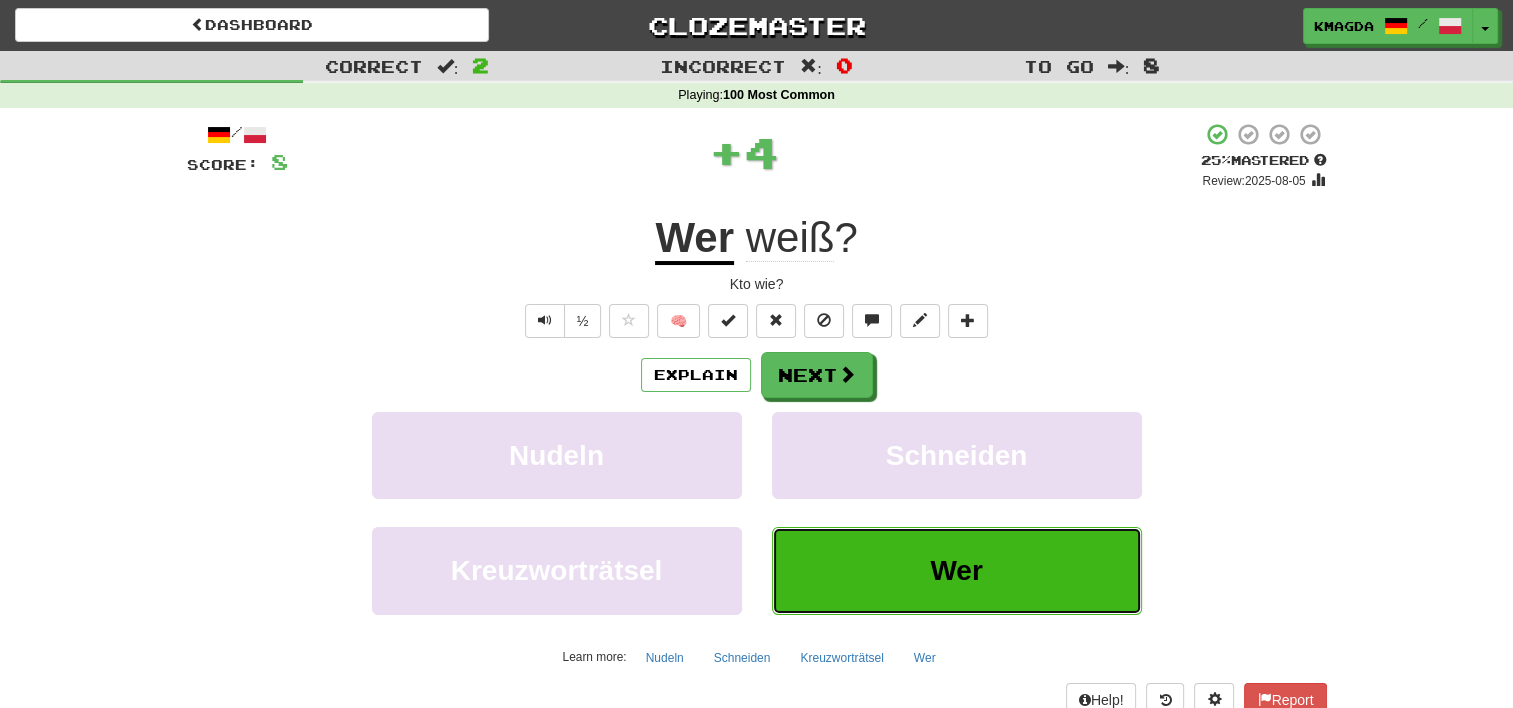 type 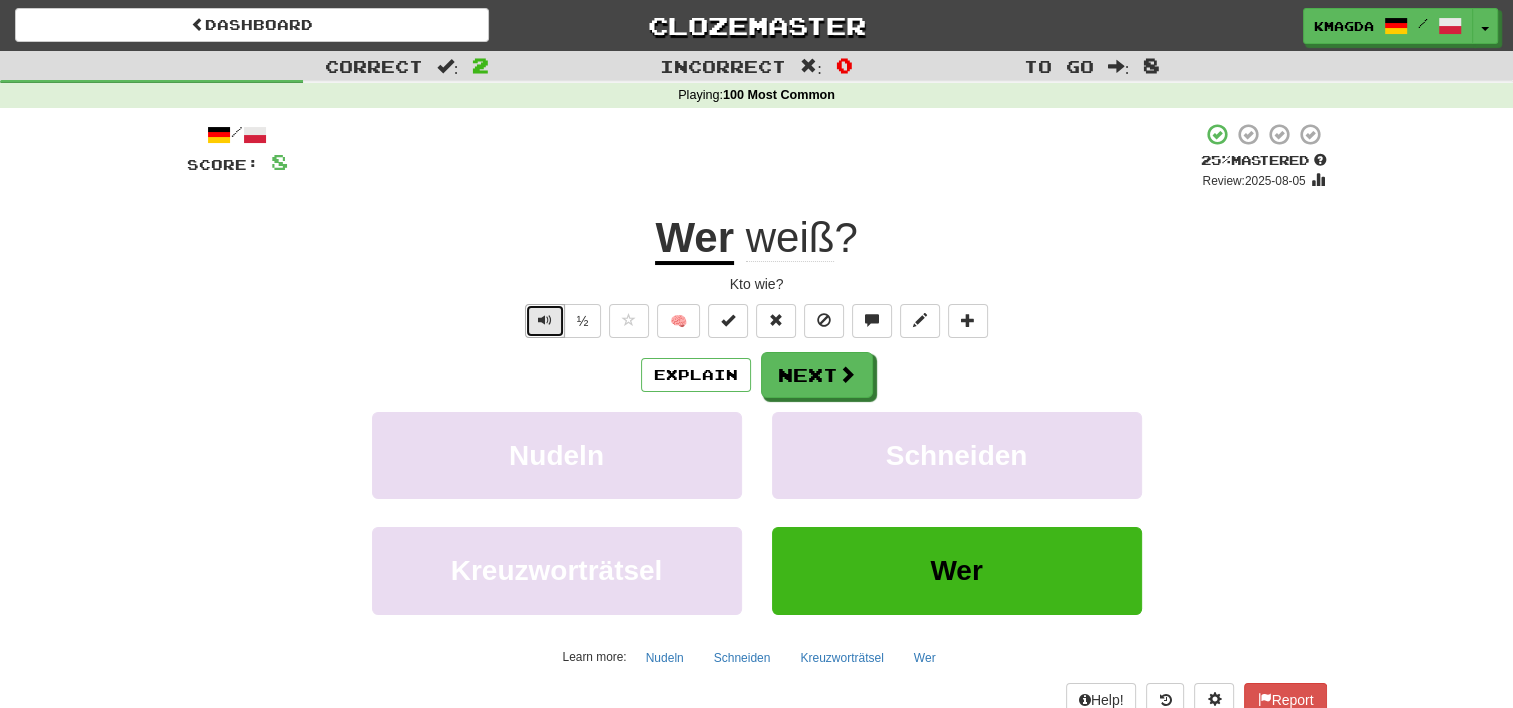click at bounding box center [545, 320] 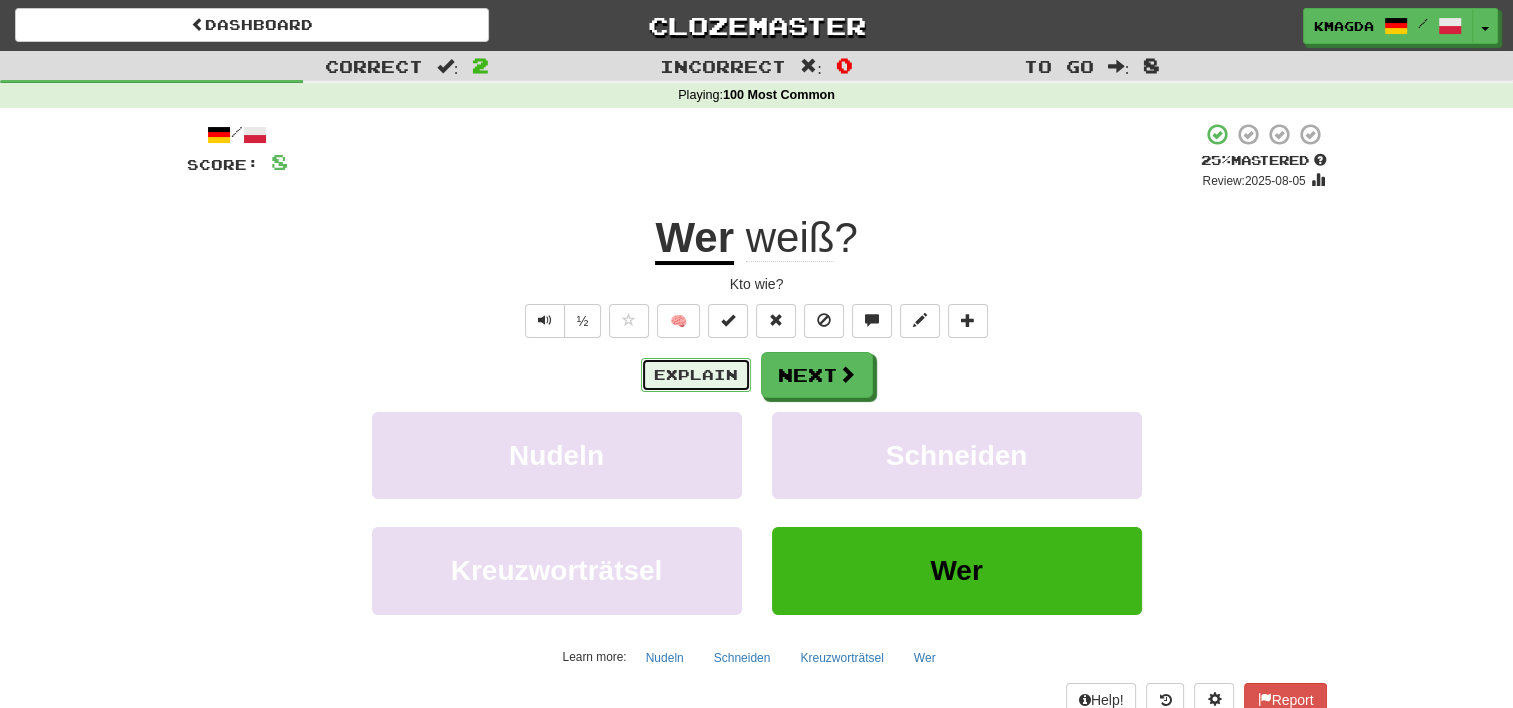 click on "Explain" at bounding box center [696, 375] 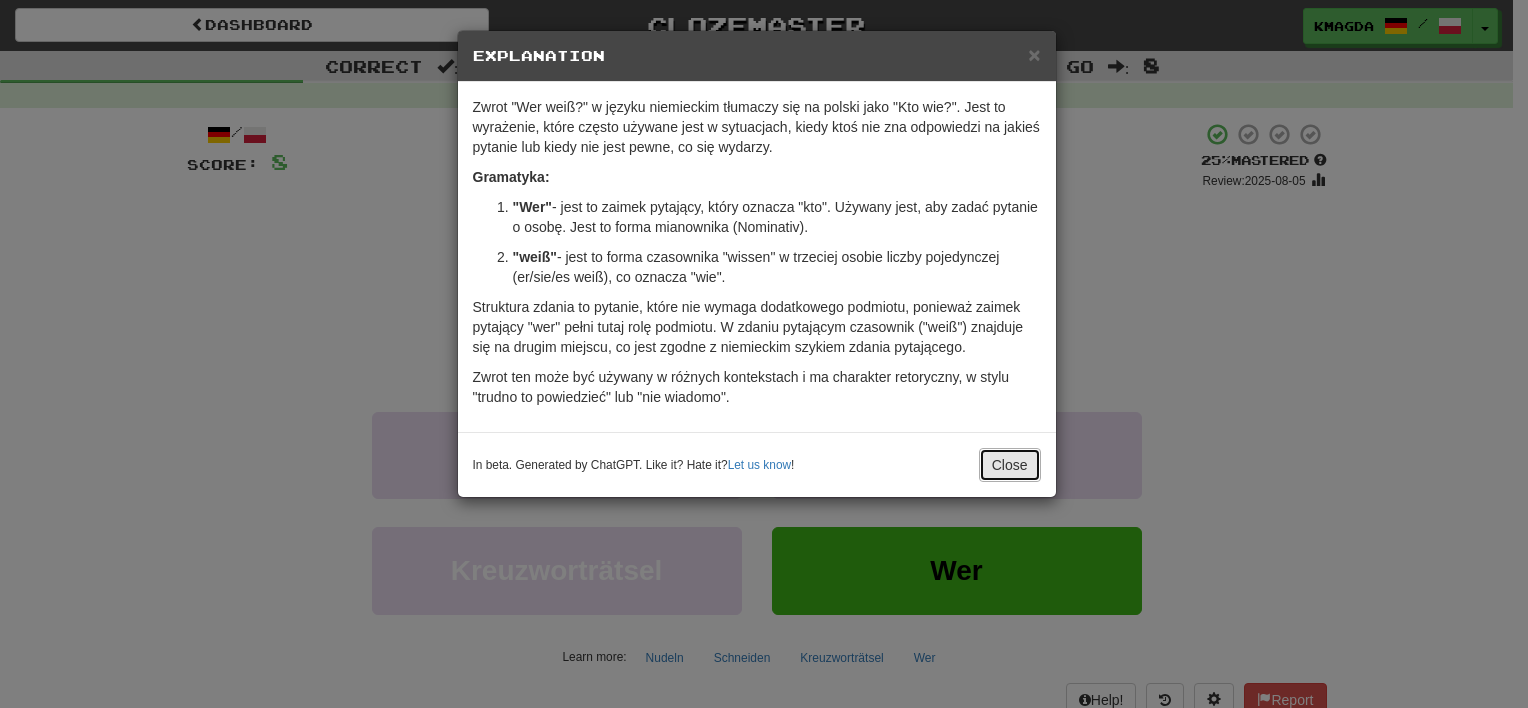 click on "Close" at bounding box center [1010, 465] 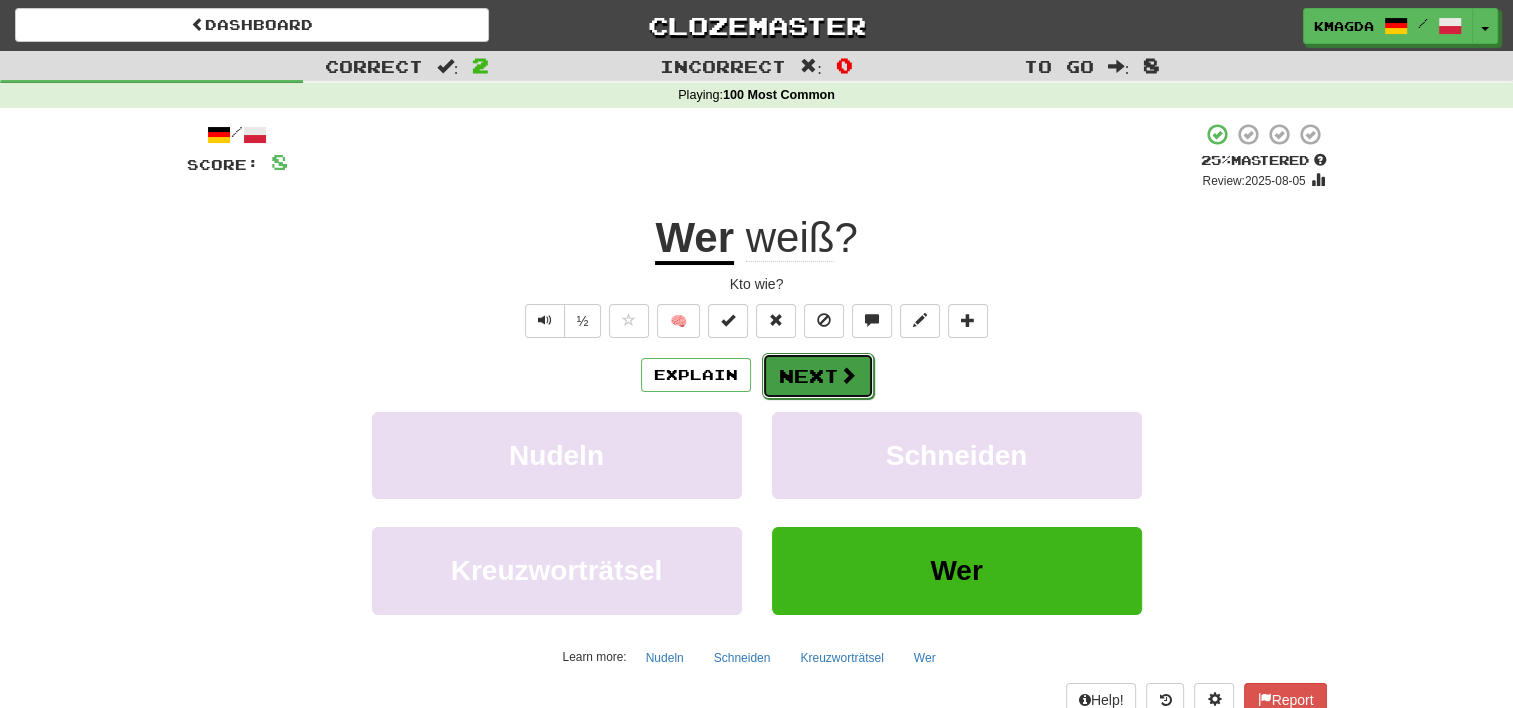 click on "Next" at bounding box center [818, 376] 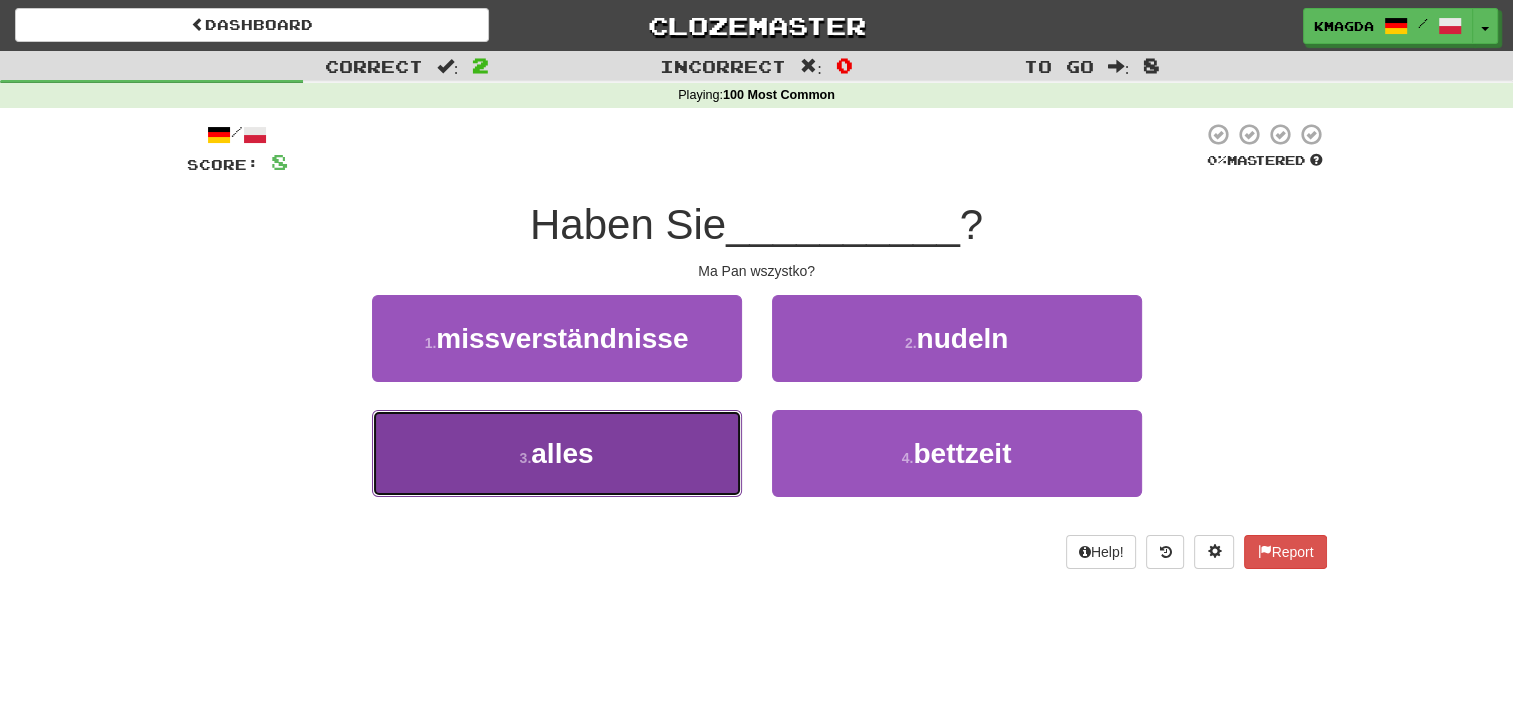 click on "3 .  alles" at bounding box center [557, 453] 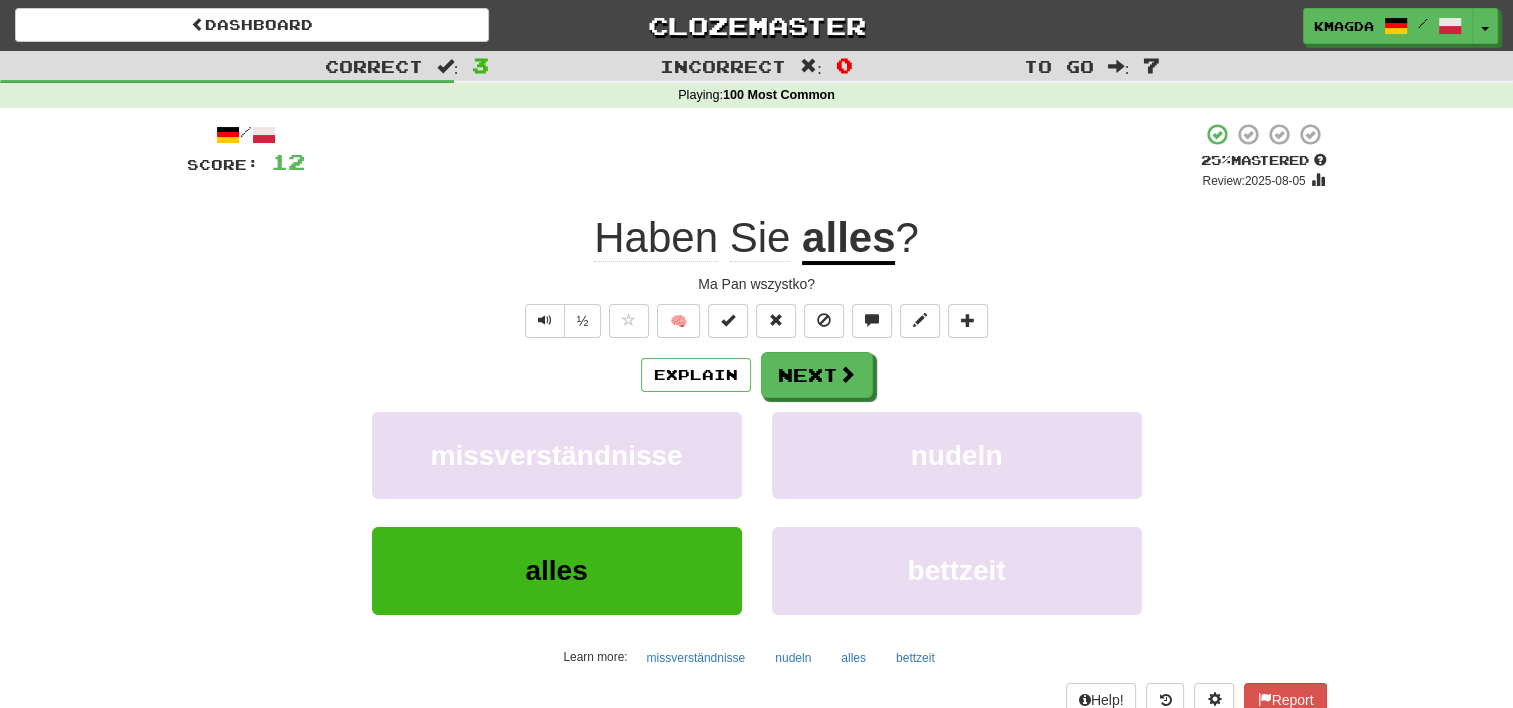 click on "Explain Next" at bounding box center (757, 375) 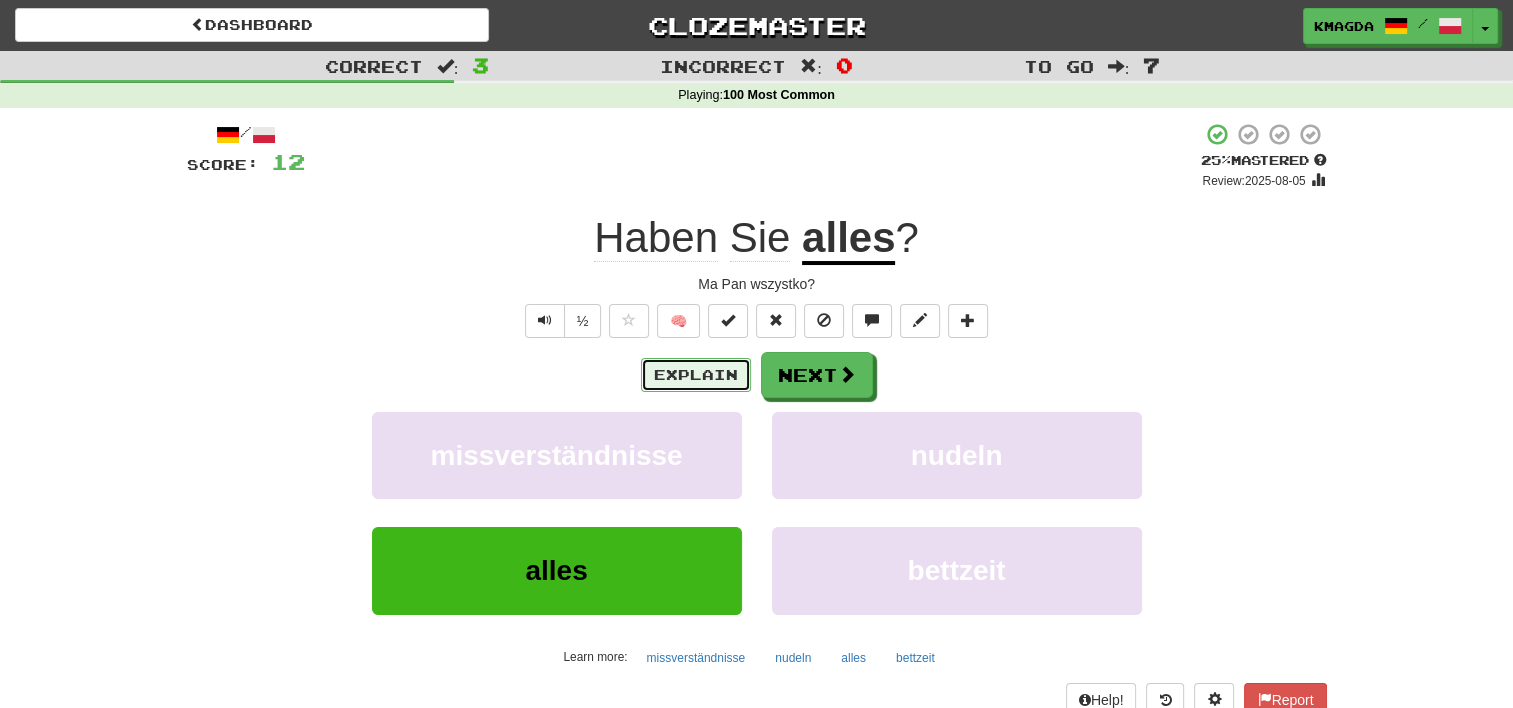 click on "Explain" at bounding box center (696, 375) 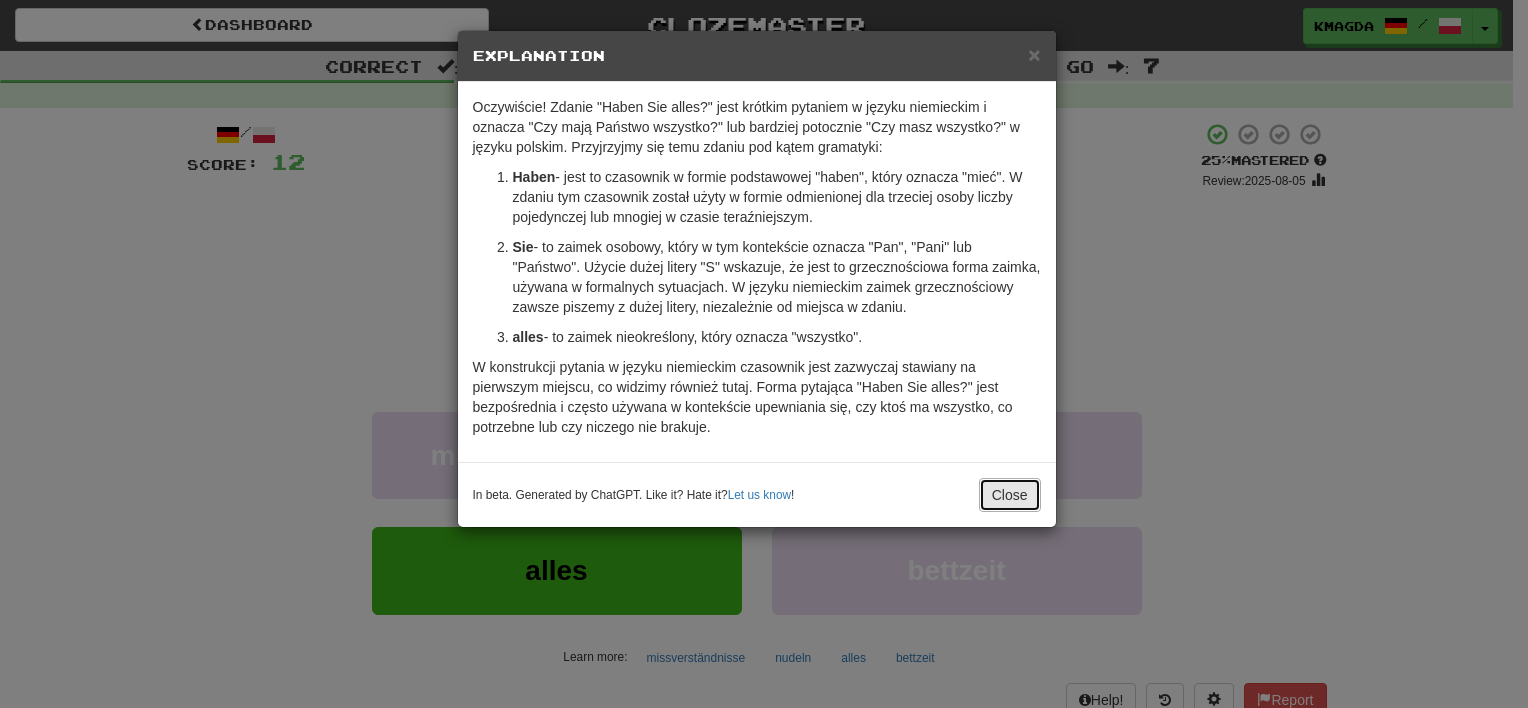 click on "Close" at bounding box center (1010, 495) 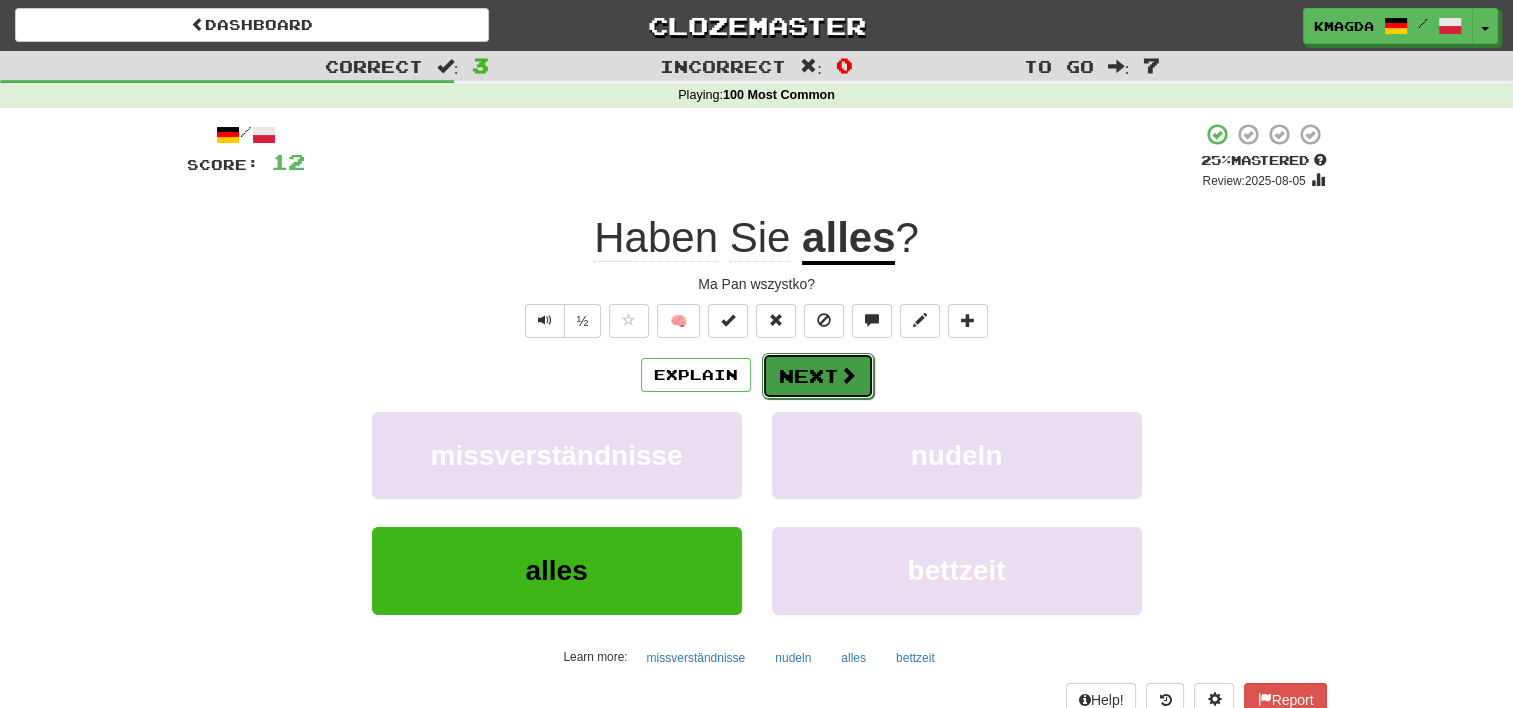 click on "Next" at bounding box center [818, 376] 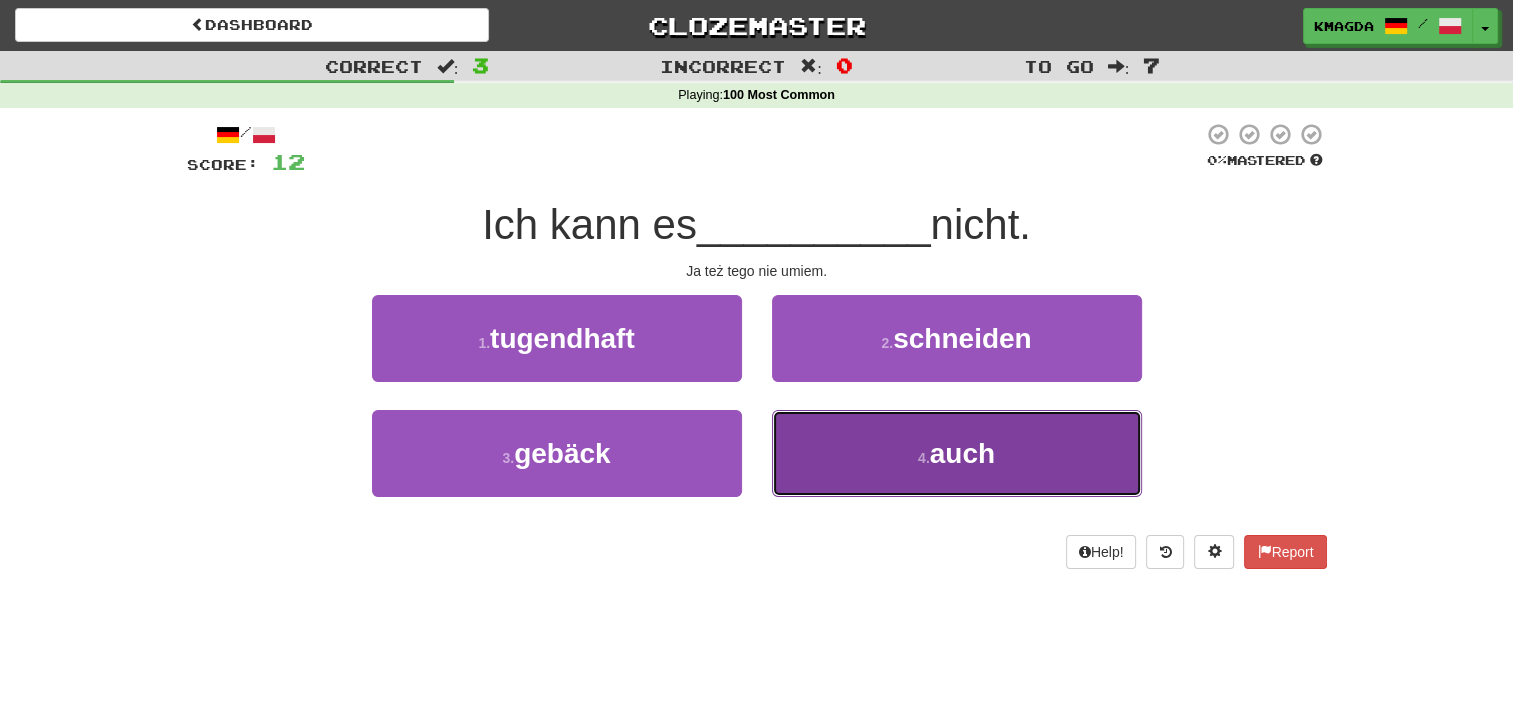 click on "4 .  auch" at bounding box center (957, 453) 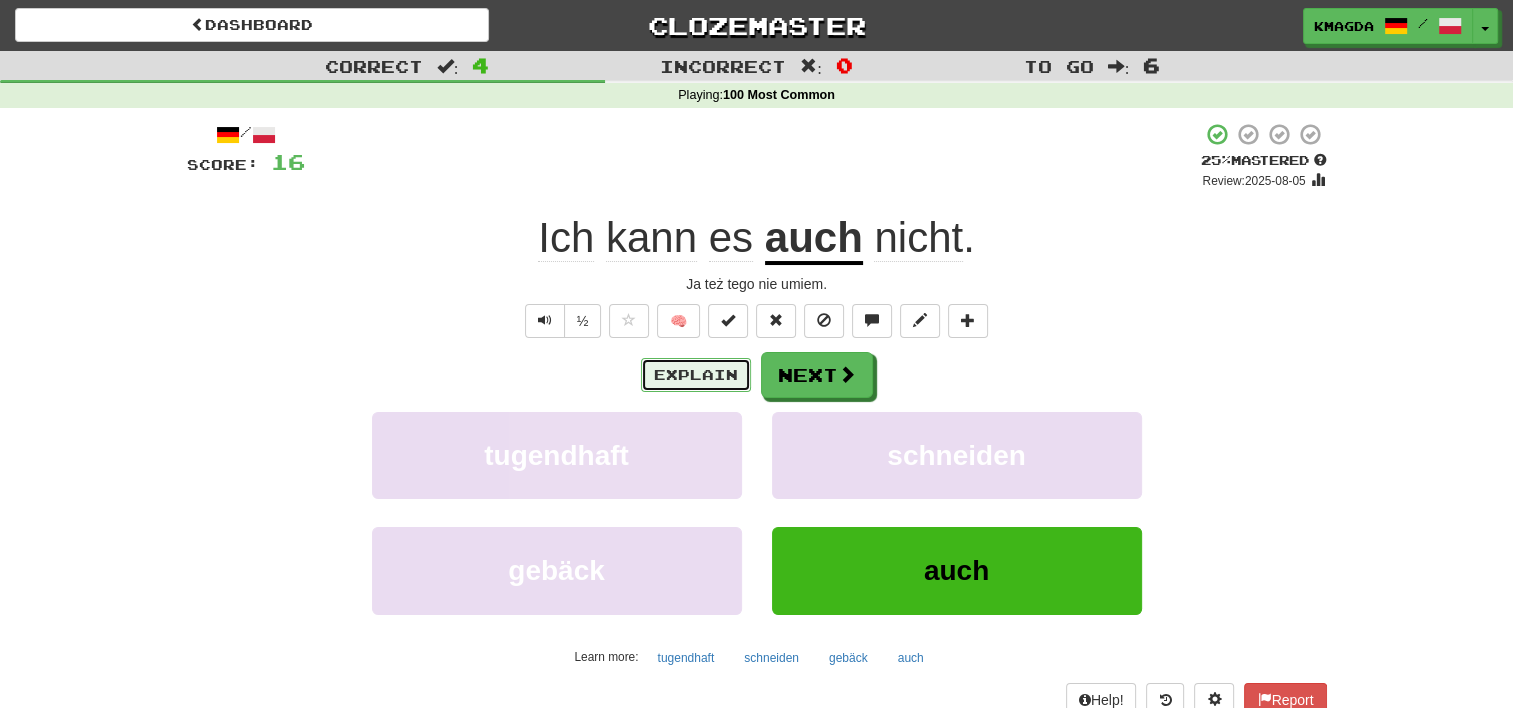 click on "Explain" at bounding box center (696, 375) 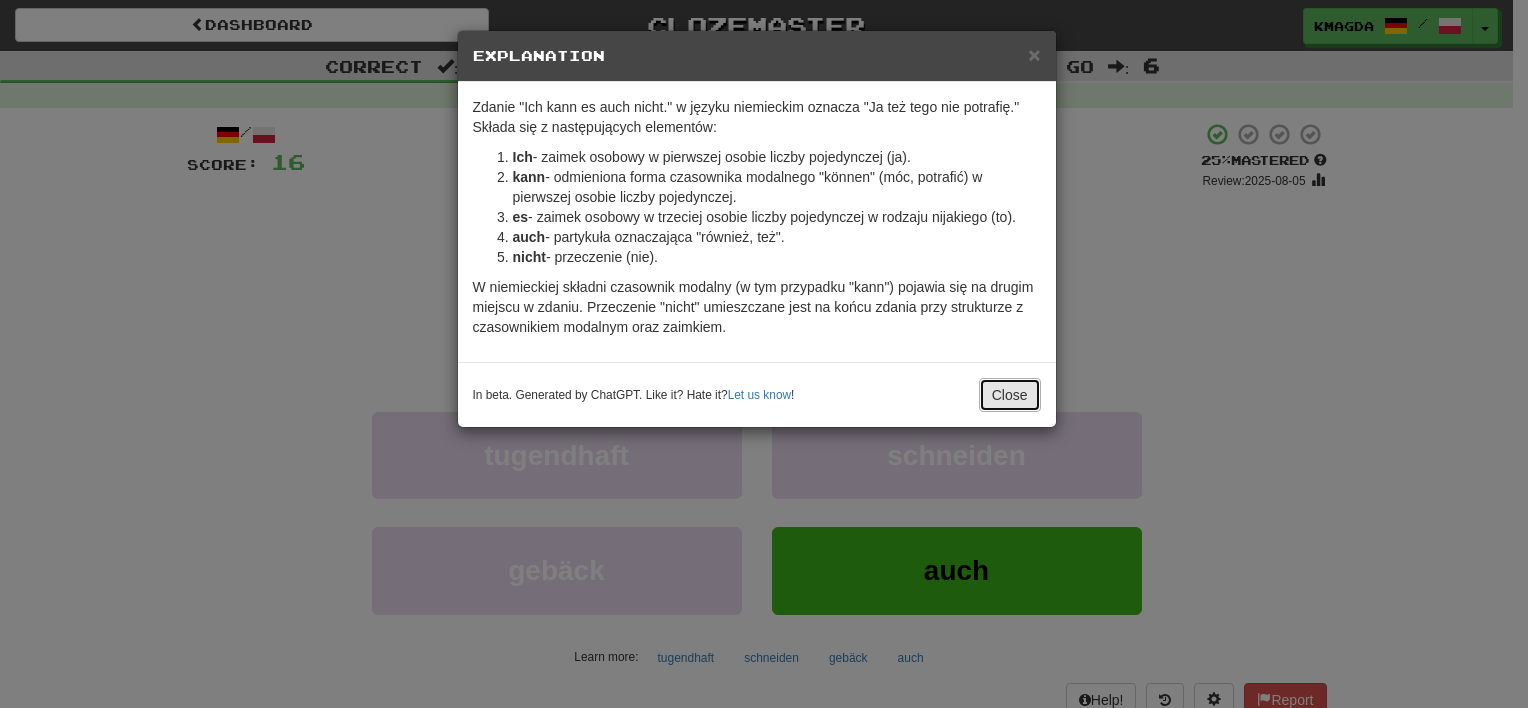 click on "Close" at bounding box center [1010, 395] 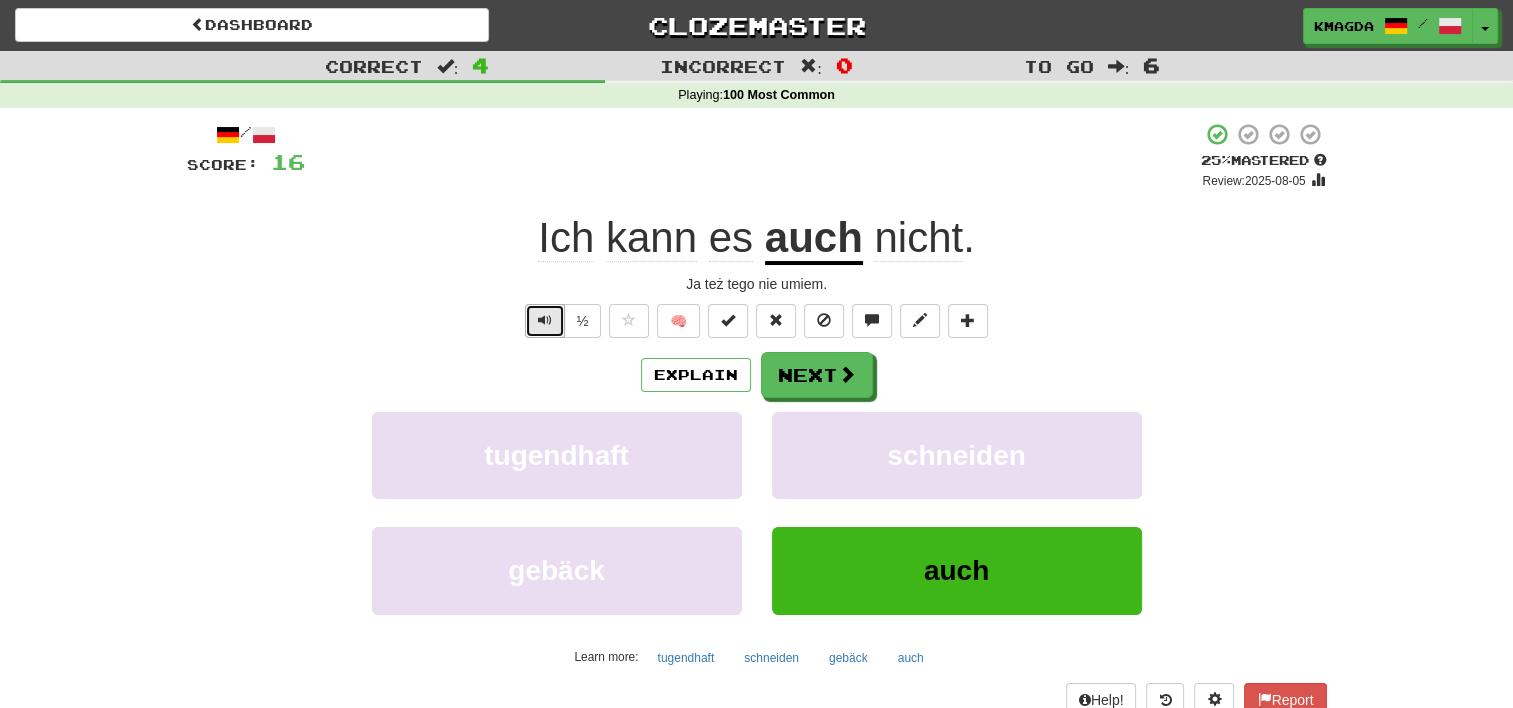 click at bounding box center [545, 321] 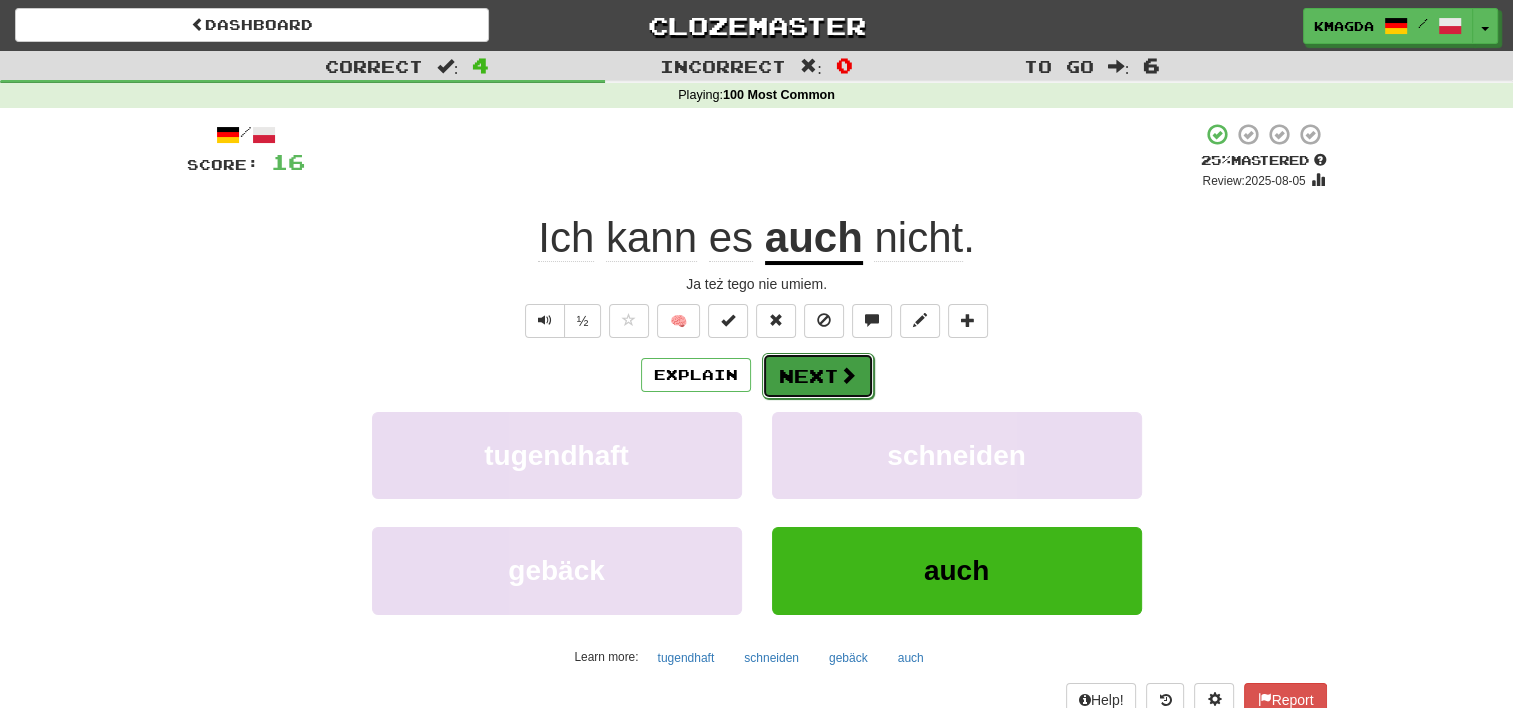 click on "Next" at bounding box center [818, 376] 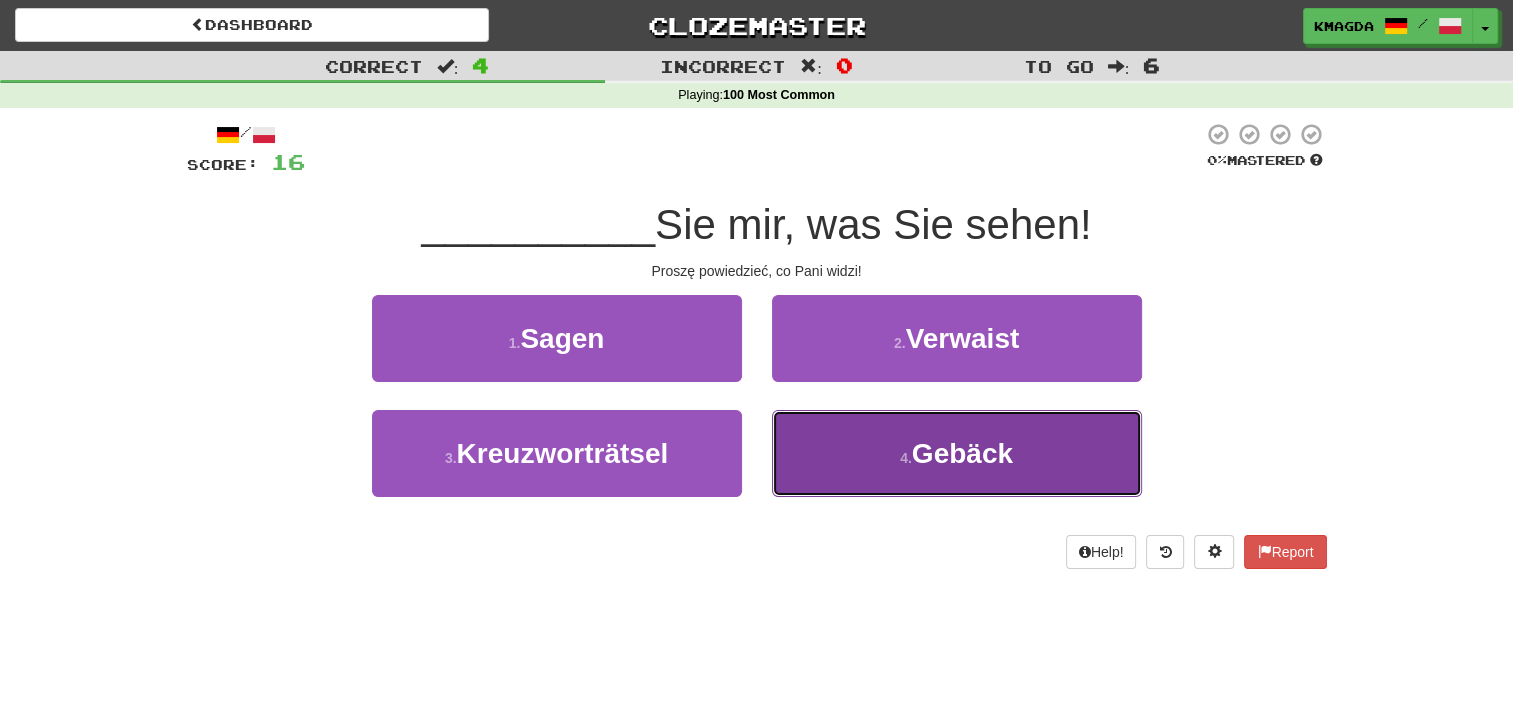 click on "4 .  Gebäck" at bounding box center (957, 453) 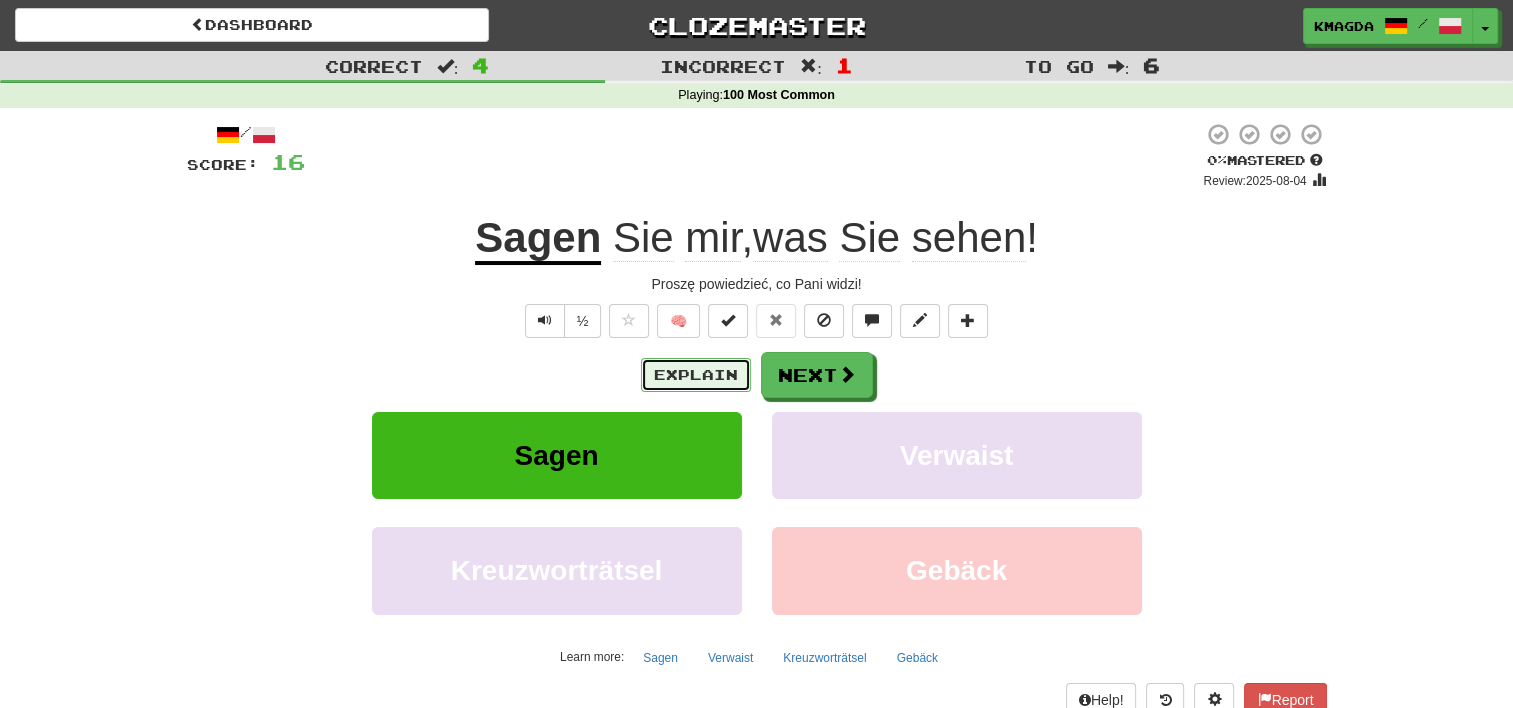 click on "Explain" at bounding box center [696, 375] 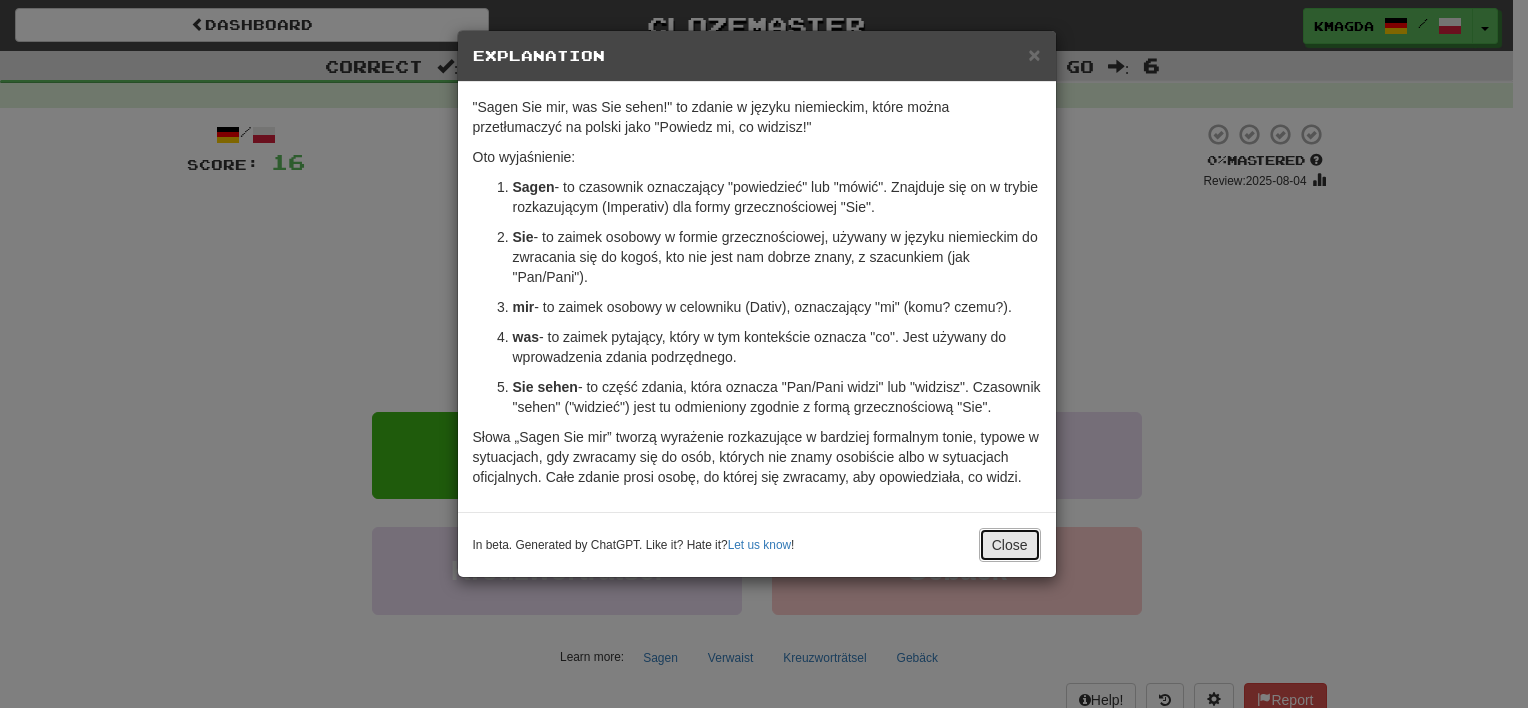 click on "Close" at bounding box center [1010, 545] 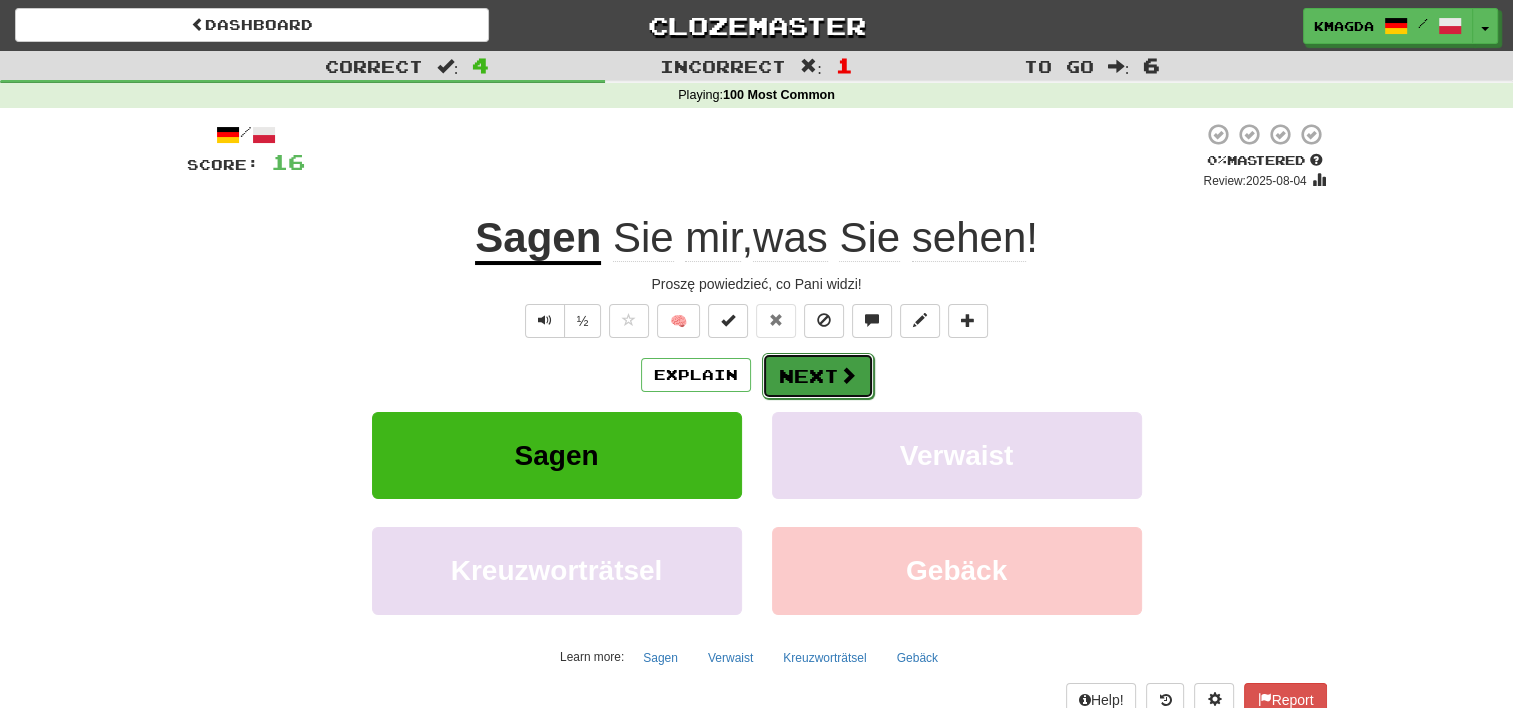 click on "Next" at bounding box center (818, 376) 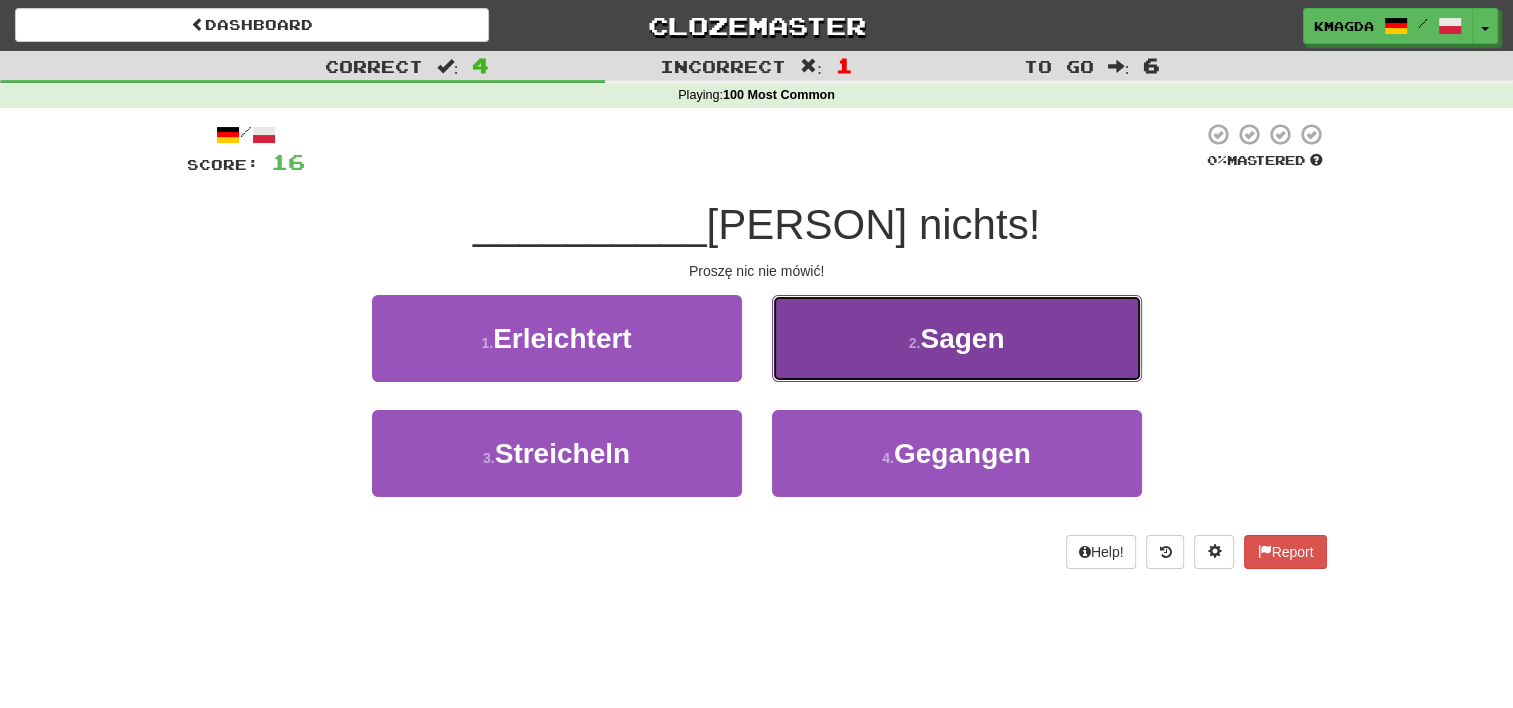 click on "2 .  Sagen" at bounding box center [957, 338] 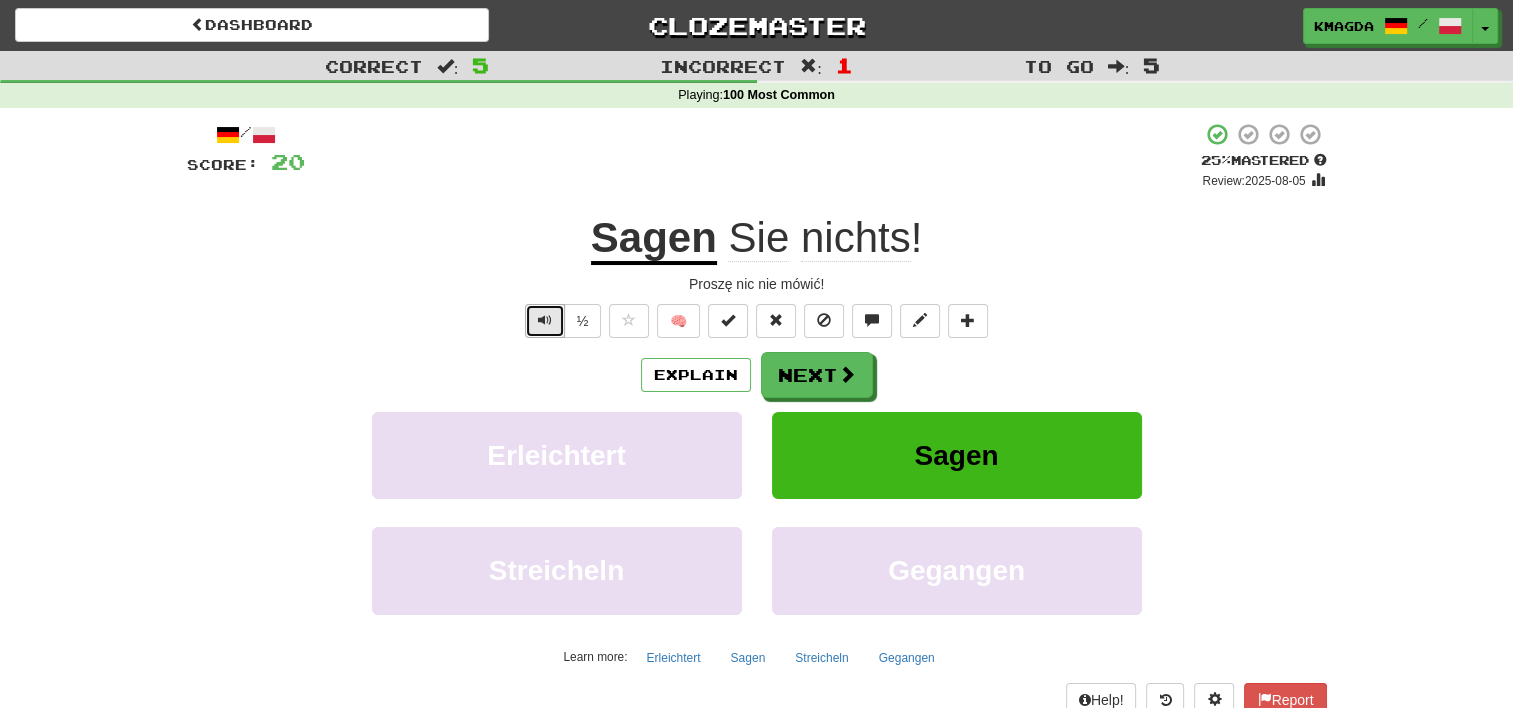 click at bounding box center [545, 321] 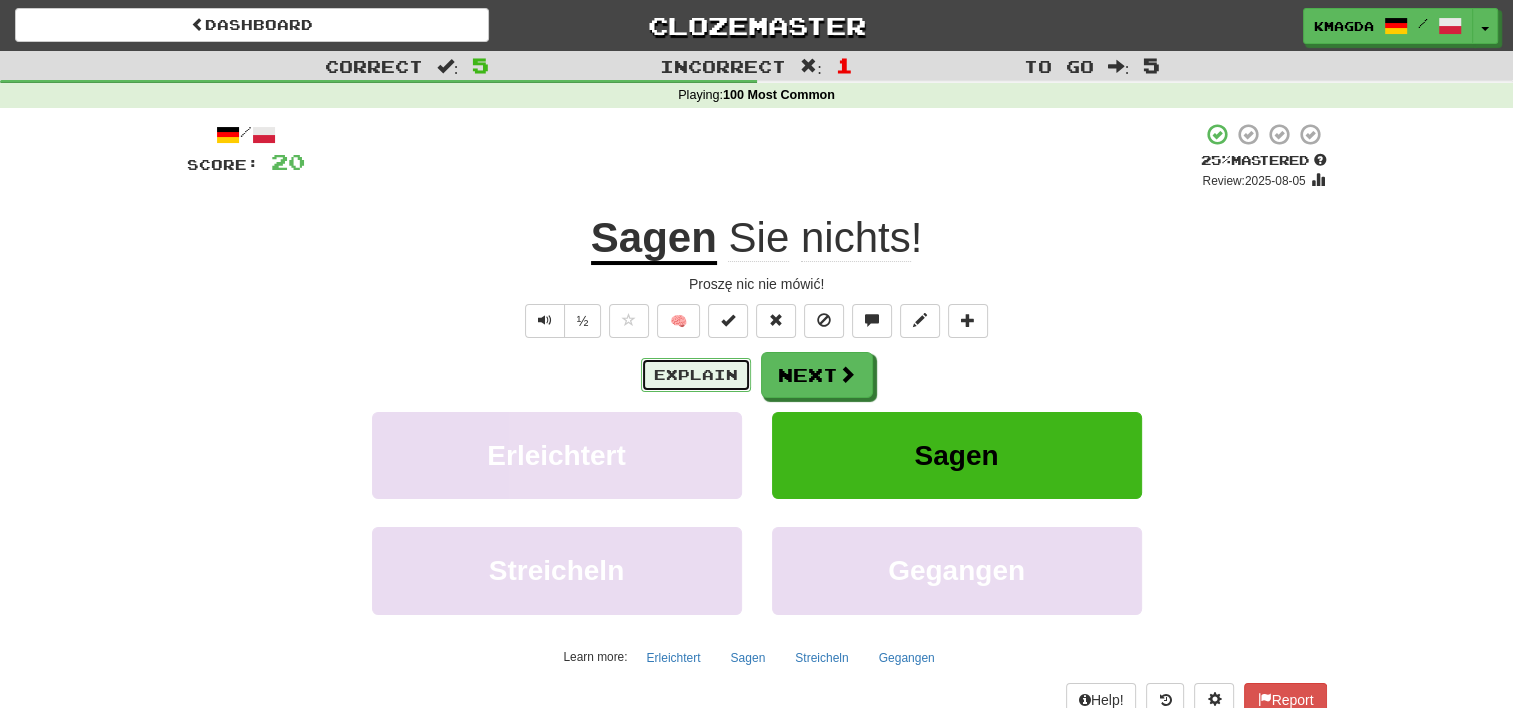 click on "Explain" at bounding box center [696, 375] 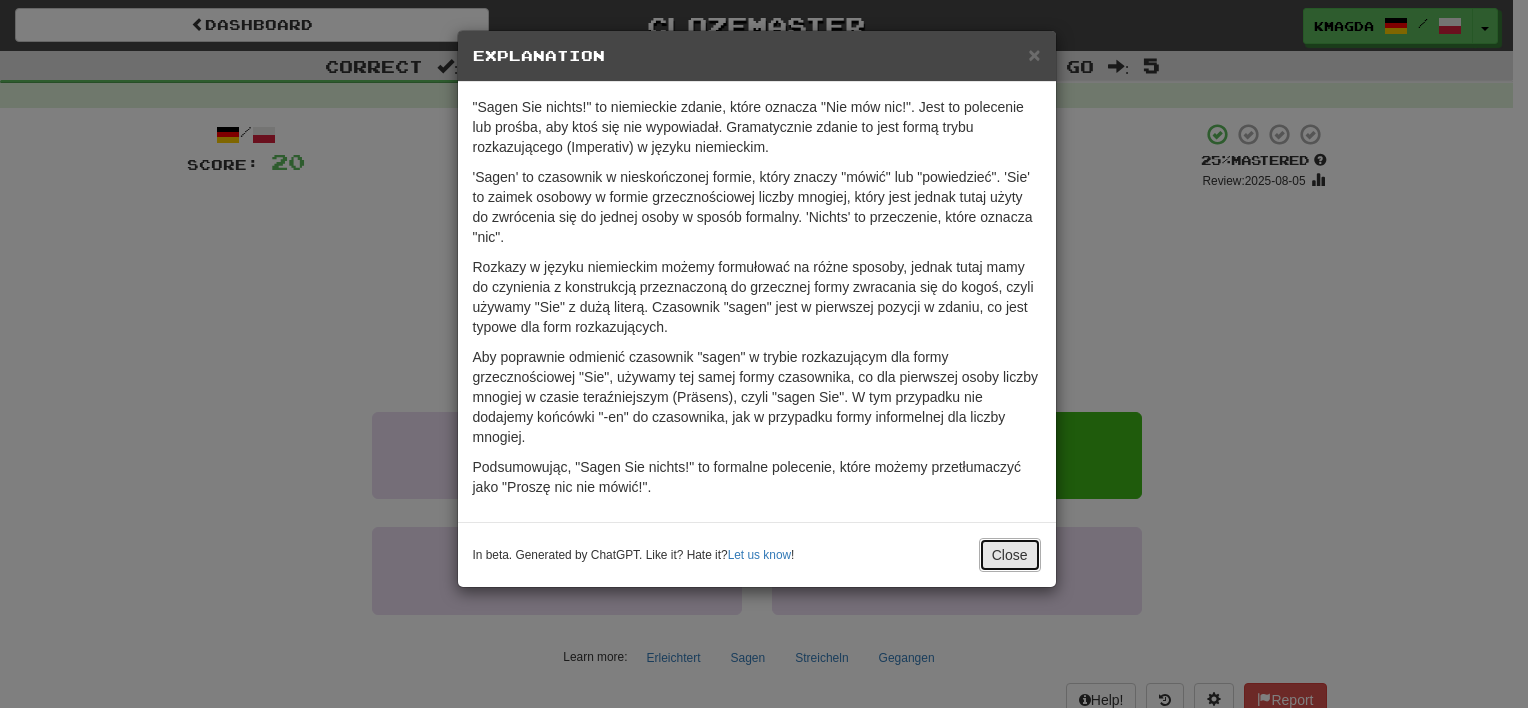 click on "Close" at bounding box center [1010, 555] 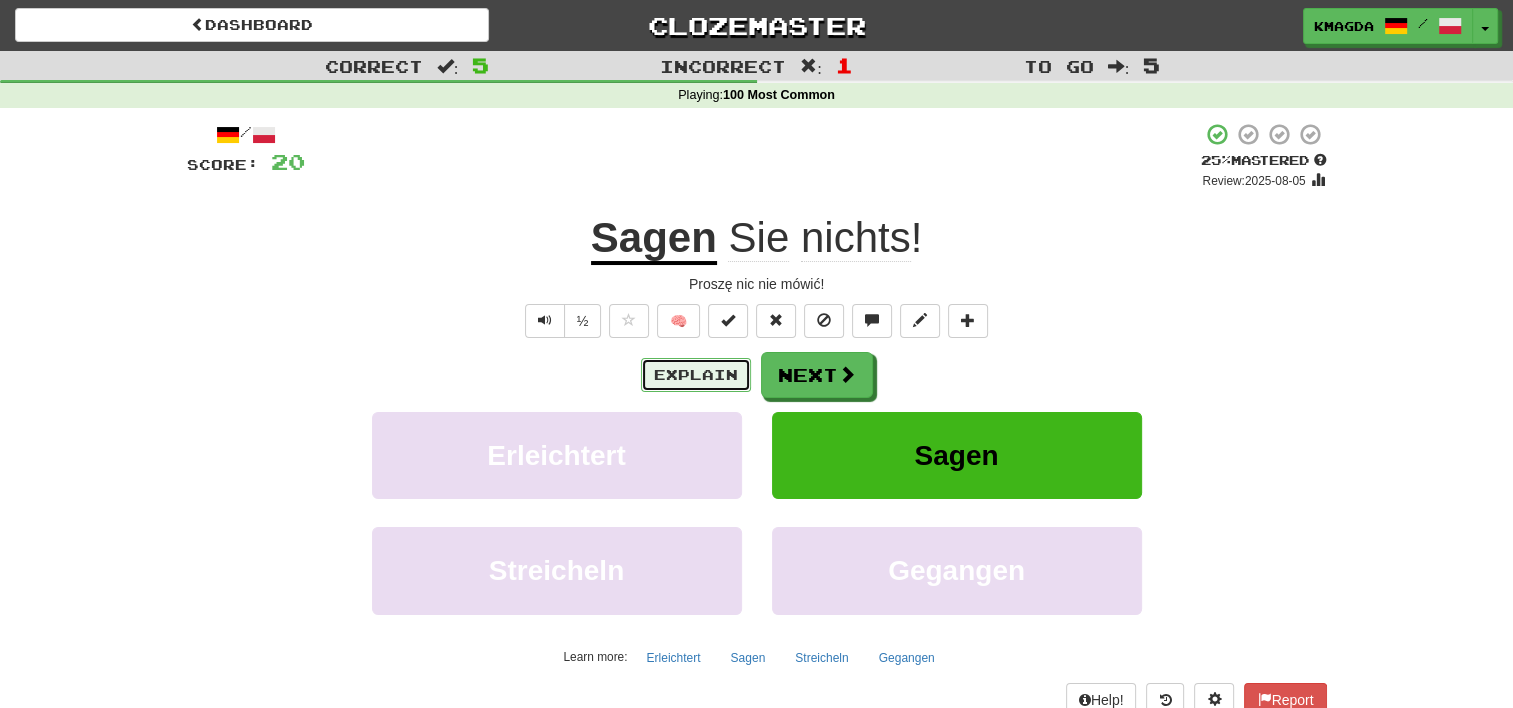 click on "Explain" at bounding box center [696, 375] 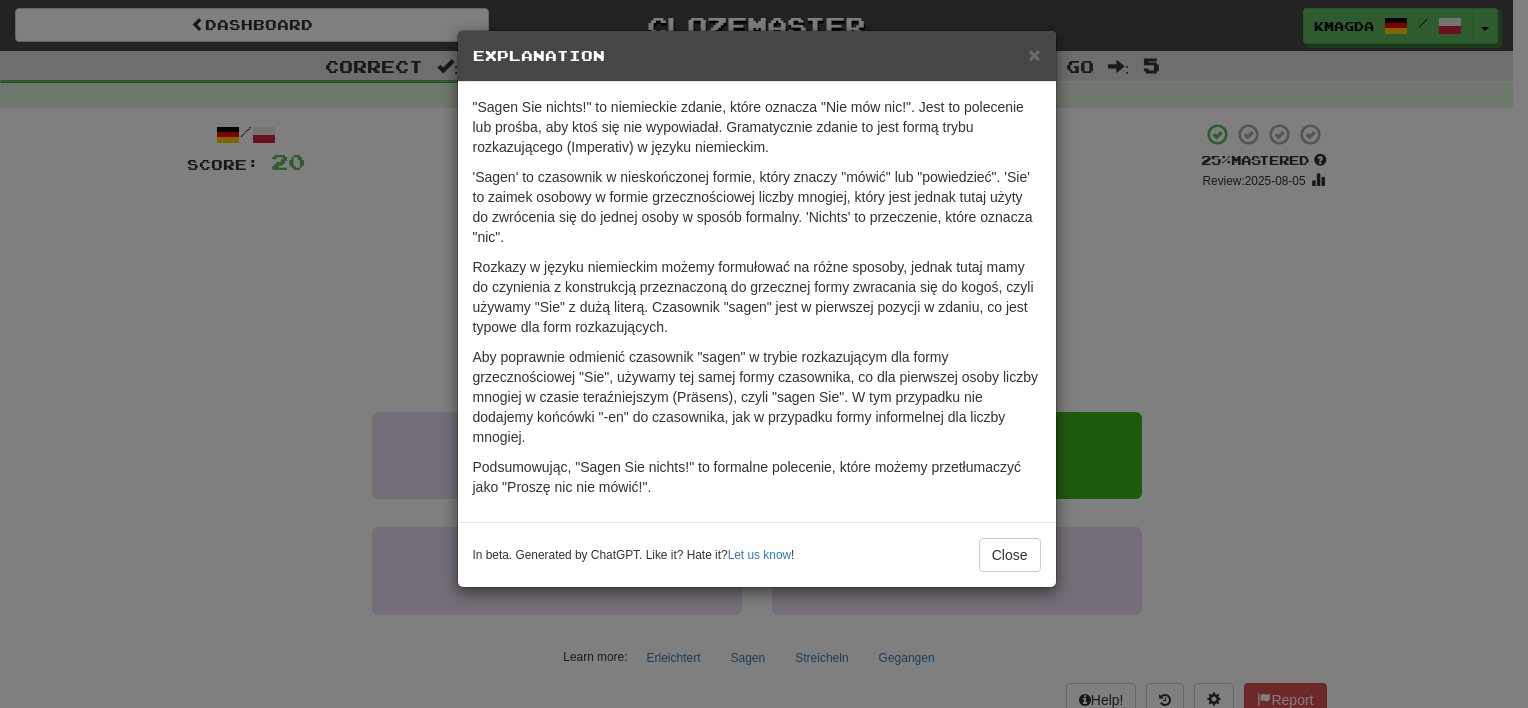 click on "× Explanation "Sagen Sie nichts!" to niemieckie zdanie, które oznacza "Nie mów nic!". Jest to polecenie lub prośba, aby ktoś się nie wypowiadał. Gramatycznie zdanie to jest formą trybu rozkazującego (Imperativ) w języku niemieckim.
'Sagen' to czasownik w nieskończonej formie, który znaczy "mówić" lub "powiedzieć".
'Sie' to zaimek osobowy w formie grzecznościowej liczby mnogiej, który jest jednak tutaj użyty do zwrócenia się do jednej osoby w sposób formalny.
'Nichts' to przeczenie, które oznacza "nic".
Rozkazy w języku niemieckim możemy formułować na różne sposoby, jednak tutaj mamy do czynienia z konstrukcją przeznaczoną do grzecznej formy zwracania się do kogoś, czyli używamy "Sie" z dużą literą. Czasownik "sagen" jest w pierwszej pozycji w zdaniu, co jest typowe dla form rozkazujących.
Podsumowując, "Sagen Sie nichts!" to formalne polecenie, które możemy przetłumaczyć jako "Proszę nic nie mówić!". In beta. Generated by ChatGPT. Like it? Hate it?  ! Close" at bounding box center [764, 354] 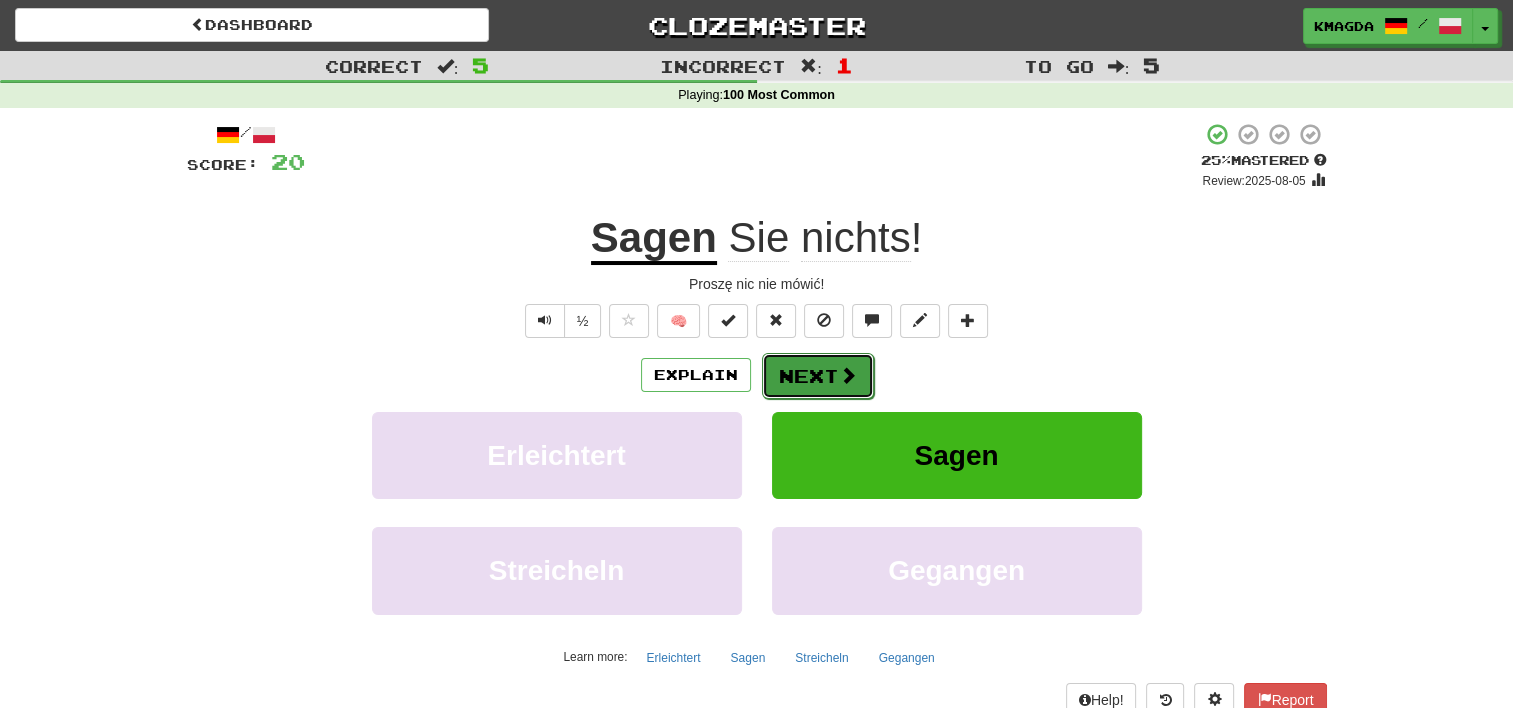 click on "Next" at bounding box center [818, 376] 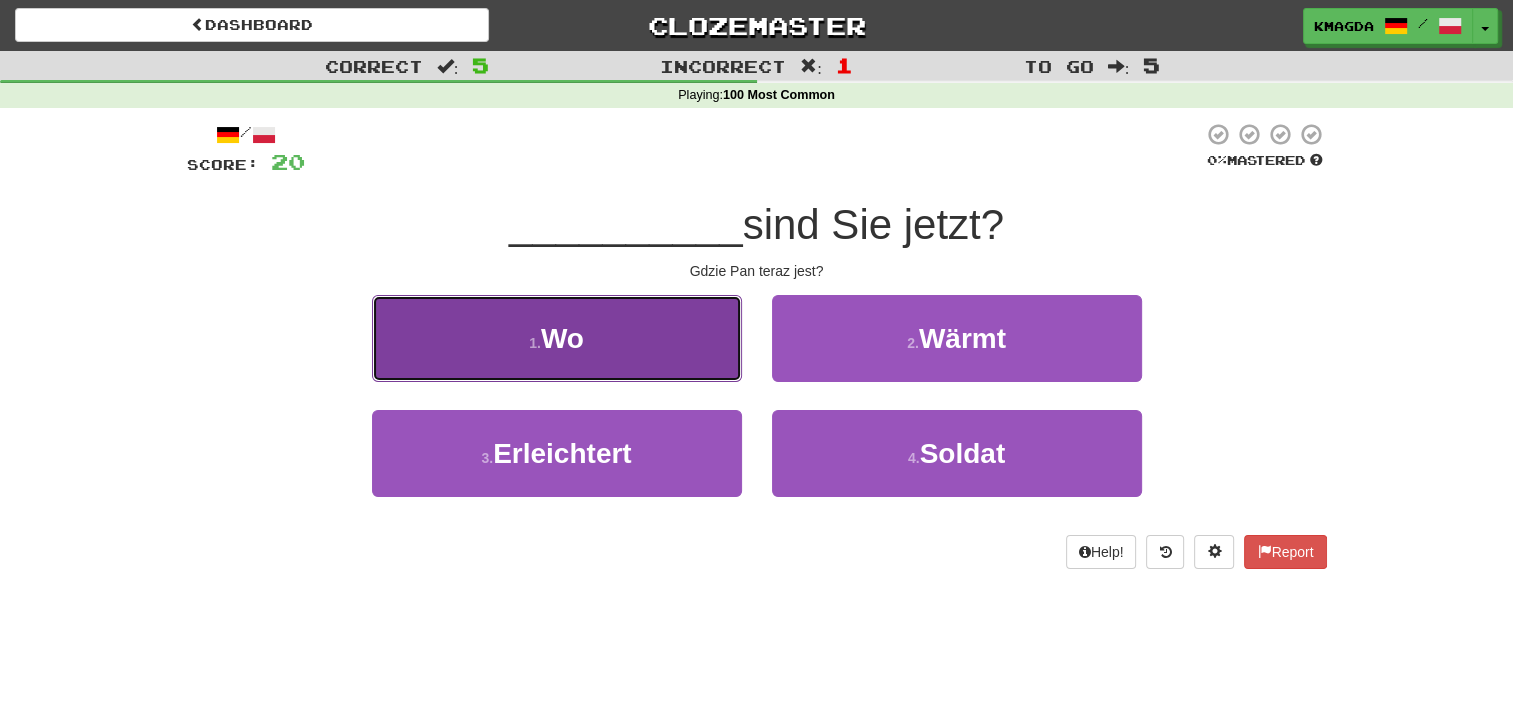 click on "1 .  Wo" at bounding box center [557, 338] 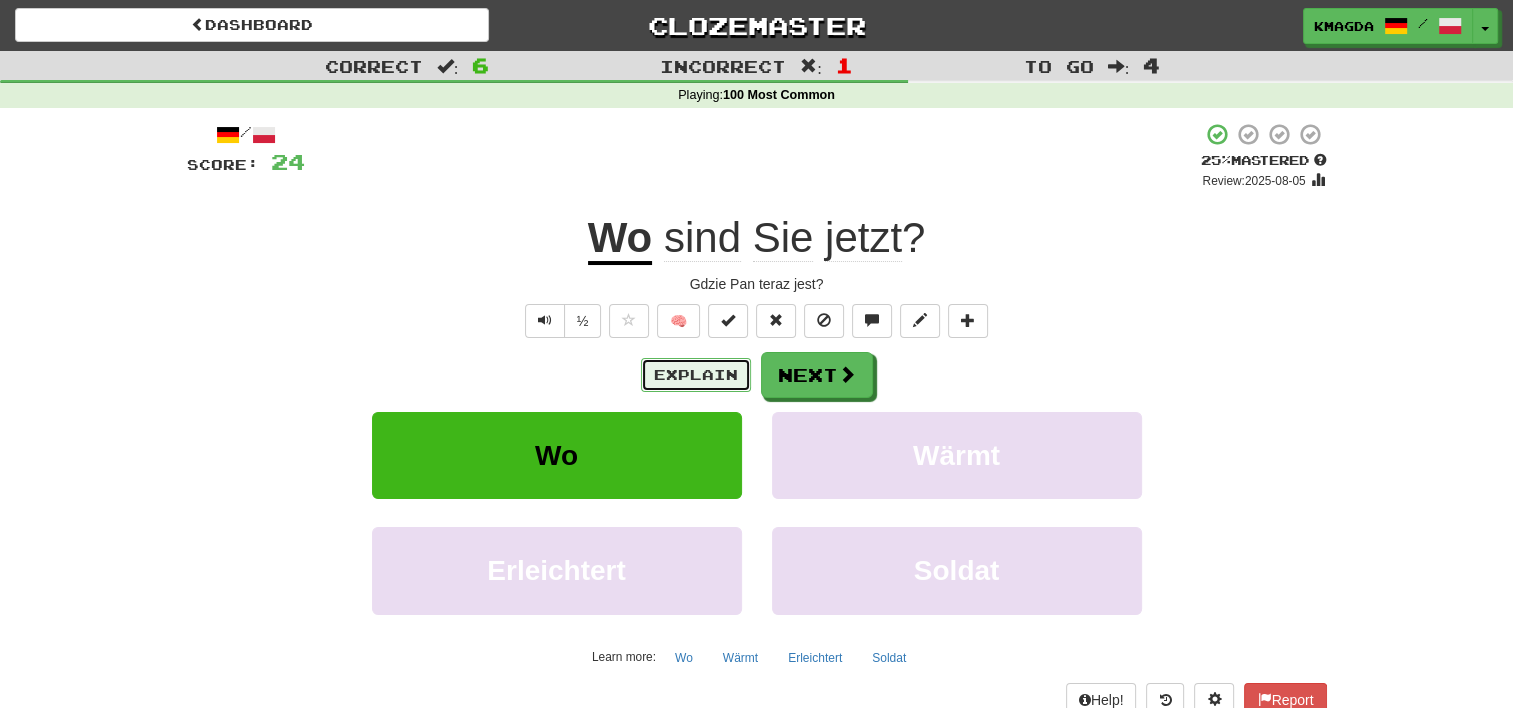 click on "Explain" at bounding box center [696, 375] 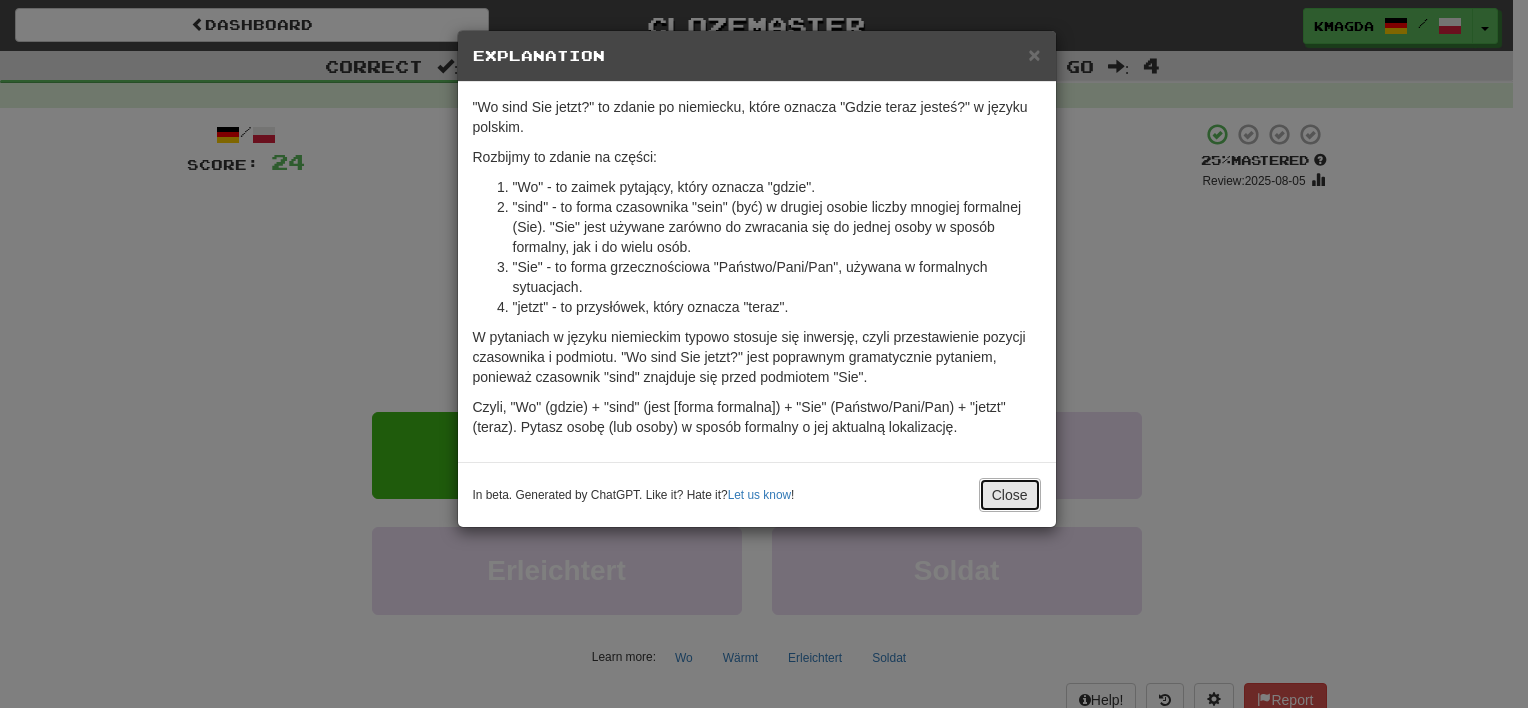 click on "Close" at bounding box center [1010, 495] 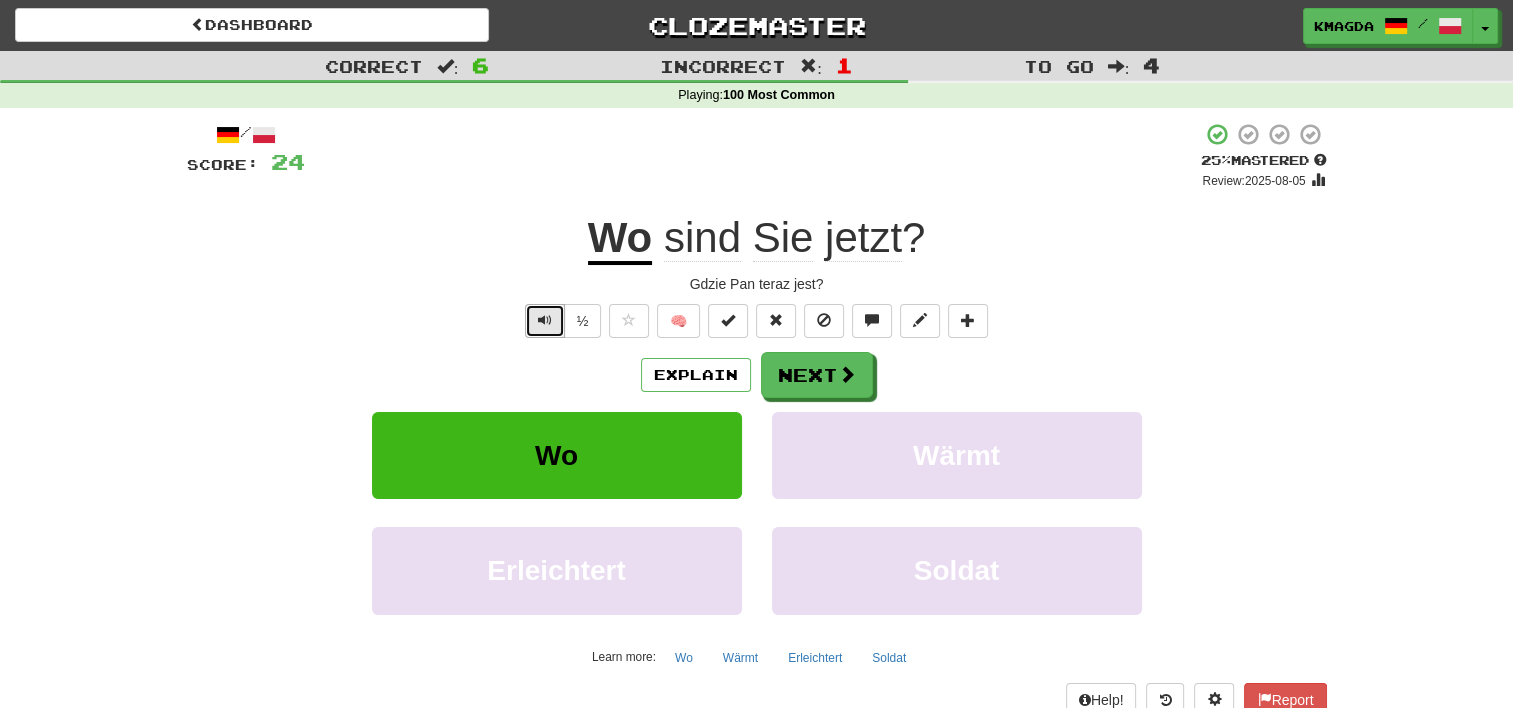click at bounding box center (545, 321) 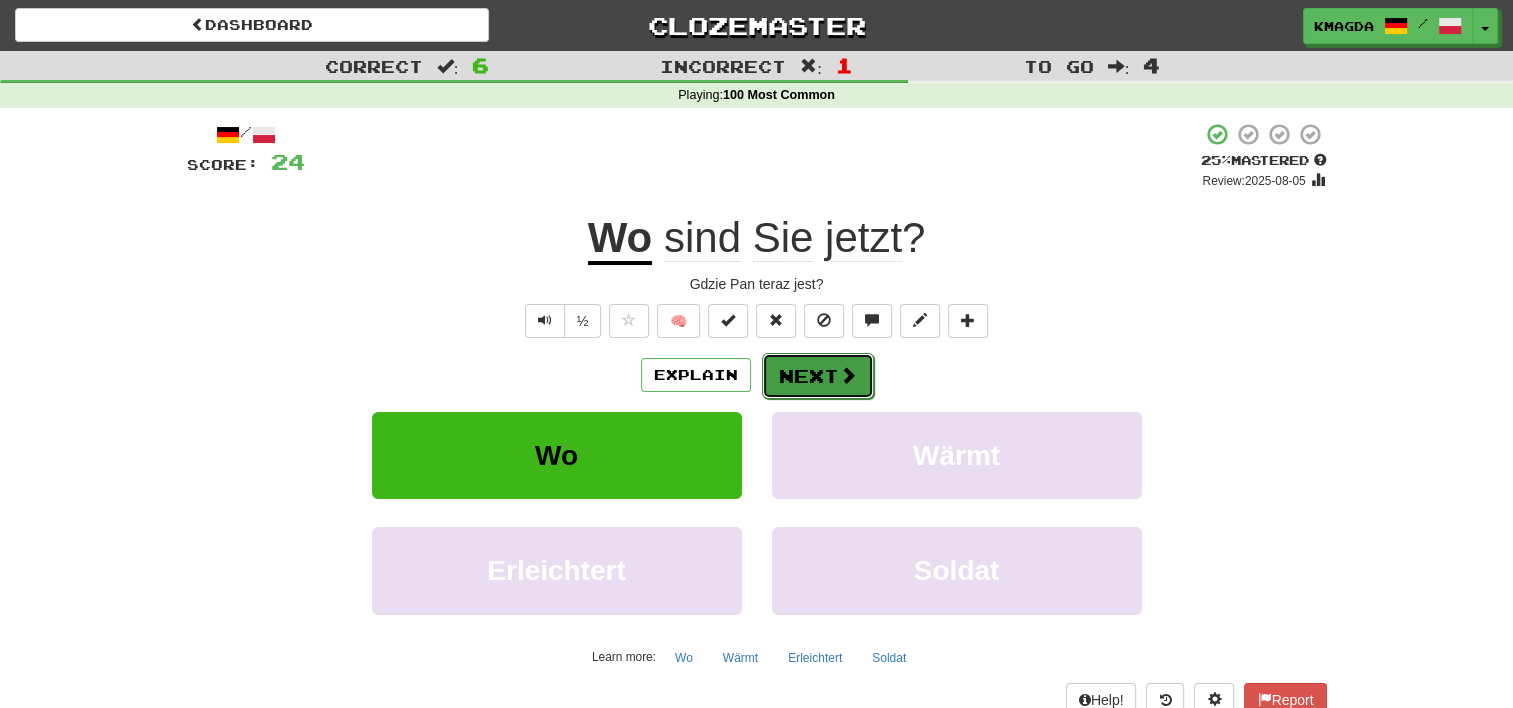 click on "Next" at bounding box center [818, 376] 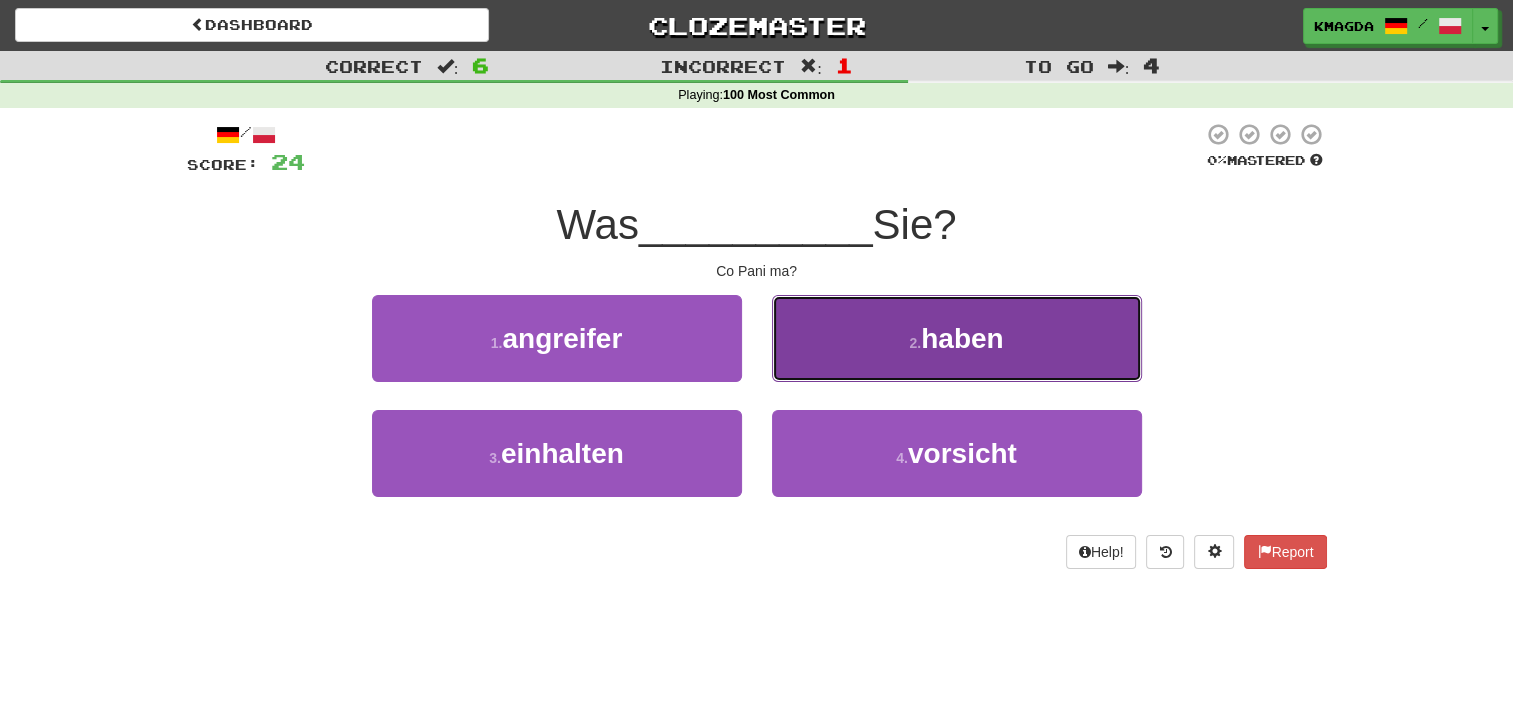 click on "2 .  haben" at bounding box center [957, 338] 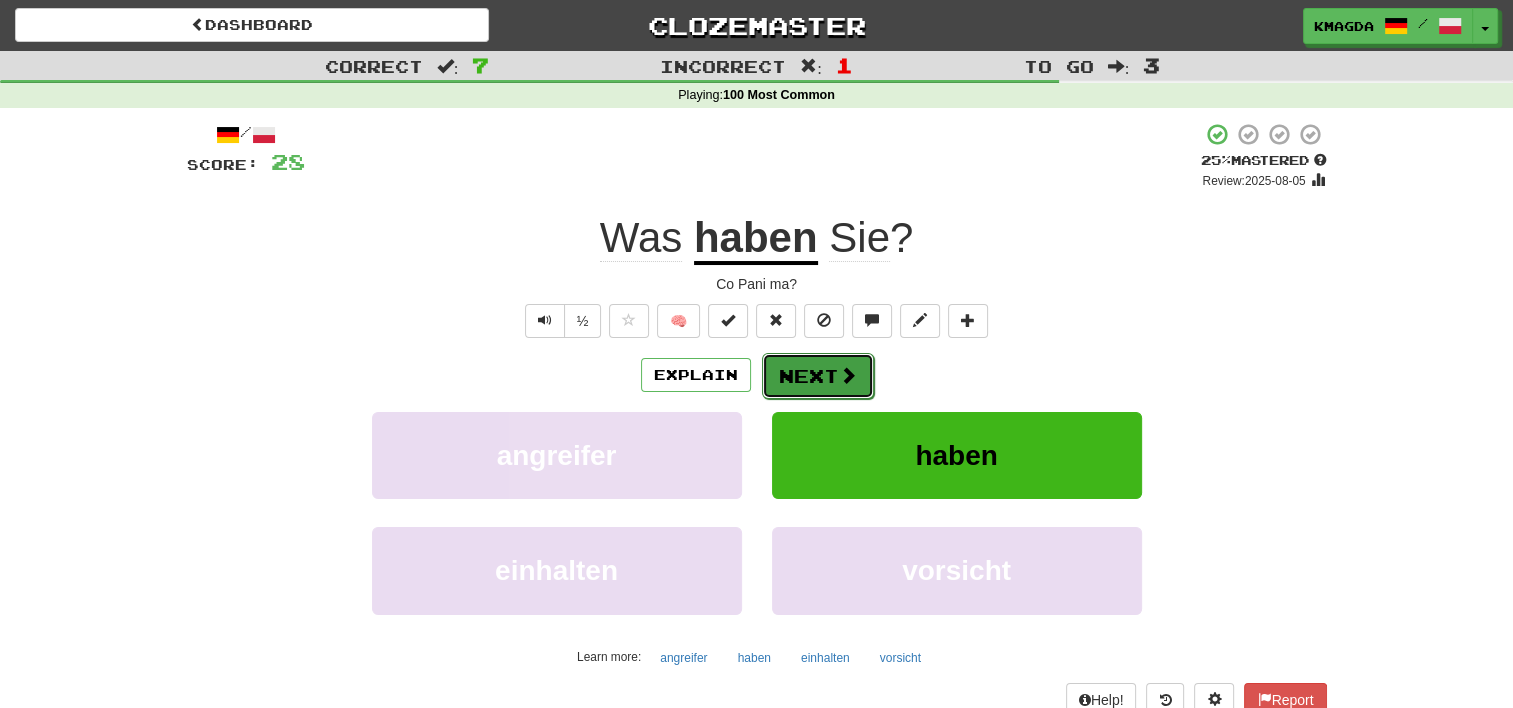 click at bounding box center (848, 375) 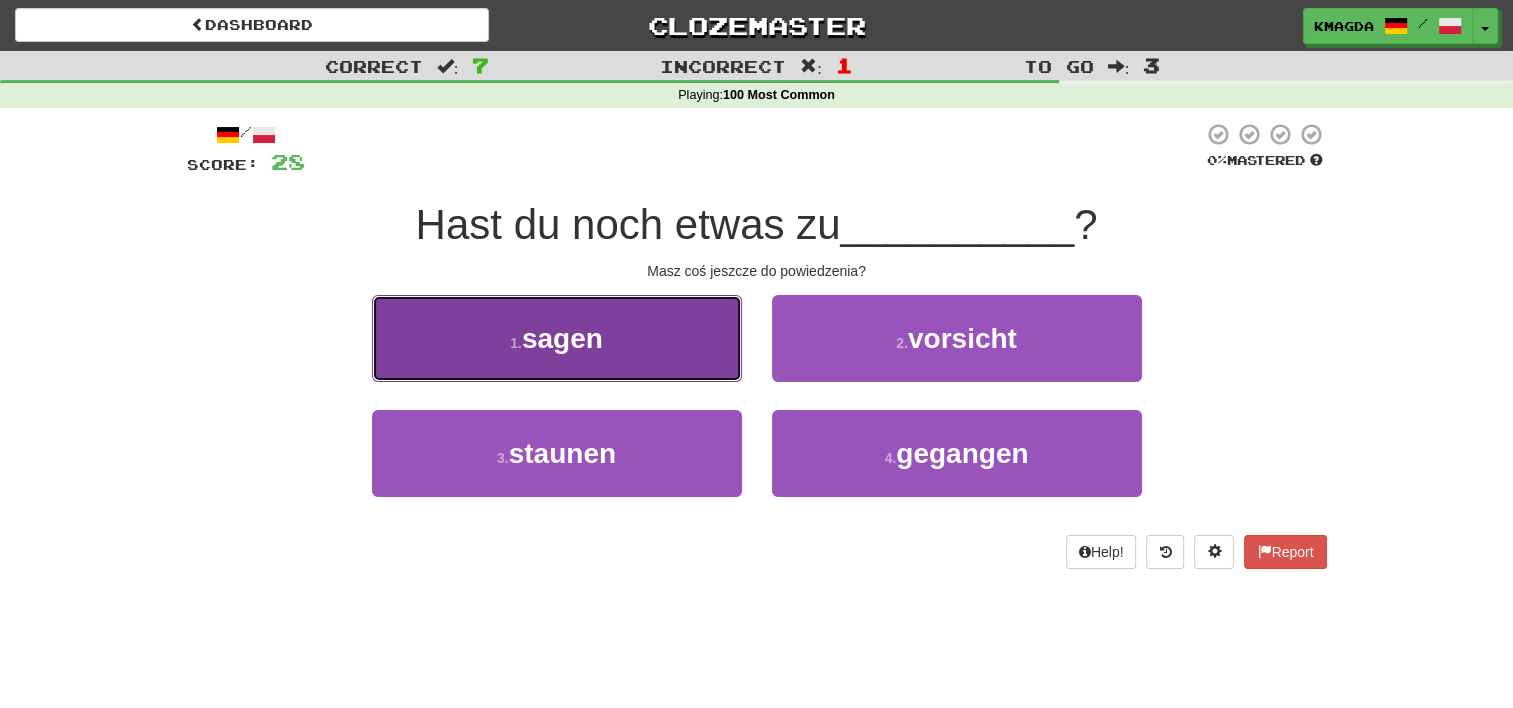 click on "1 .  sagen" at bounding box center [557, 338] 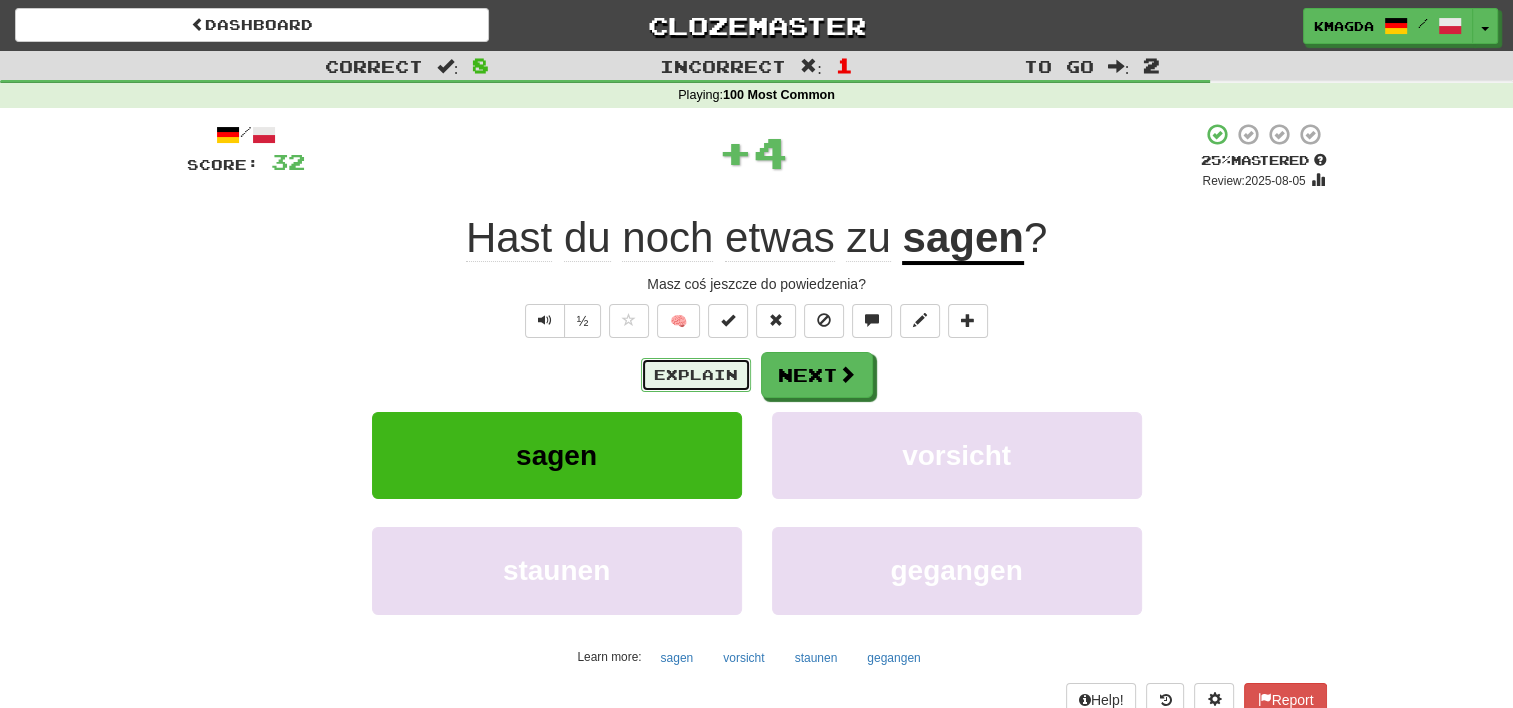 click on "Explain" at bounding box center (696, 375) 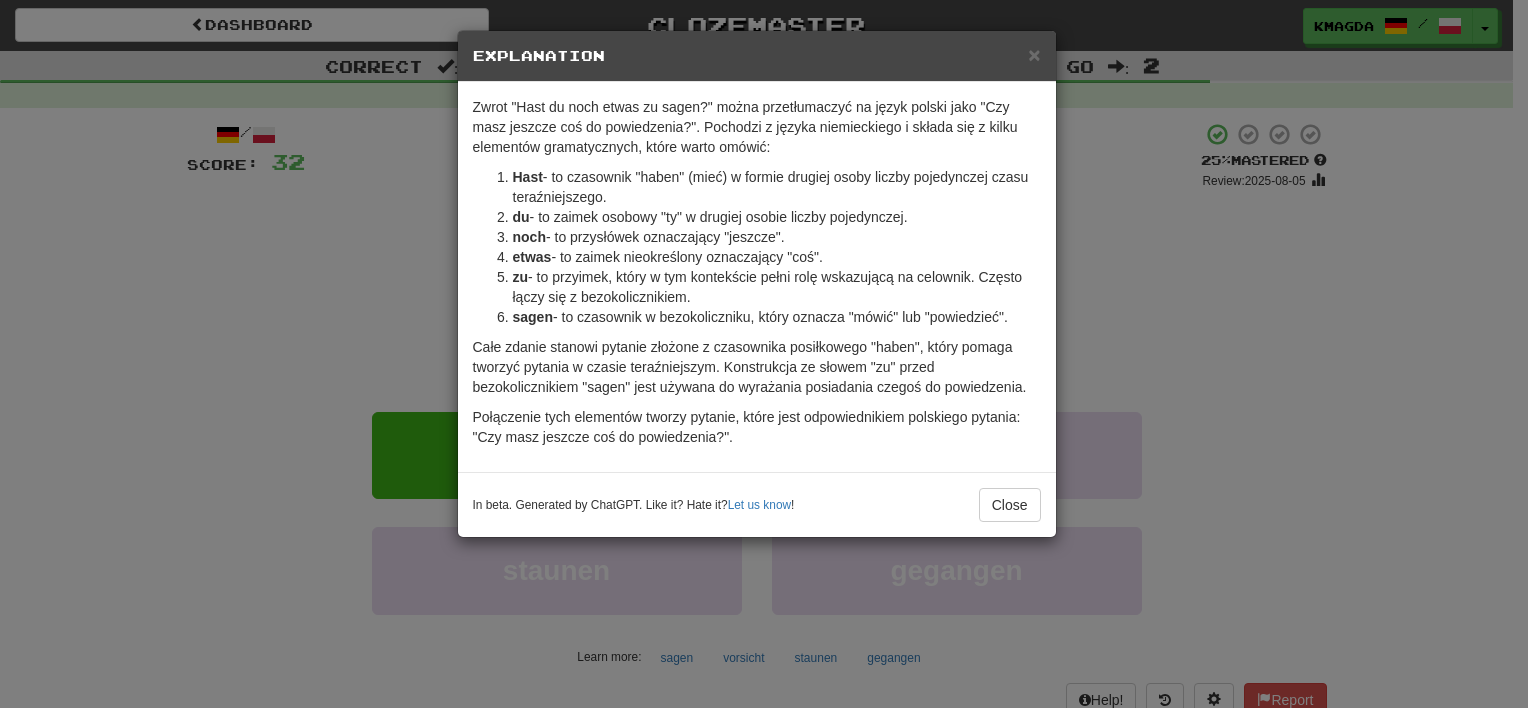 click on "× Explanation Zwrot "Hast du noch etwas zu sagen?" można przetłumaczyć na język polski jako "Czy masz jeszcze coś do powiedzenia?". Pochodzi z języka niemieckiego i składa się z kilku elementów gramatycznych, które warto omówić:
Hast  - to czasownik "haben" (mieć) w formie drugiej osoby liczby pojedynczej czasu teraźniejszego.
du  - to zaimek osobowy "ty" w drugiej osobie liczby pojedynczej.
noch  - to przysłówek oznaczający "jeszcze".
etwas  - to zaimek nieokreślony oznaczający "coś".
zu  - to przyimek, który w tym kontekście pełni rolę wskazującą na celownik. Często łączy się z bezokolicznikiem.
sagen  - to czasownik w bezokoliczniku, który oznacza "mówić" lub "powiedzieć".
Całe zdanie stanowi pytanie złożone z czasownika posiłkowego "haben", który pomaga tworzyć pytania w czasie teraźniejszym. Konstrukcja ze słowem "zu" przed bezokolicznikiem "sagen" jest używana do wyrażania posiadania czegoś do powiedzenia.
Let us know ! Close" at bounding box center (764, 354) 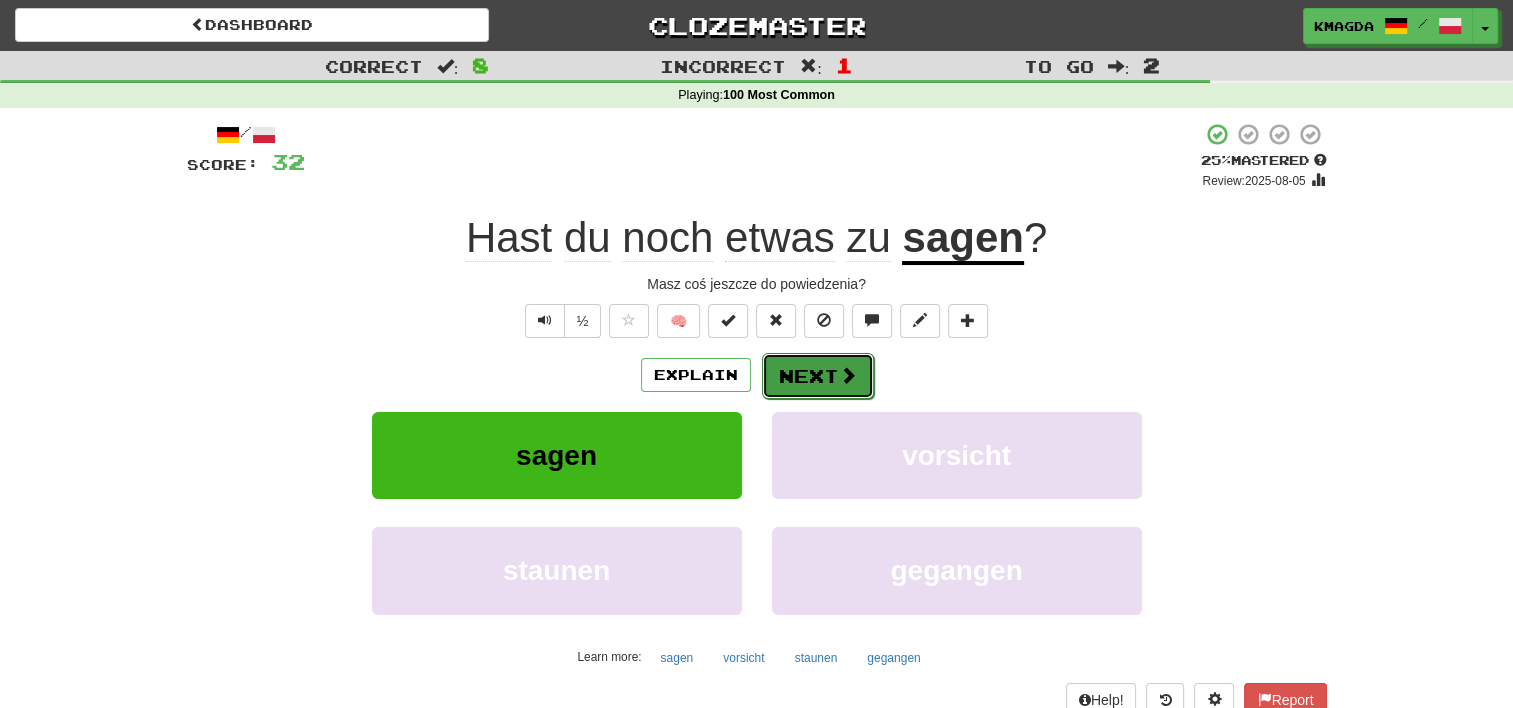 click on "Next" at bounding box center [818, 376] 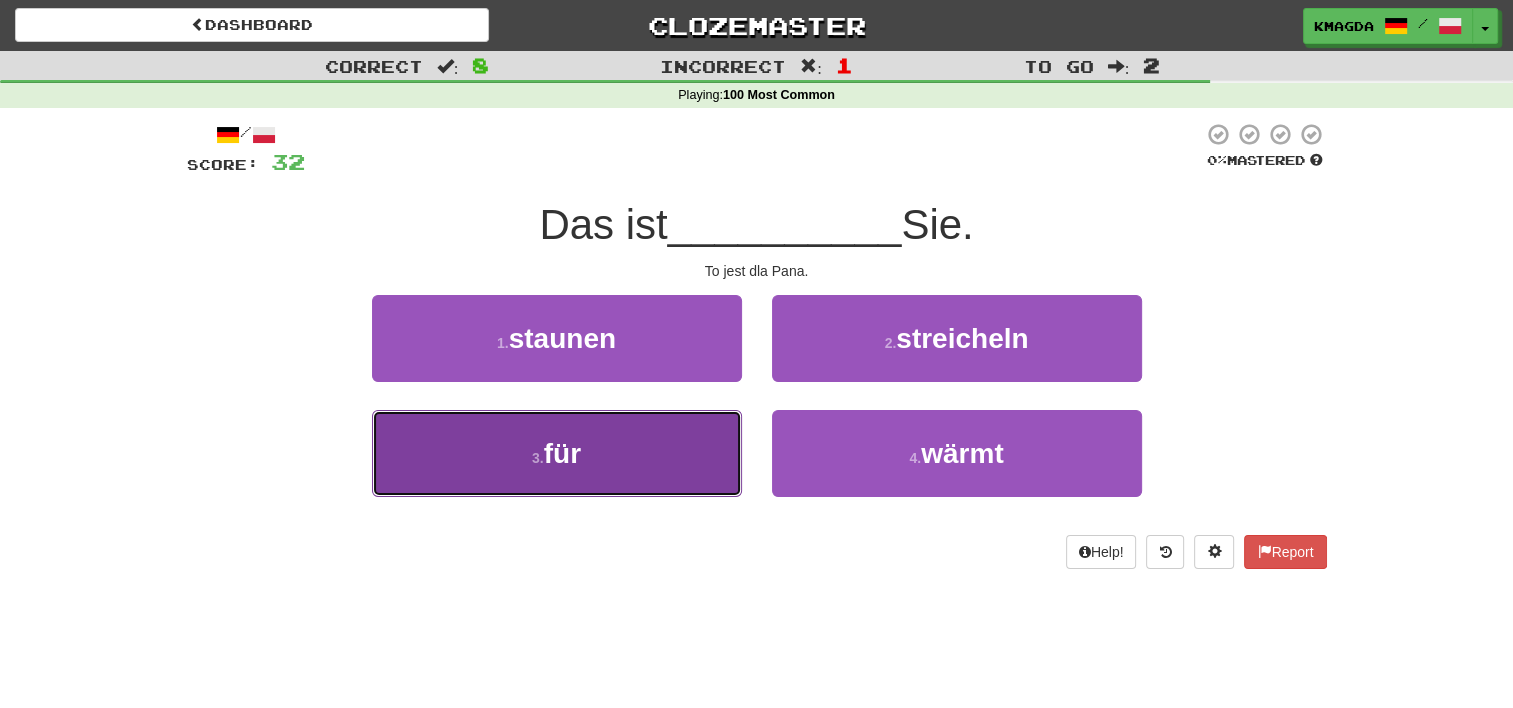click on "3 .  für" at bounding box center (557, 453) 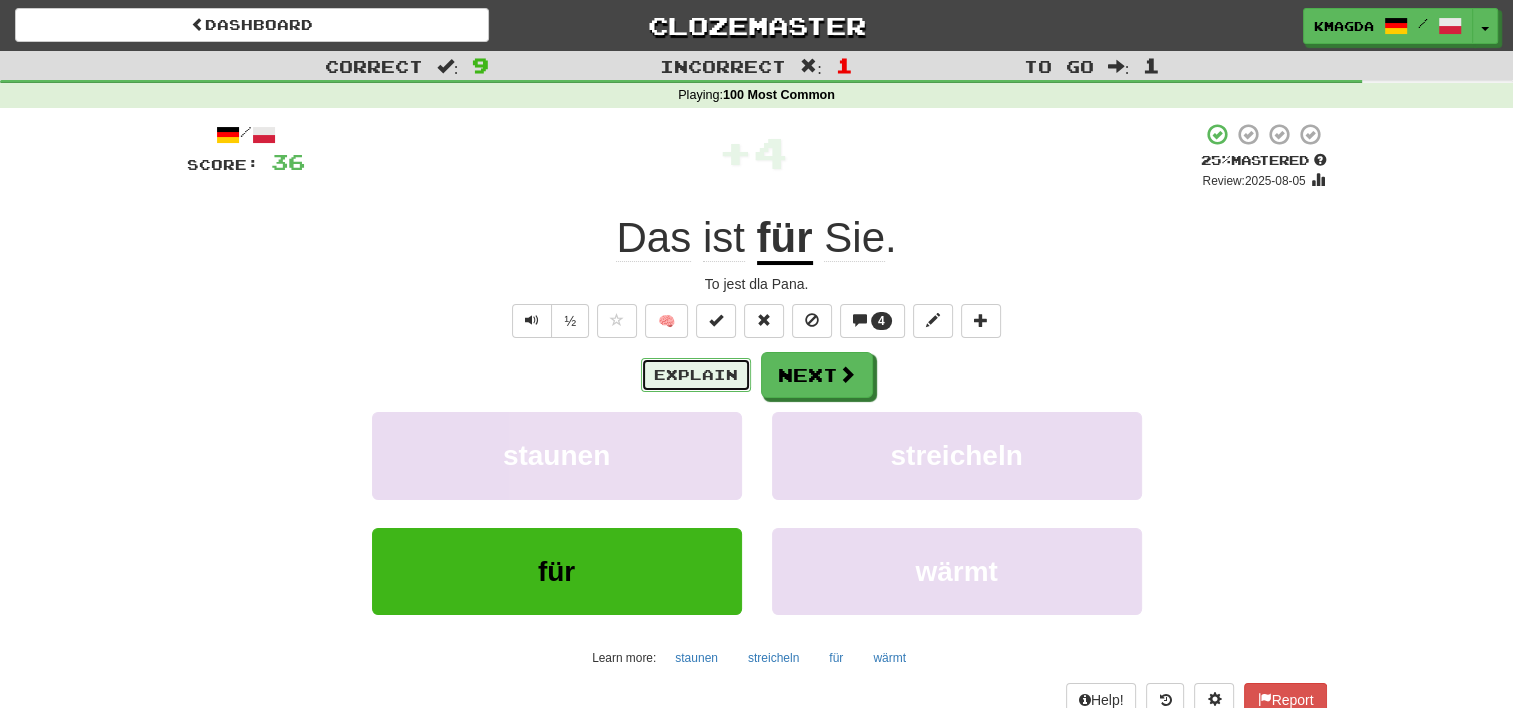 click on "Explain" at bounding box center (696, 375) 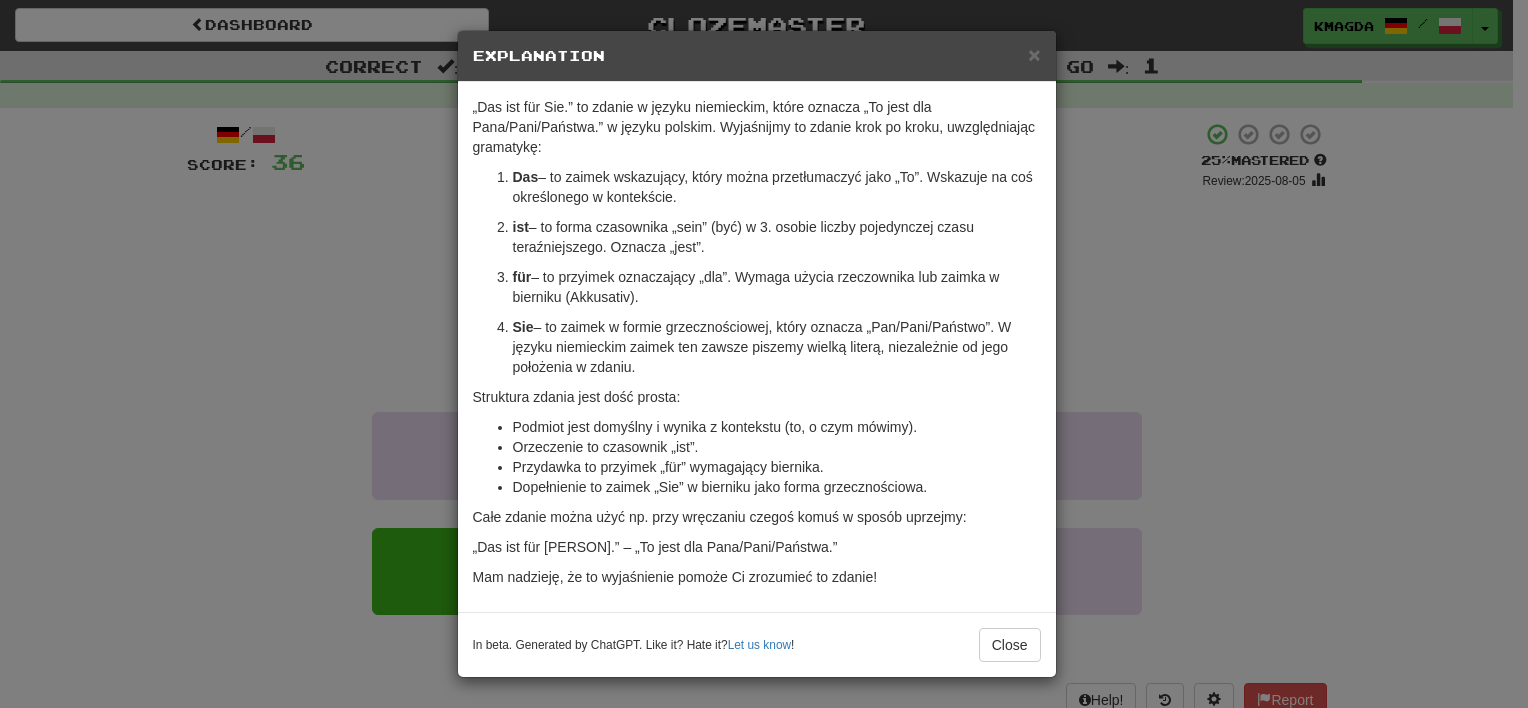 click on "× Explanation „Das ist für Sie.” to zdanie w języku niemieckim, które oznacza „To jest dla Pana/Pani/Państwa.” w języku polskim. Wyjaśnijmy to zdanie krok po kroku, uwzględniając gramatykę:
Das  – to zaimek wskazujący, który można przetłumaczyć jako „To”. Wskazuje na coś określonego w kontekście.
ist  – to forma czasownika „sein” (być) w 3. osobie liczby pojedynczej czasu teraźniejszego. Oznacza „jest”.
für  – to przyimek oznaczający „dla”. Wymaga użycia rzeczownika lub zaimka w bierniku (Akkusativ).
Sie  – to zaimek w formie grzecznościowej, który oznacza „Pan/Pani/Państwo”. W języku niemieckim zaimek ten zawsze piszemy wielką literą, niezależnie od jego położenia w zdaniu.
Struktura zdania jest dość prosta:
Podmiot jest domyślny i wynika z kontekstu (to, o czym mówimy).
Orzeczenie to czasownik „ist”.
Przydawka to przyimek „für” wymagający biernika.
Let us know ! Close" at bounding box center (764, 354) 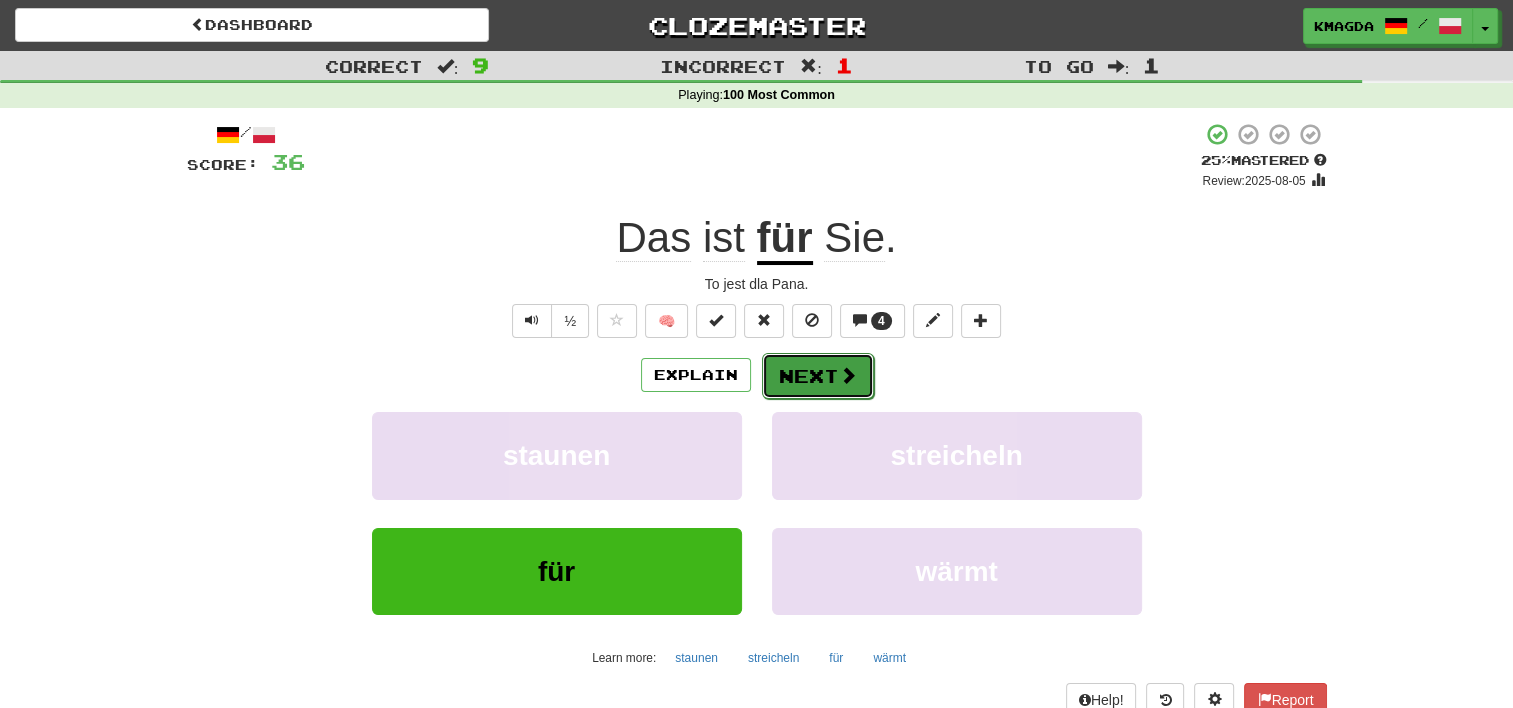 click at bounding box center [848, 375] 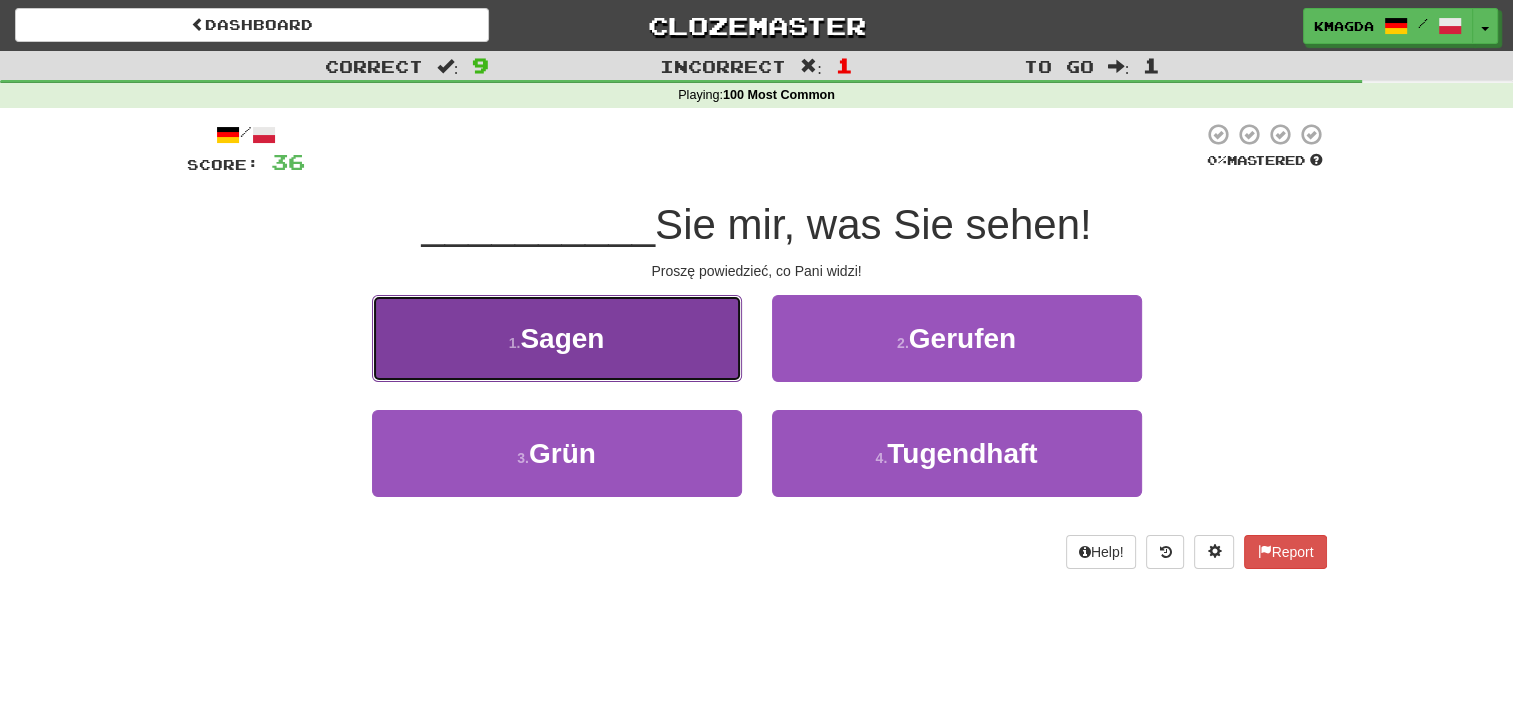 click on "Sagen" at bounding box center (562, 338) 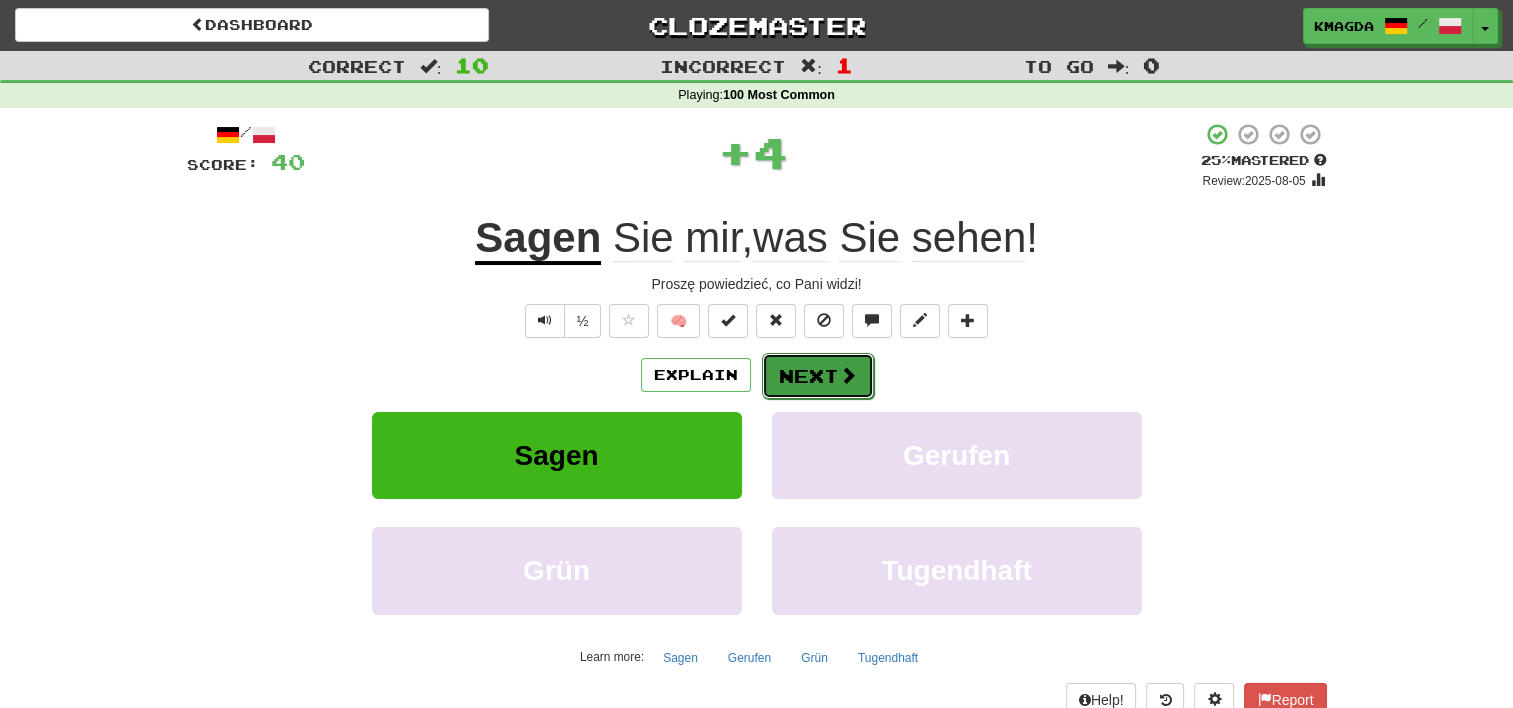 click on "Next" at bounding box center (818, 376) 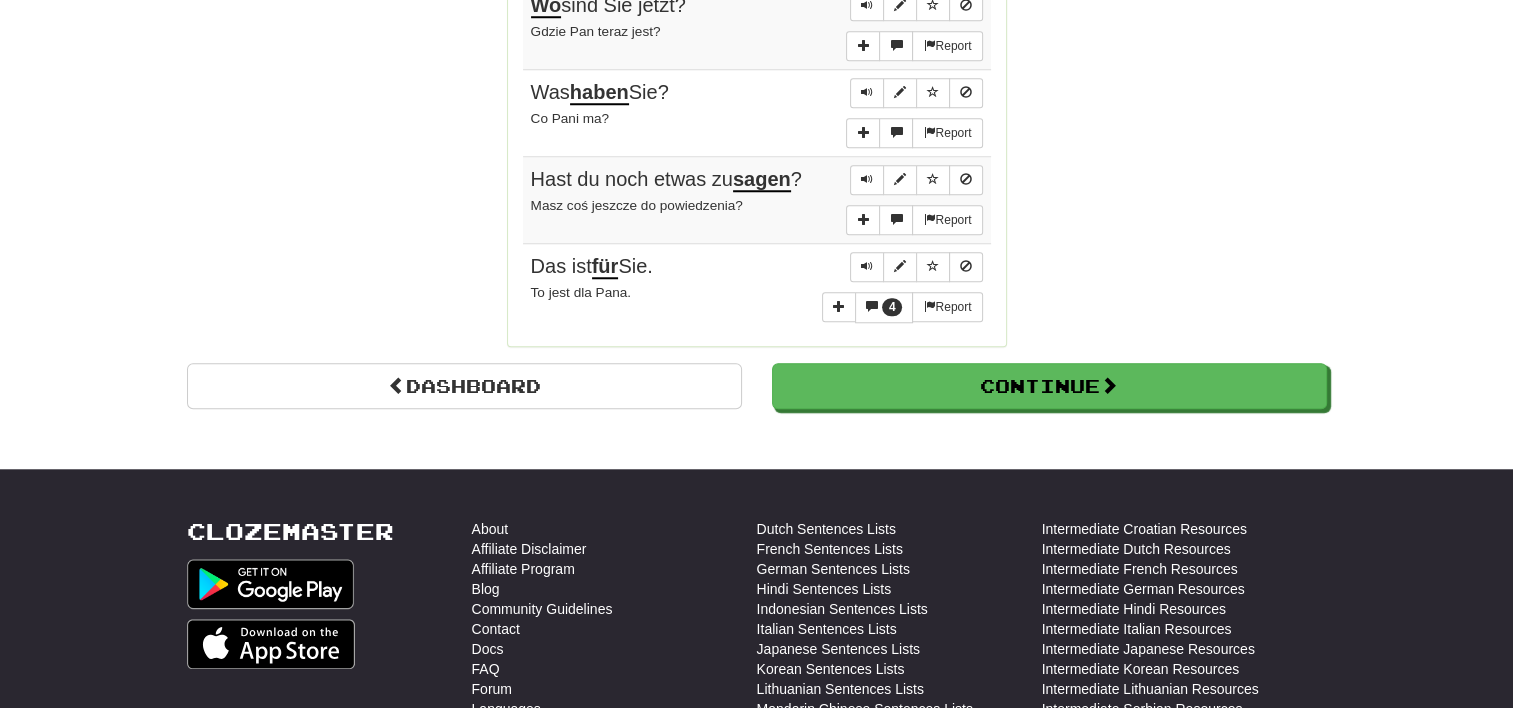 scroll, scrollTop: 1760, scrollLeft: 0, axis: vertical 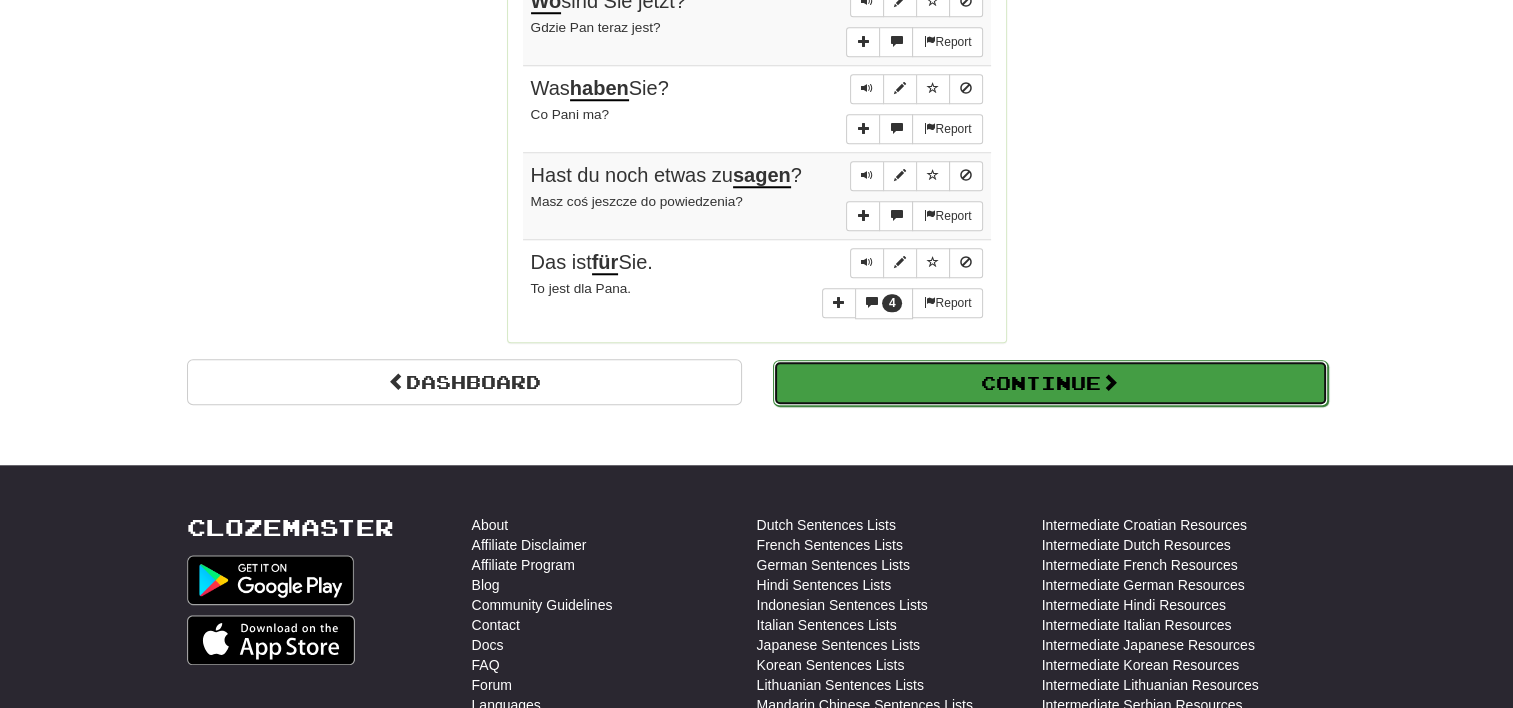 click on "Continue" at bounding box center [1050, 383] 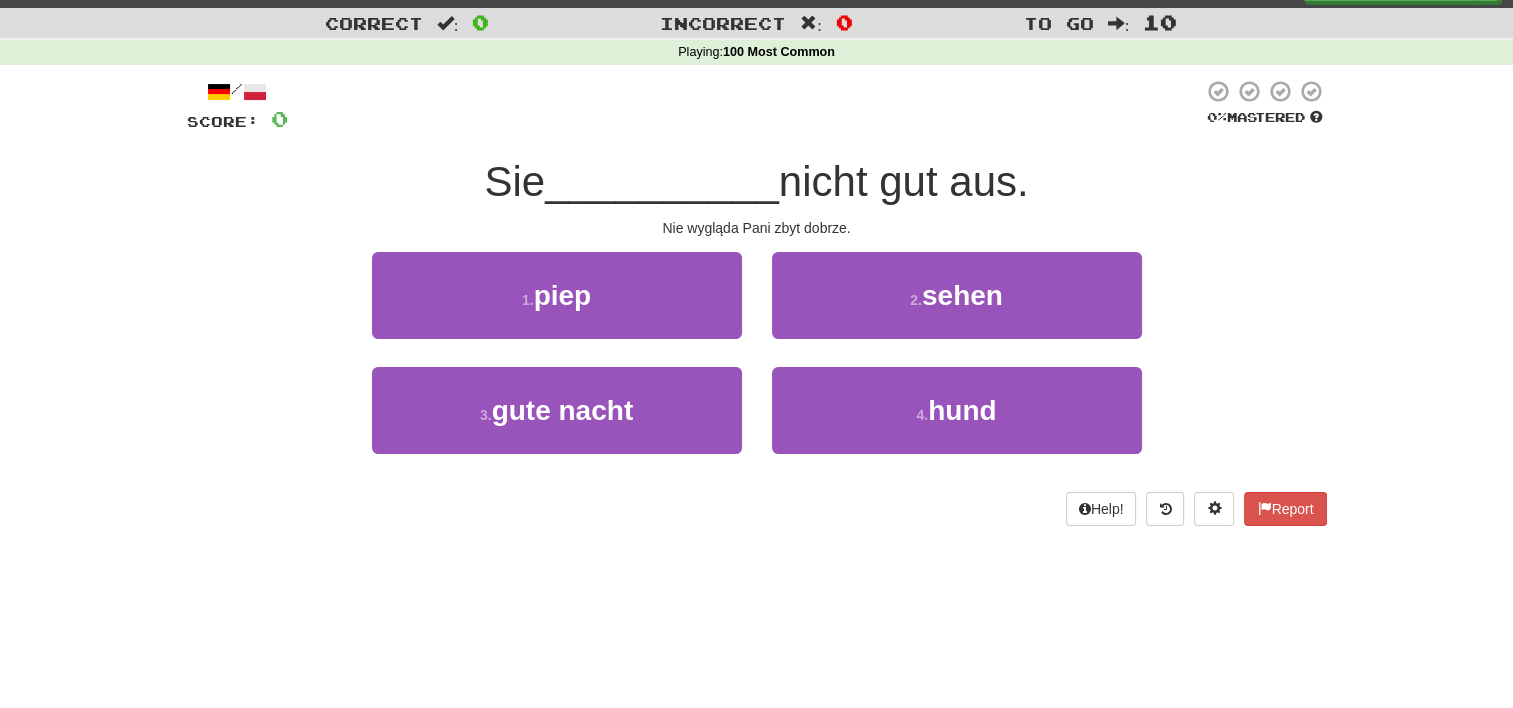 scroll, scrollTop: 30, scrollLeft: 0, axis: vertical 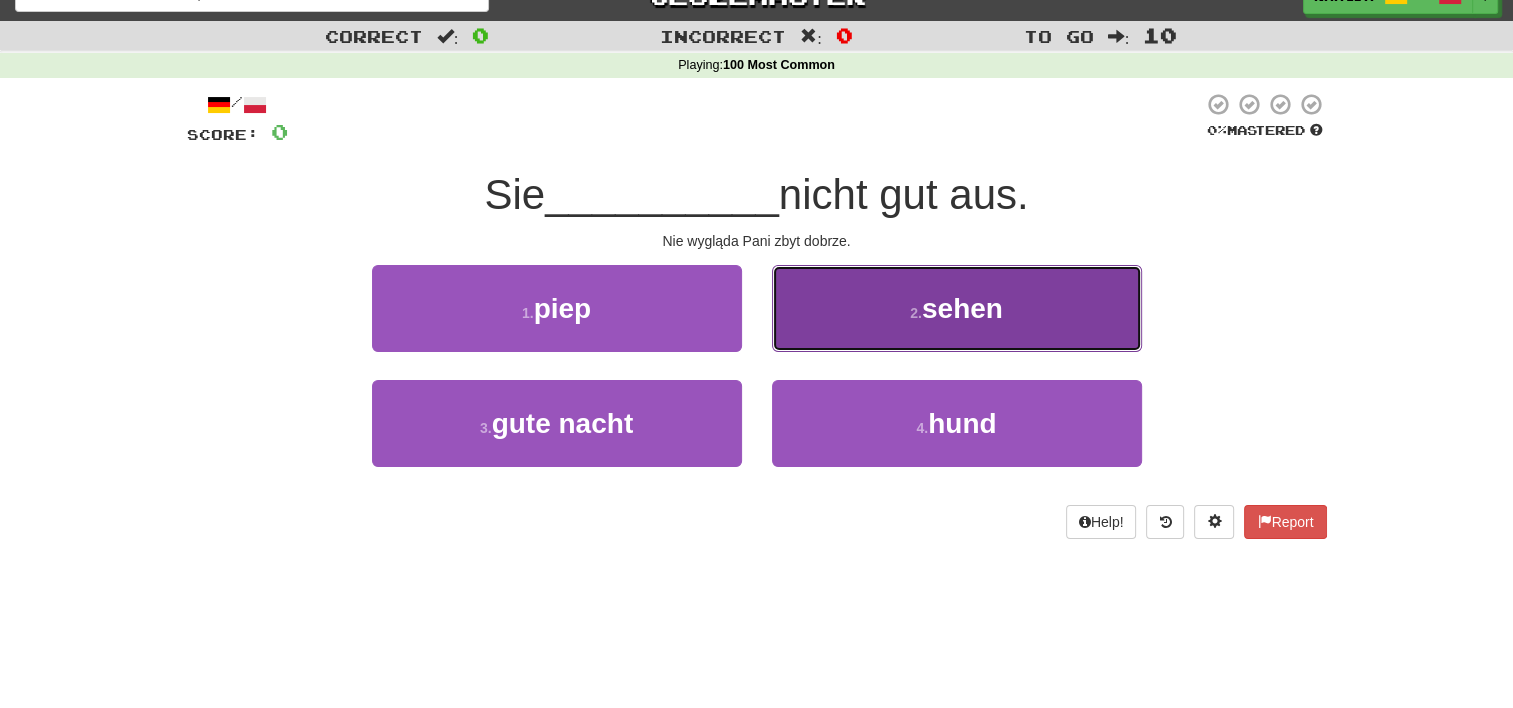 click on "sehen" at bounding box center [962, 308] 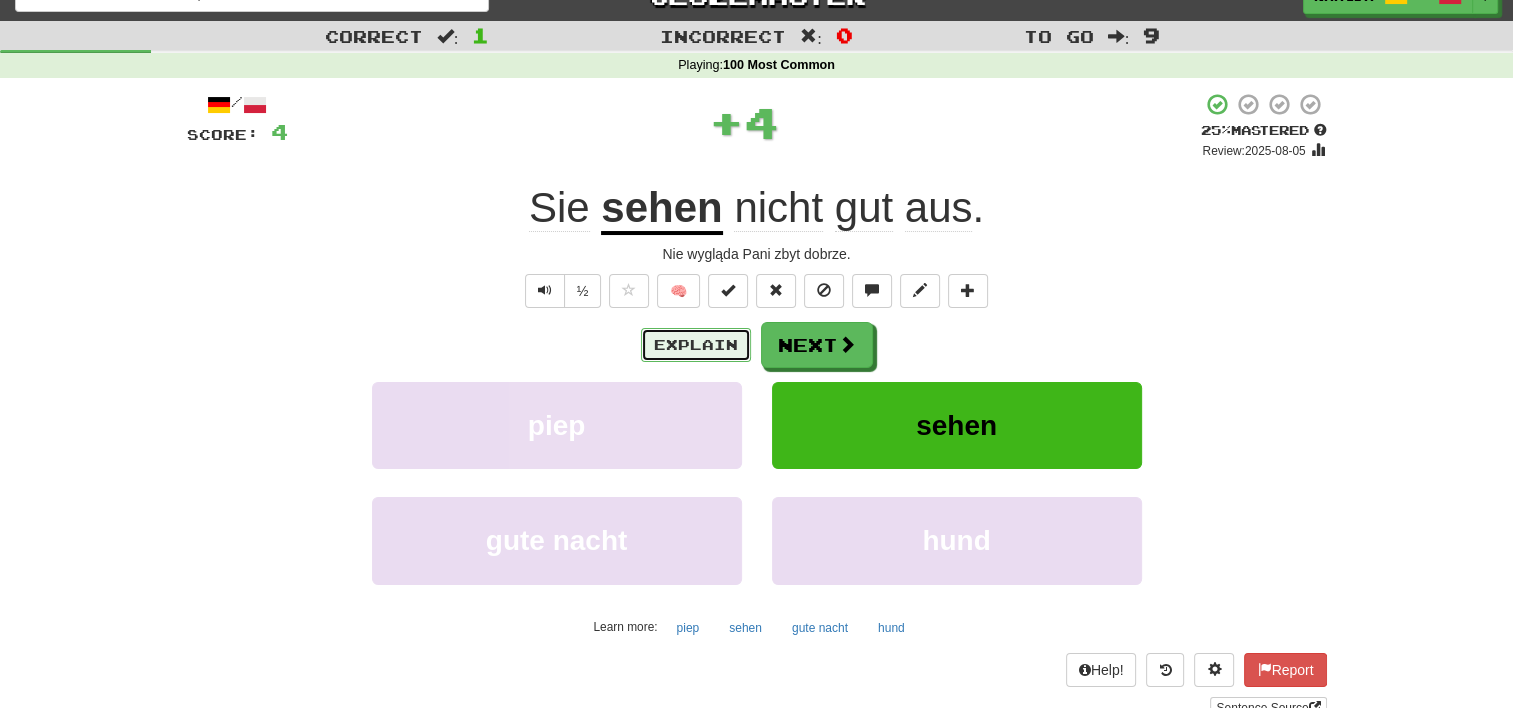 click on "Explain" at bounding box center (696, 345) 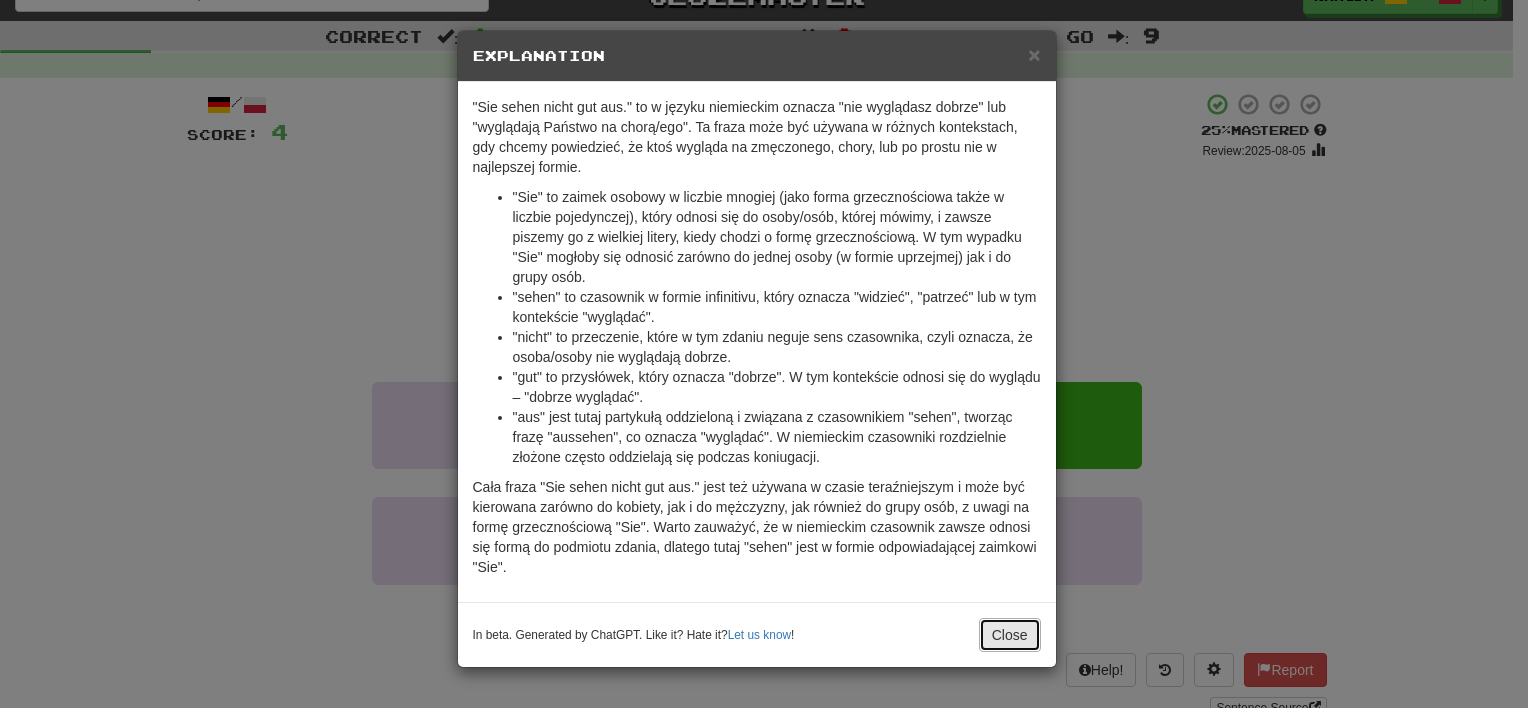 click on "Close" at bounding box center (1010, 635) 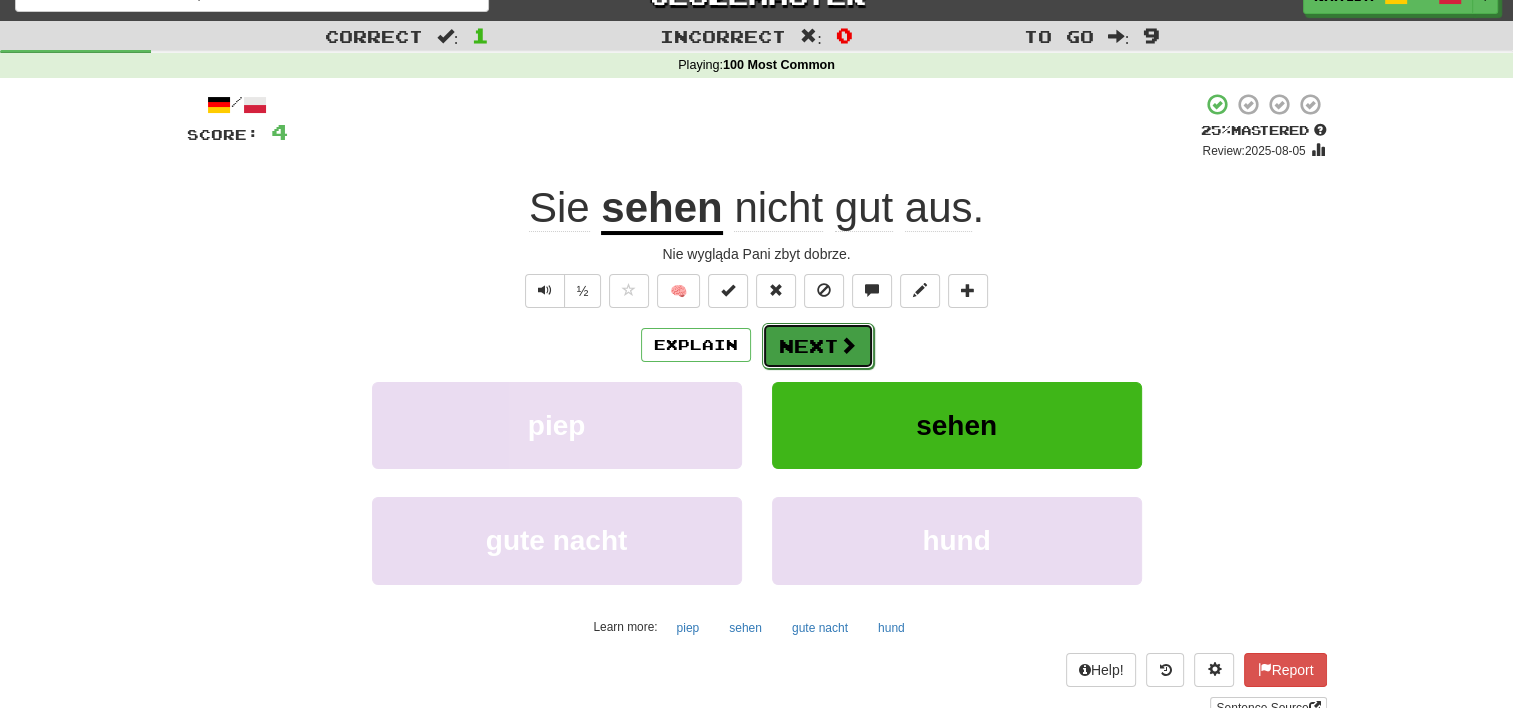 click on "Next" at bounding box center [818, 346] 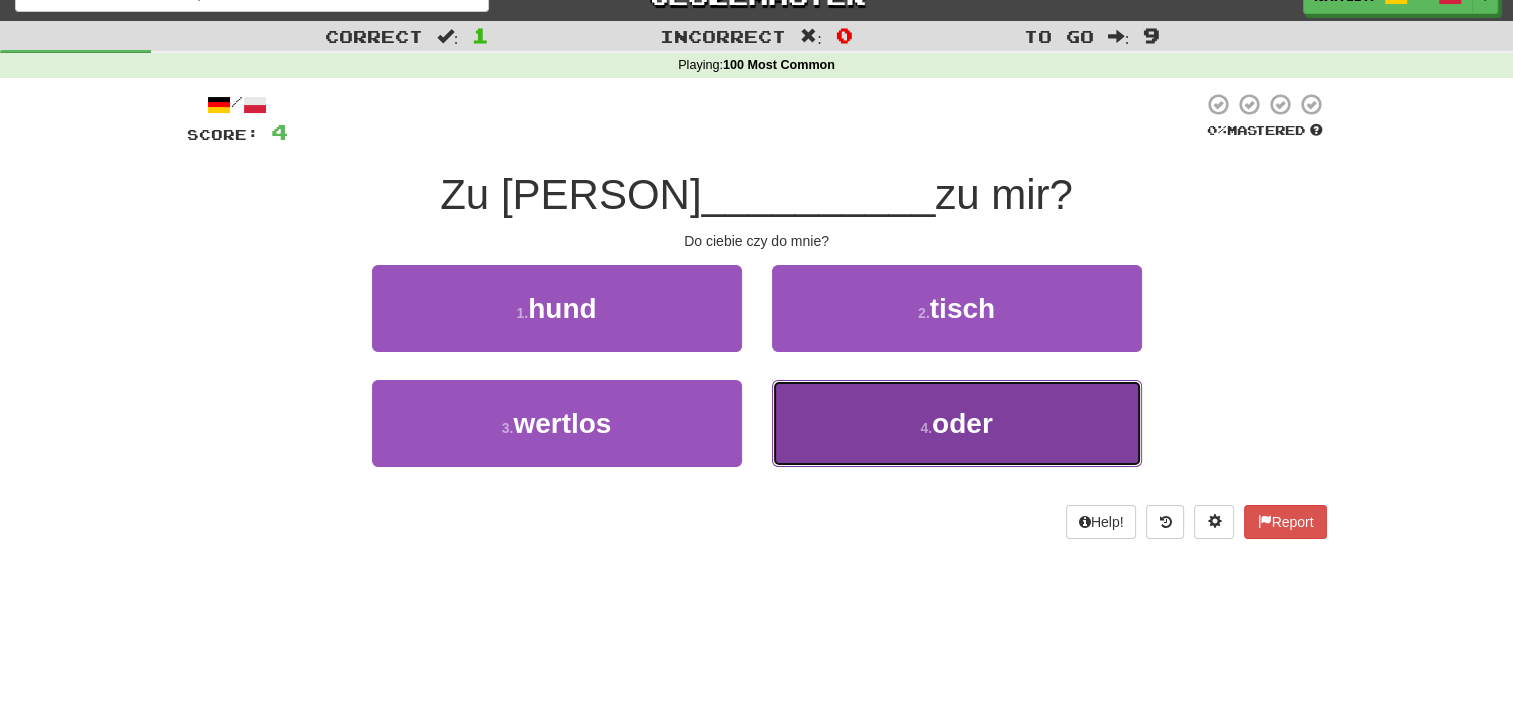 click on "4 .  oder" at bounding box center [957, 423] 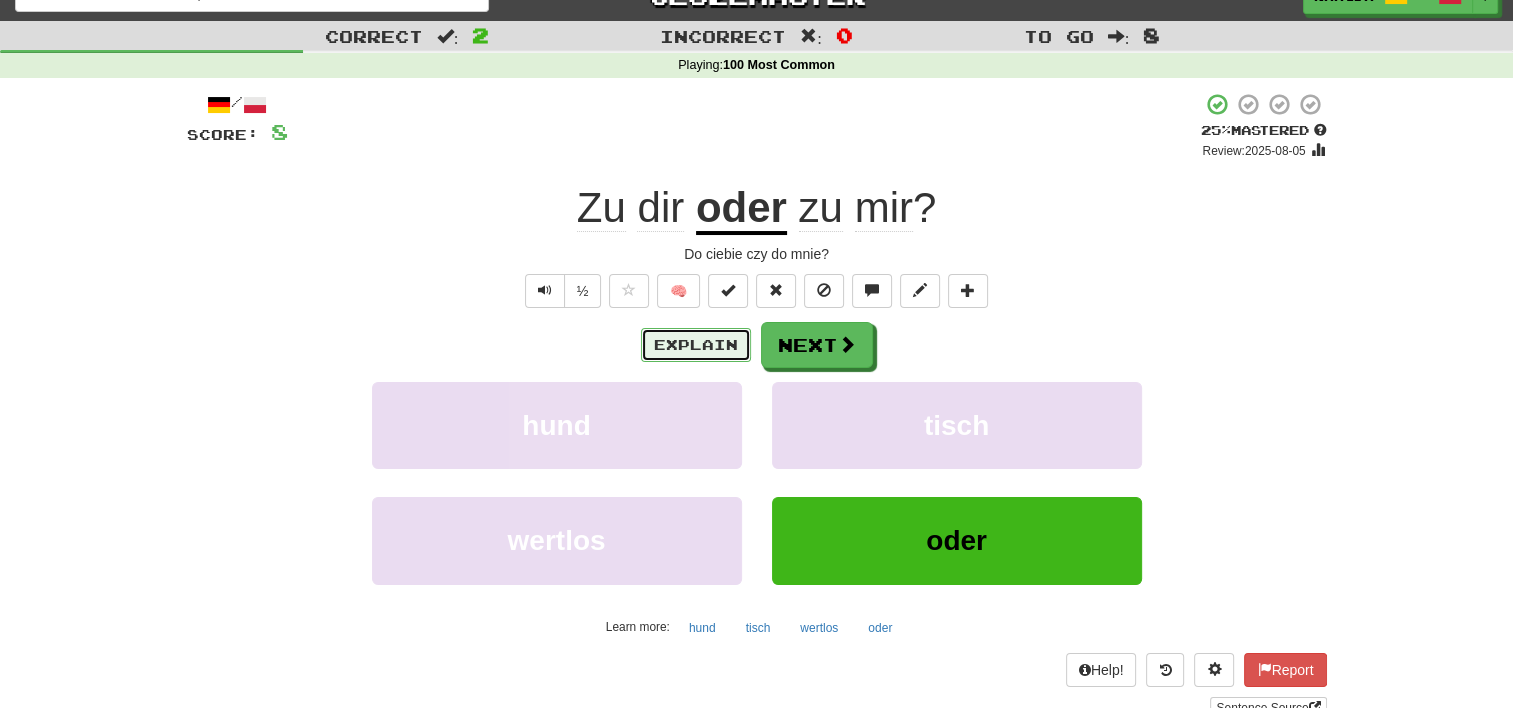click on "Explain" at bounding box center [696, 345] 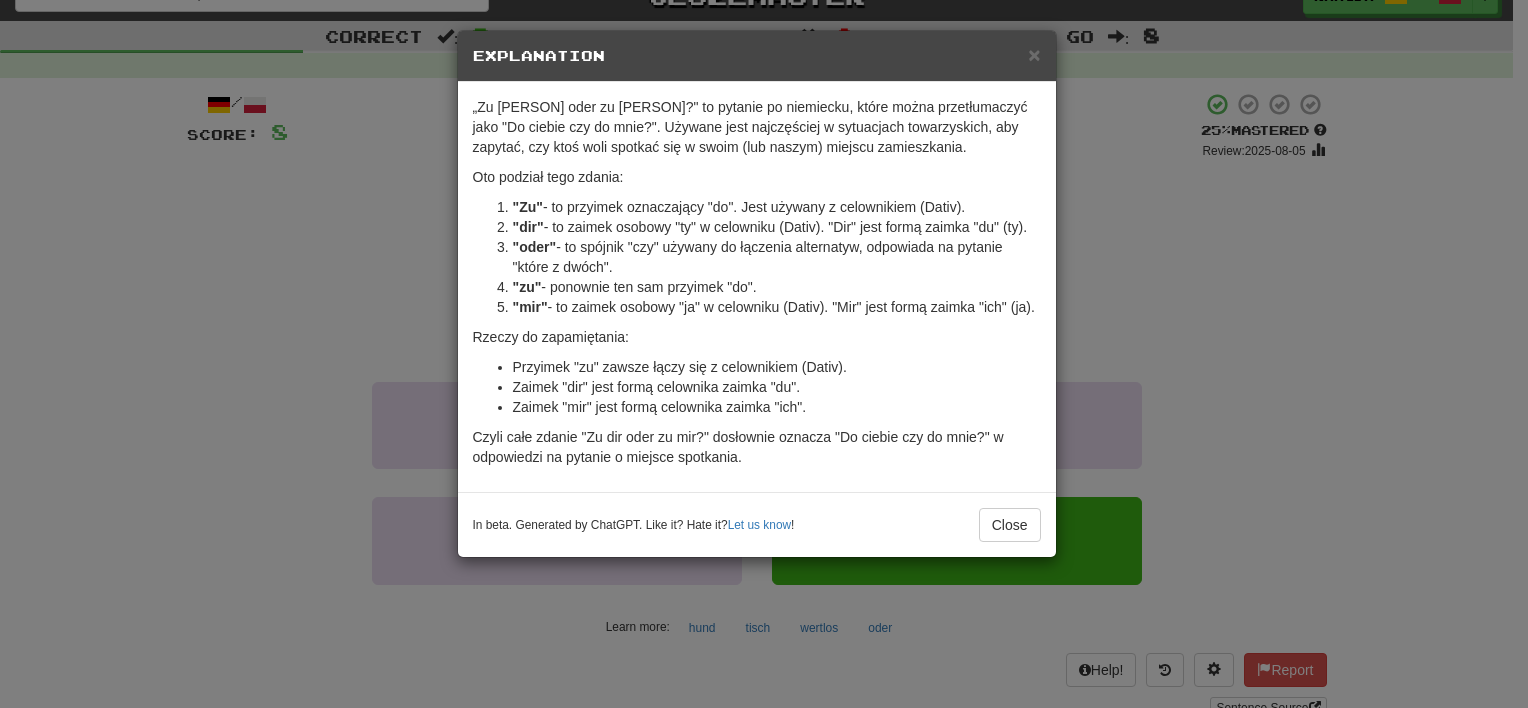 click on "× Explanation "Zu dir oder zu mir?" to pytanie po niemiecku, które można przetłumaczyć jako "Do ciebie czy do mnie?". Używane jest najczęściej w sytuacjach towarzyskich, aby zapytać, czy ktoś woli spotkać się w swoim (lub naszym) miejscu zamieszkania.
Oto podział tego zdania:
"Zu"  - to przyimek oznaczający "do". Jest używany z celownikiem (Dativ).
"dir"  - to zaimek osobowy "ty" w celowniku (Dativ). "Dir" jest formą zaimka "du" (ty).
"oder"  - to spójnik "czy" używany do łączenia alternatyw, odpowiada na pytanie "które z dwóch".
"zu"  - ponownie ten sam przyimek "do".
"mir"  - to zaimek osobowy "ja" w celowniku (Dativ). "Mir" jest formą zaimka "ich" (ja).
Rzeczy do zapamiętania:
Przyimek "zu" zawsze łączy się z celownikiem (Dativ).
Zaimek "dir" jest formą celownika zaimka "du".
Zaimek "mir" jest formą celownika zaimka "ich".
In beta. Generated by ChatGPT. Like it? Hate it?  Let us know ! Close" at bounding box center [764, 354] 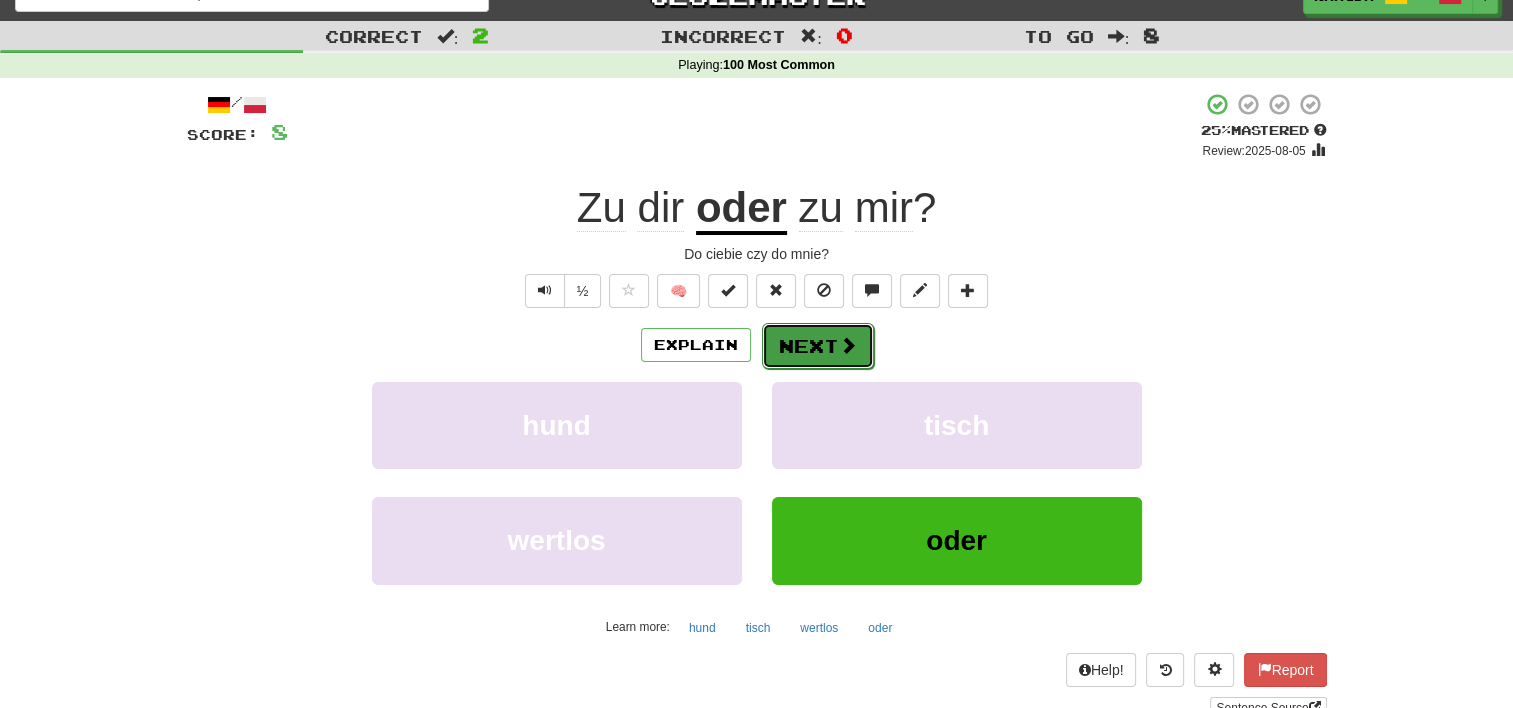 click on "Next" at bounding box center (818, 346) 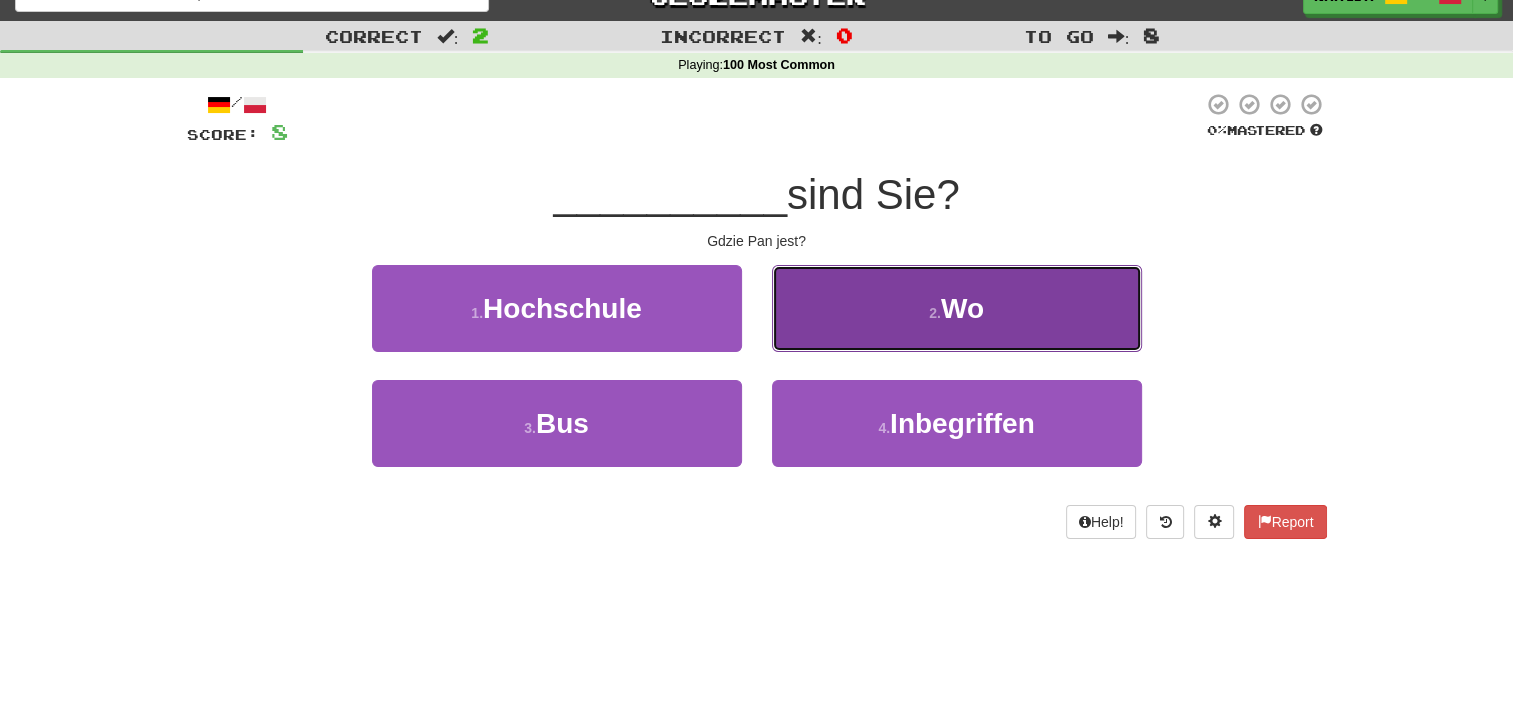 click on "2 ." at bounding box center [935, 313] 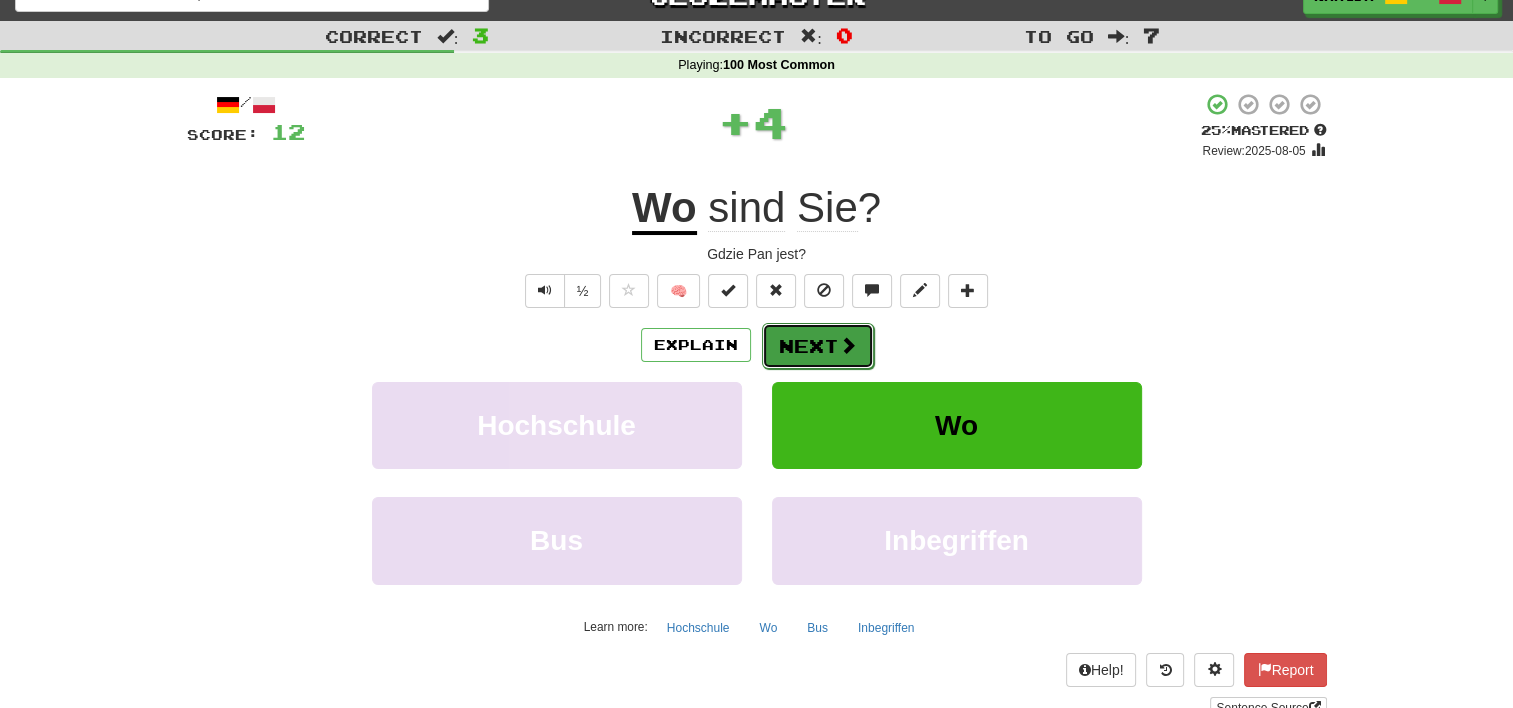 click on "Next" at bounding box center (818, 346) 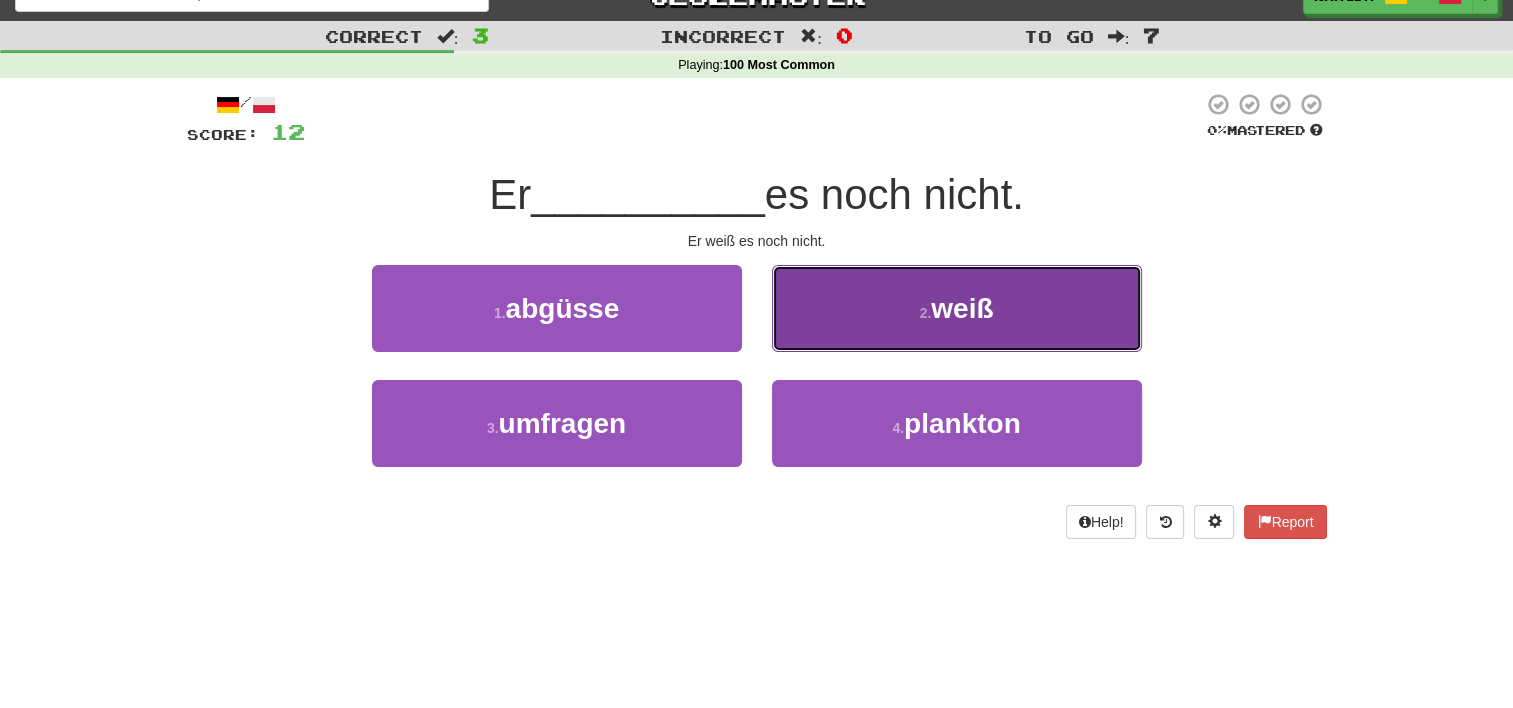 click on "weiß" at bounding box center [962, 308] 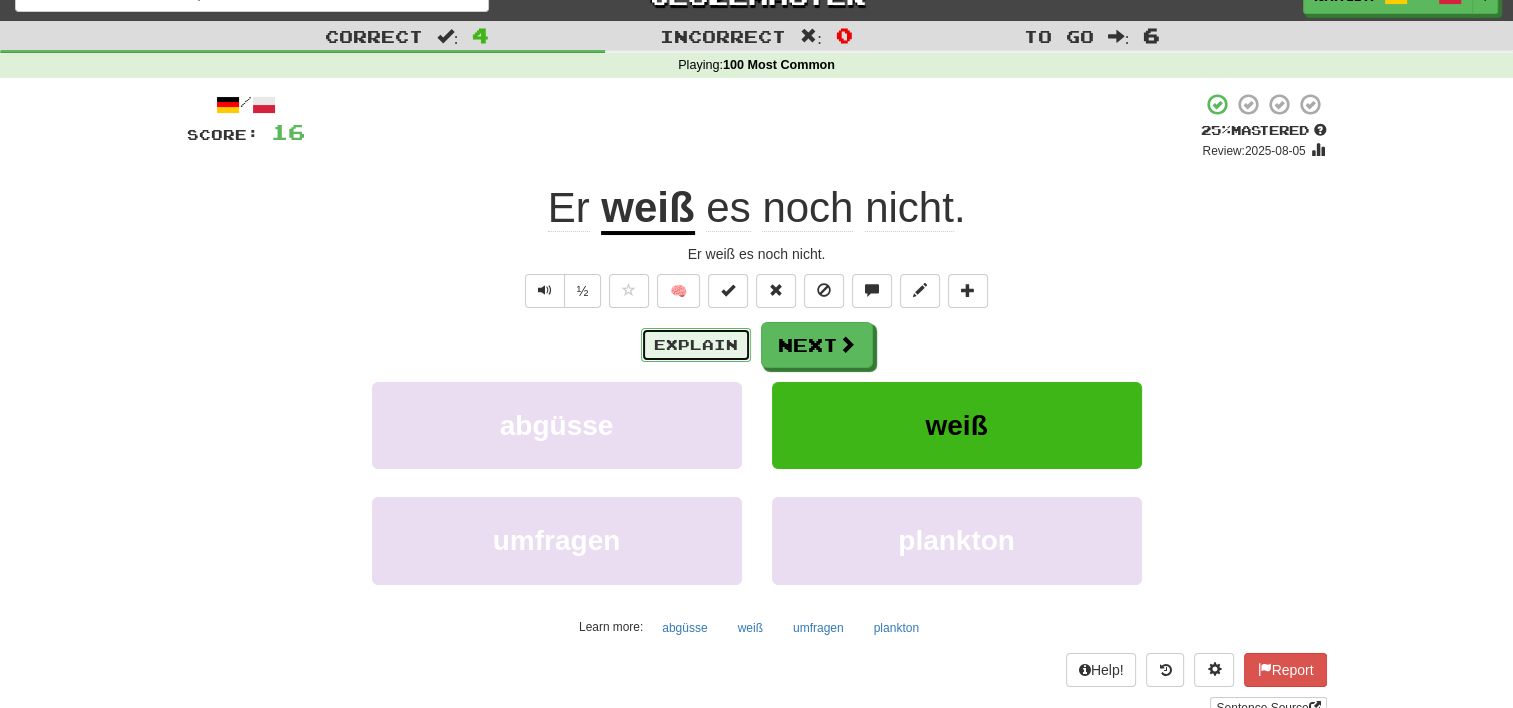 click on "Explain" at bounding box center (696, 345) 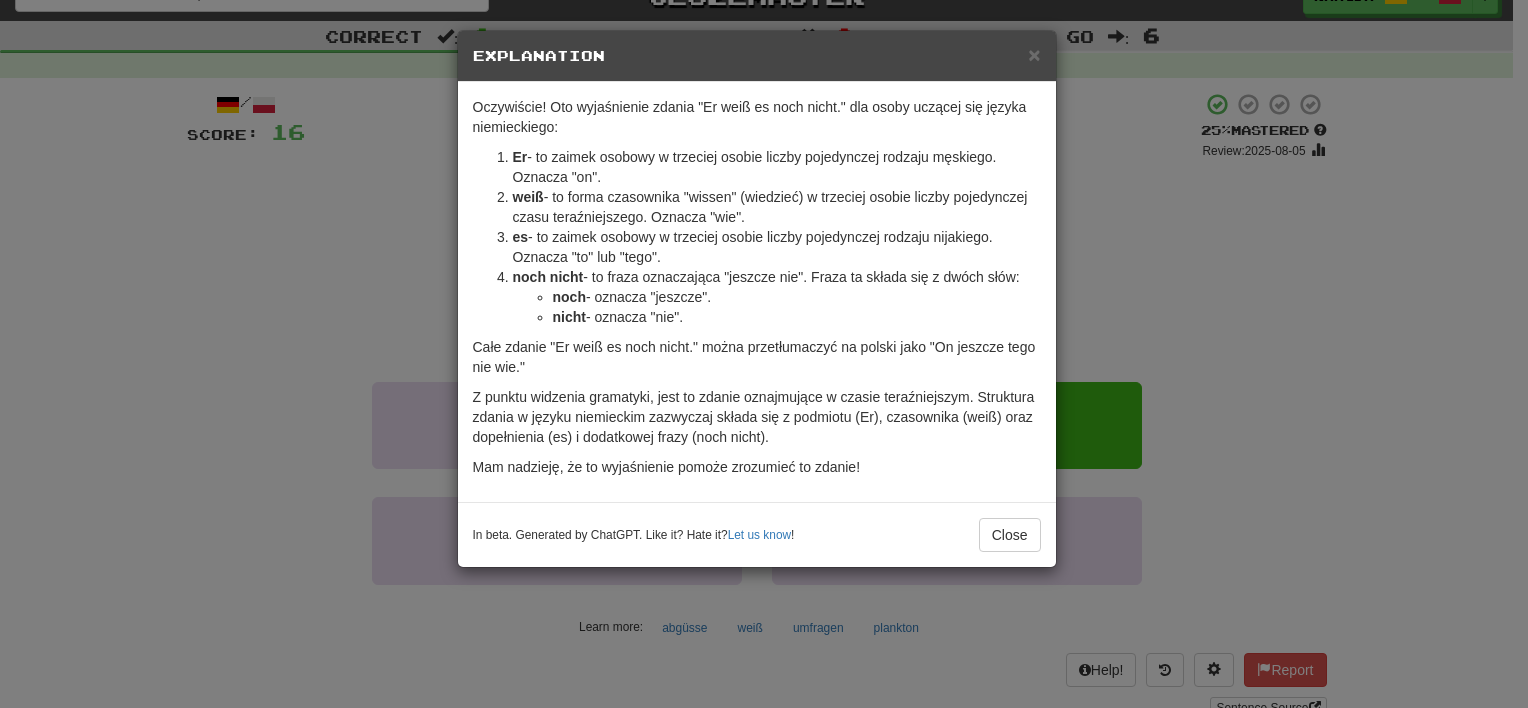 click on "× Explanation Oczywiście! Oto wyjaśnienie zdania "Er weiß es noch nicht." dla osoby uczącej się języka niemieckiego:
Er  - to zaimek osobowy w trzeciej osobie liczby pojedynczej rodzaju męskiego. Oznacza "on".
weiß  - to forma czasownika "wissen" (wiedzieć) w trzeciej osobie liczby pojedynczej czasu teraźniejszego. Oznacza "wie".
es  - to zaimek osobowy w trzeciej osobie liczby pojedynczej rodzaju nijakiego. Oznacza "to" lub "tego".
noch nicht  - to fraza oznaczająca "jeszcze nie". Fraza ta składa się z dwóch słów:
noch  - oznacza "jeszcze".
nicht  - oznacza "nie".
Całe zdanie "Er weiß es noch nicht." można przetłumaczyć na polski jako "On jeszcze tego nie wie."
Z punktu widzenia gramatyki, jest to zdanie oznajmujące w czasie teraźniejszym. Struktura zdania w języku niemieckim zazwyczaj składa się z podmiotu (Er), czasownika (weiß) oraz dopełnienia (es) i dodatkowej frazy (noch nicht).
Mam nadzieję, że to wyjaśnienie pomoże zrozumieć to zdanie! !" at bounding box center (764, 354) 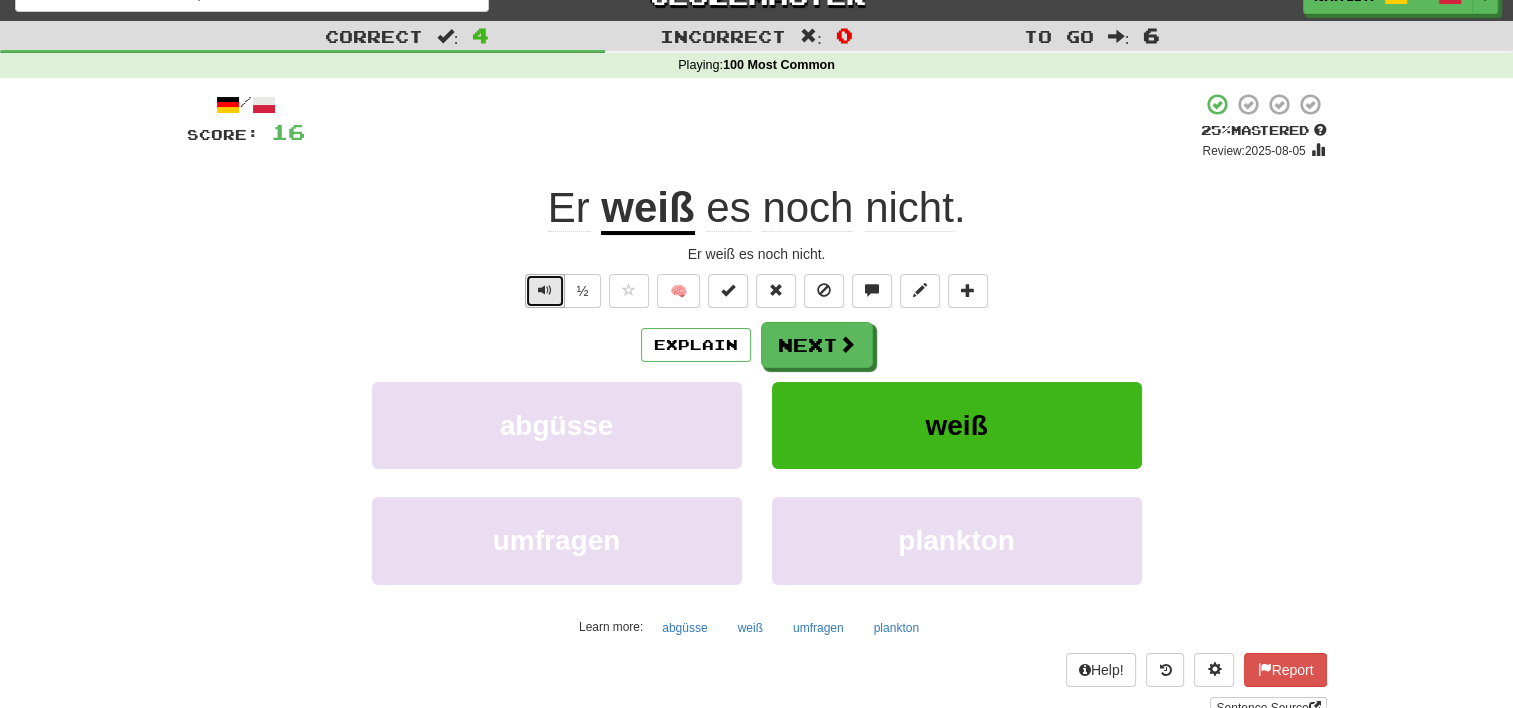 click at bounding box center [545, 291] 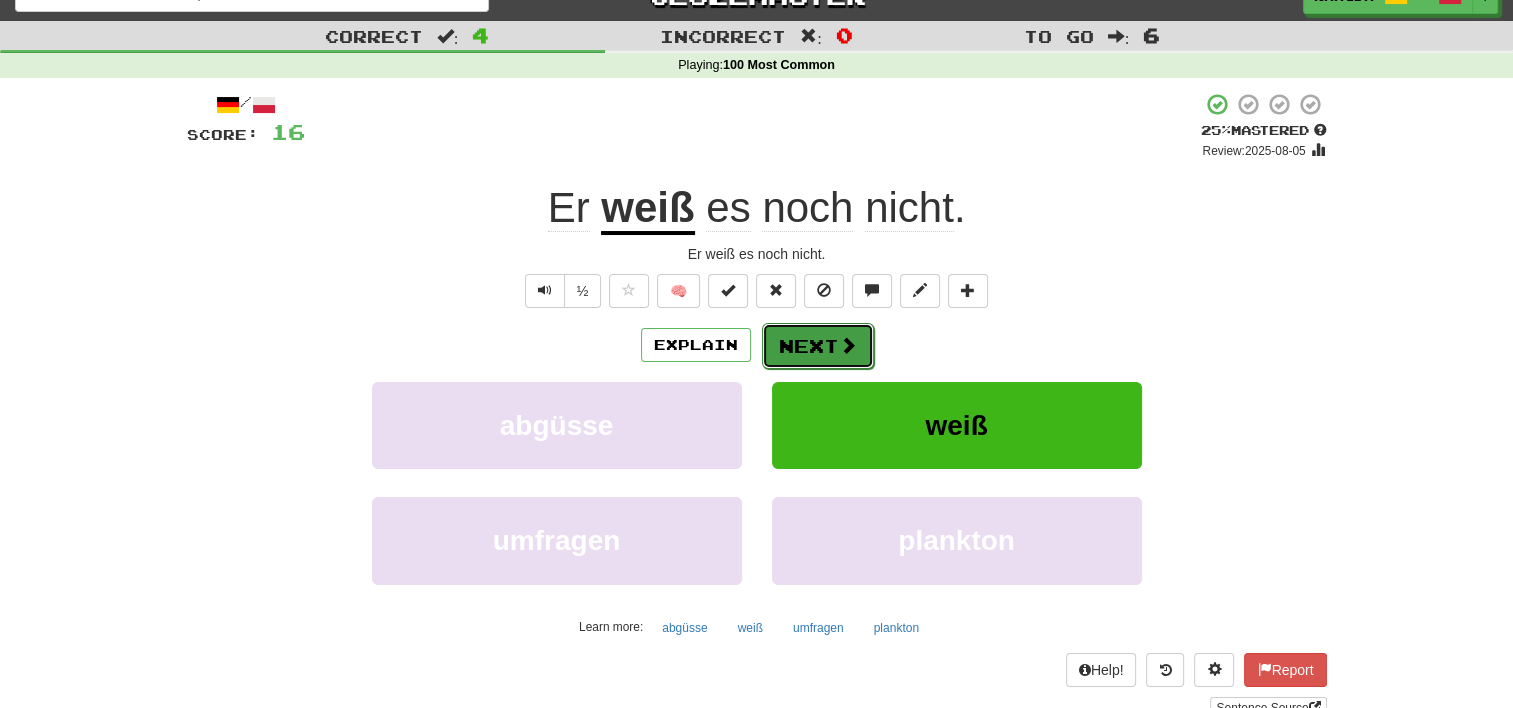 click on "Next" at bounding box center (818, 346) 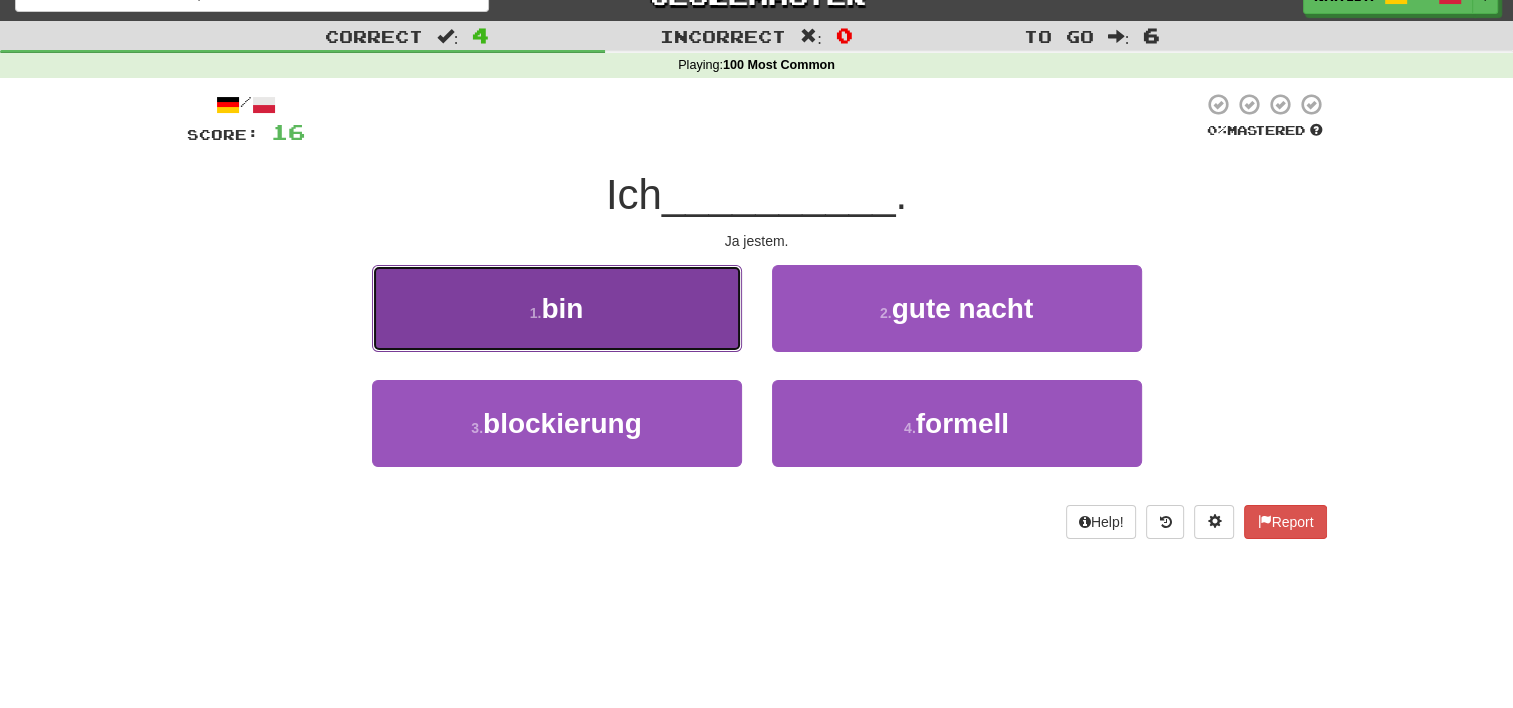 click on "1 .  bin" at bounding box center [557, 308] 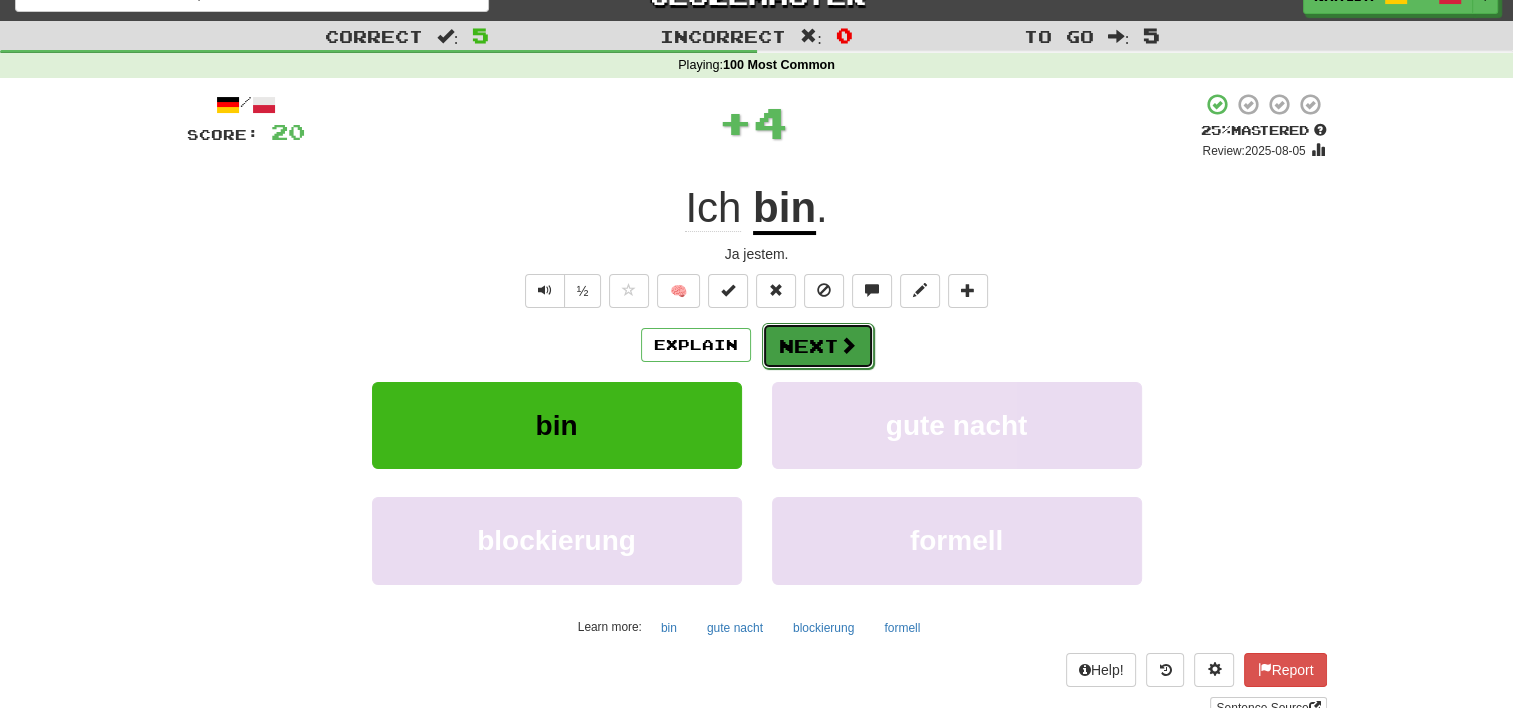 click on "Next" at bounding box center [818, 346] 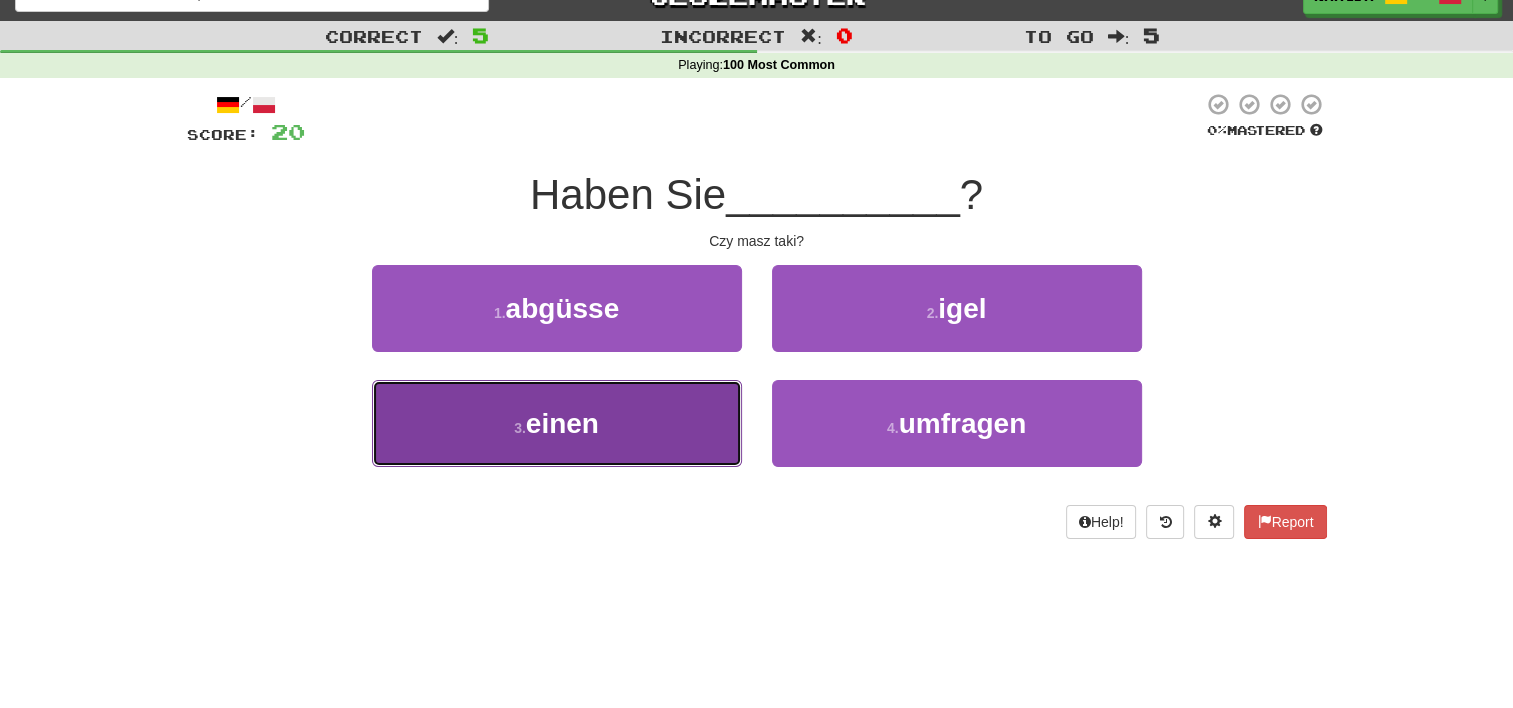 click on "3 .  einen" at bounding box center [557, 423] 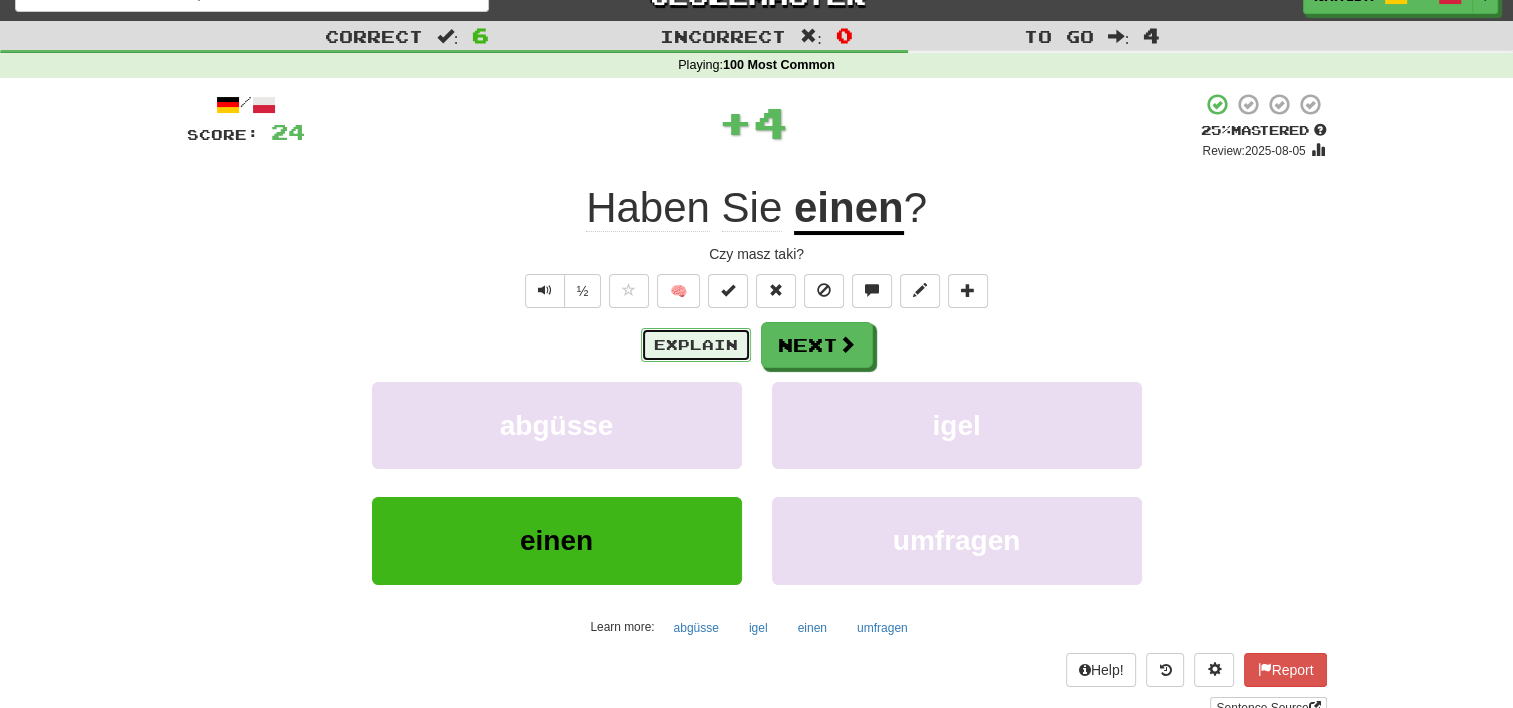 click on "Explain" at bounding box center [696, 345] 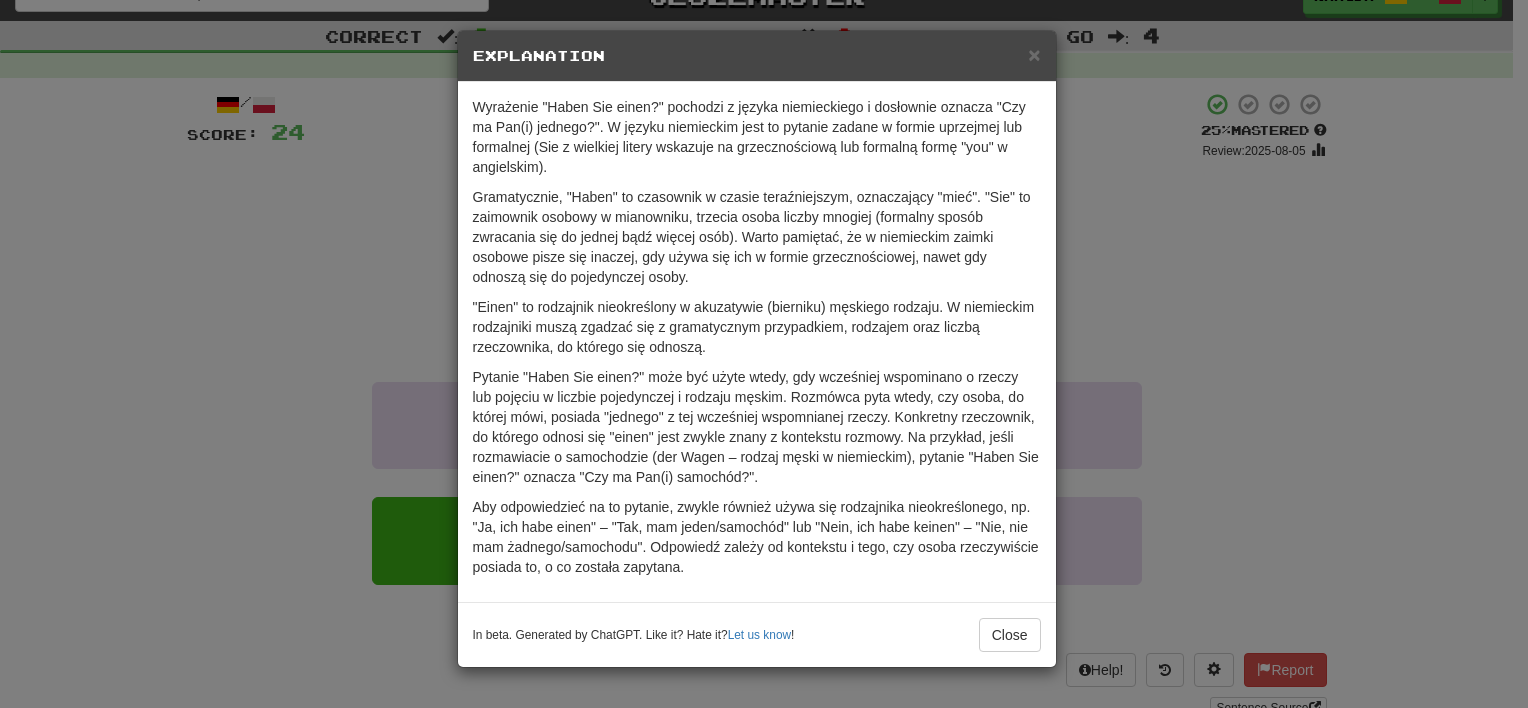 click on "× Explanation Wyrażenie "Haben Sie einen?" pochodzi z języka niemieckiego i dosłownie oznacza "Czy ma Pan(i) jednego?". W języku niemieckim jest to pytanie zadane w formie uprzejmej lub formalnej (Sie z wielkiej litery wskazuje na grzecznościową lub formalną formę "you" w angielskim).
Gramatycznie, "Haben" to czasownik w czasie teraźniejszym, oznaczający "mieć". "Sie" to zaimownik osobowy w mianowniku, trzecia osoba liczby mnogiej (formalny sposób zwracania się do jednej bądź więcej osób). Warto pamiętać, że w niemieckim zaimki osobowe pisze się inaczej, gdy używa się ich w formie grzecznościowej, nawet gdy odnoszą się do pojedynczej osoby.
"Einen" to rodzajnik nieokreślony w akuzatywie (bierniku) męskiego rodzaju. W niemieckim rodzajniki muszą zgadzać się z gramatycznym przypadkiem, rodzajem oraz liczbą rzeczownika, do którego się odnoszą.
In beta. Generated by ChatGPT. Like it? Hate it?  Let us know ! Close" at bounding box center (764, 354) 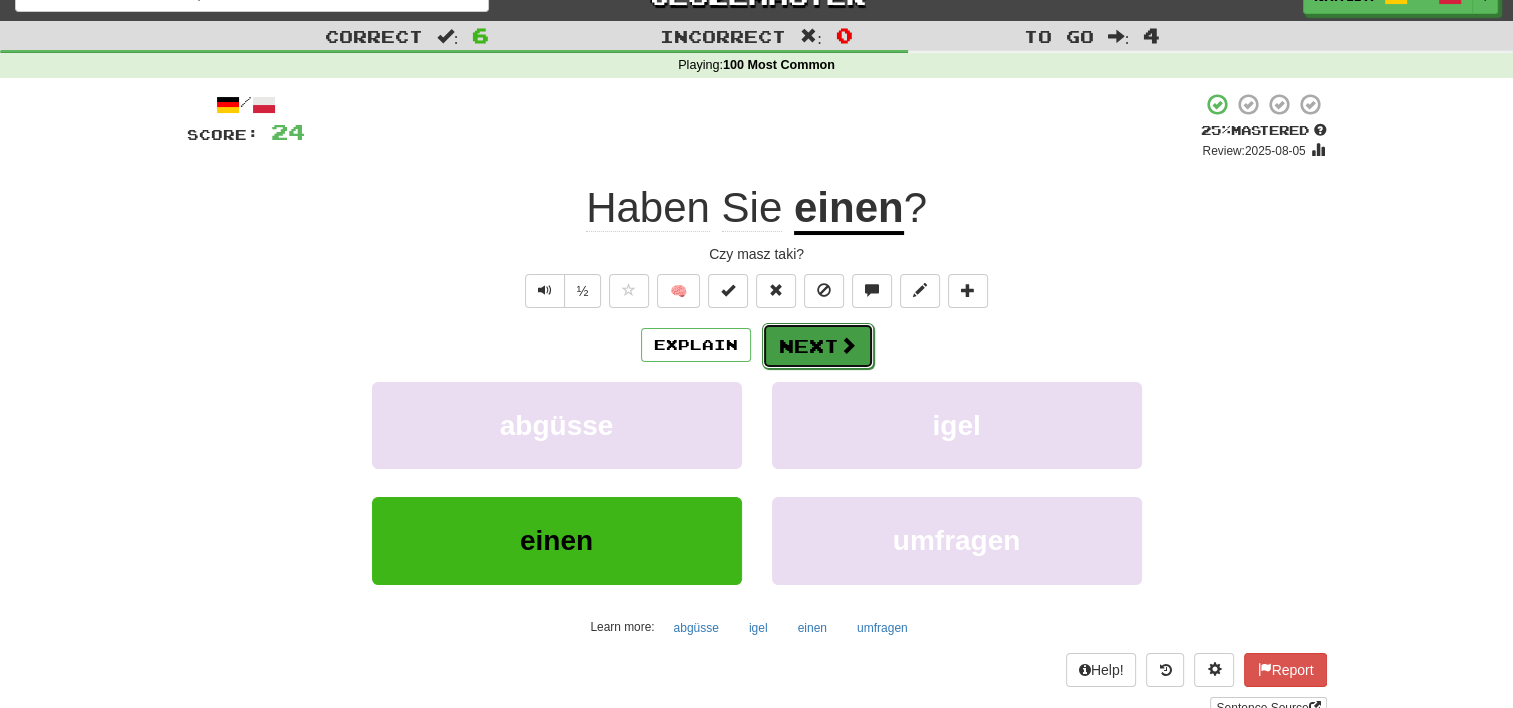 click at bounding box center (848, 345) 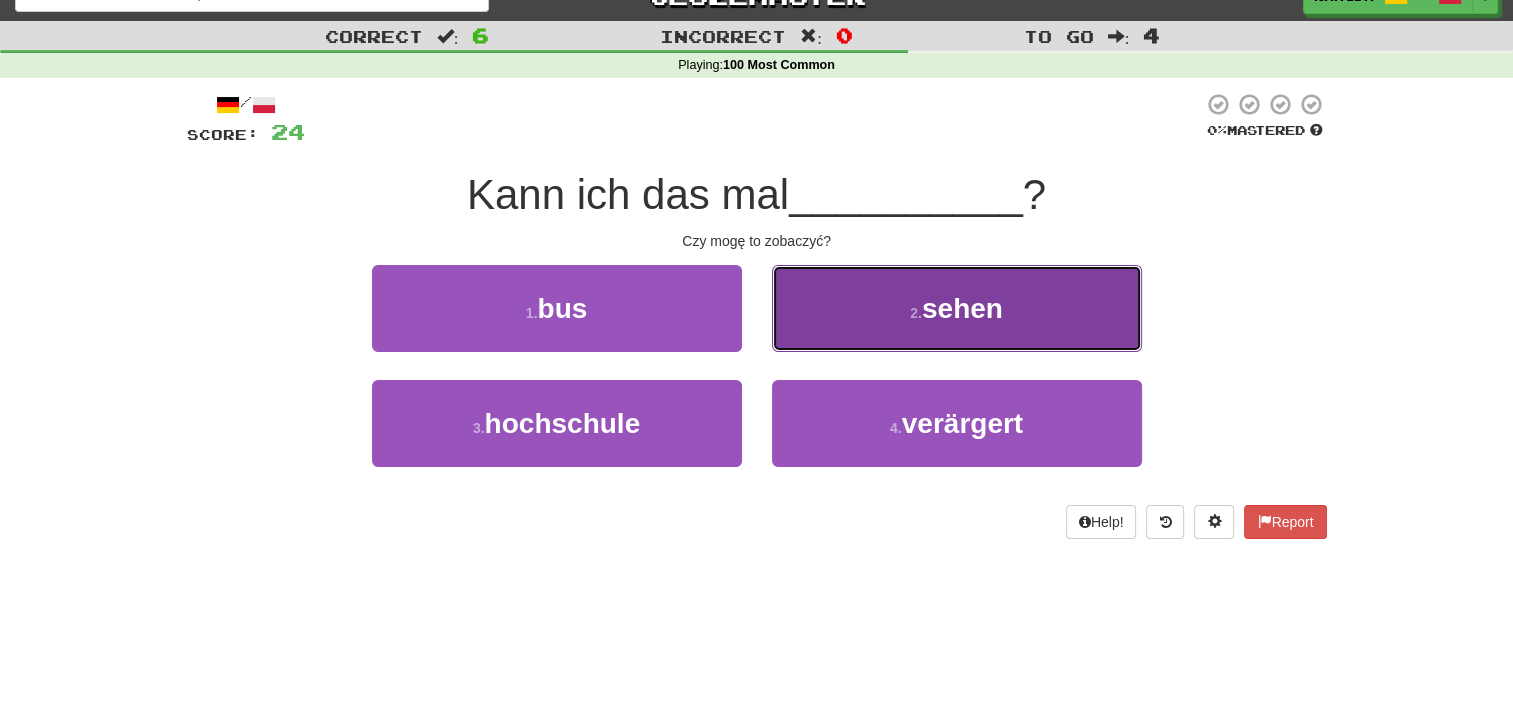 click on "2 .  sehen" at bounding box center (957, 308) 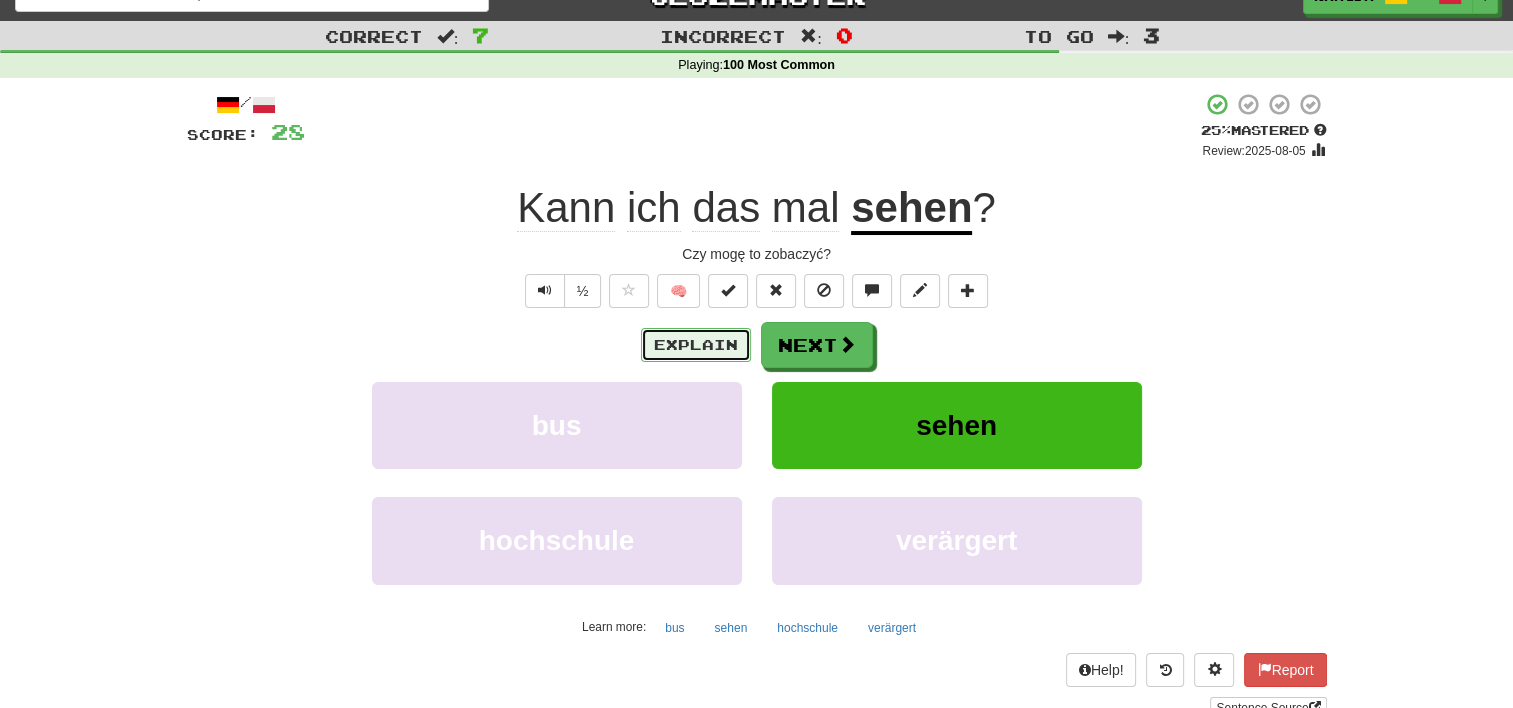 click on "Explain" at bounding box center [696, 345] 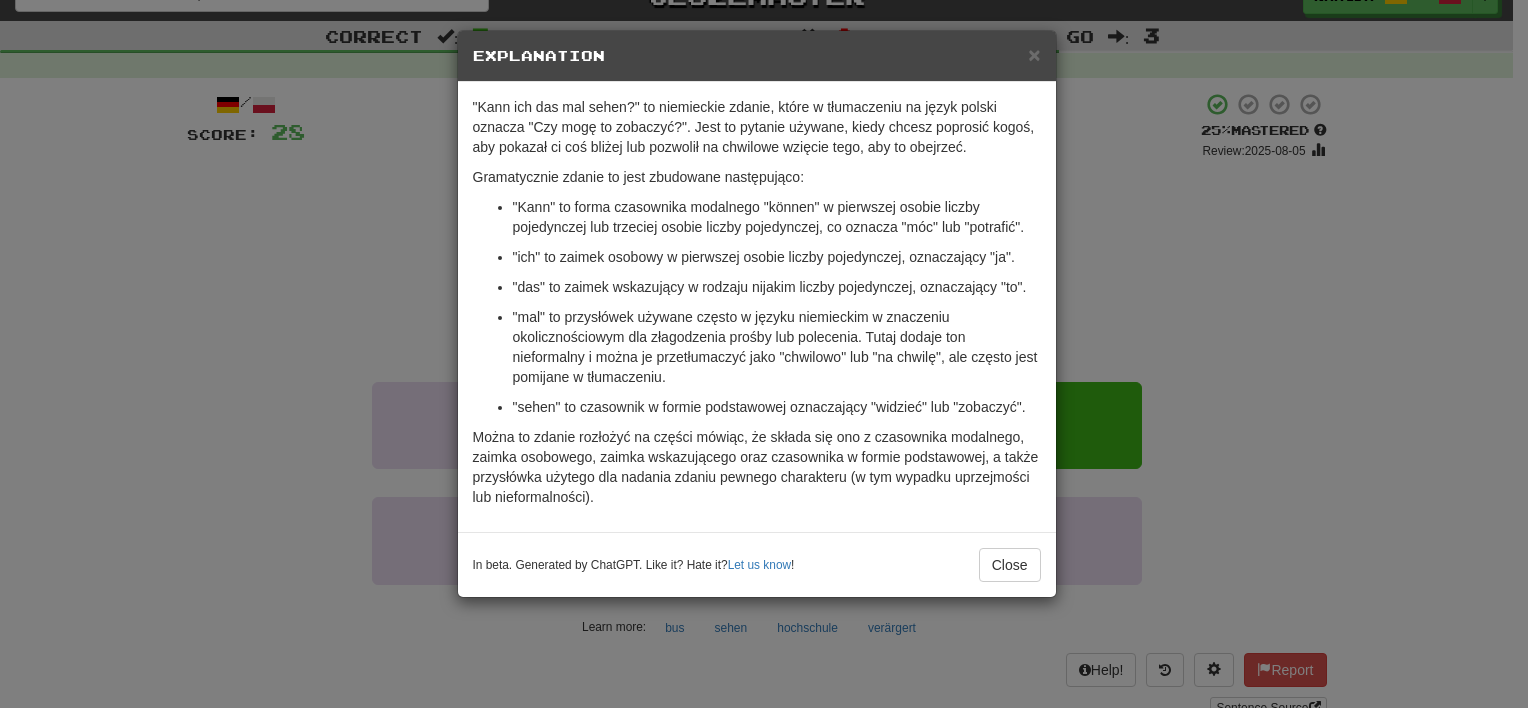 click on "× Explanation "Kann ich das mal sehen?" to niemieckie zdanie, które w tłumaczeniu na język polski oznacza "Czy mogę to zobaczyć?". Jest to pytanie używane, kiedy chcesz poprosić kogoś, aby pokazał ci coś bliżej lub pozwolił na chwilowe wzięcie tego, aby to obejrzeć.
Gramatycznie zdanie to jest zbudowane następująco:
"Kann" to forma czasownika modalnego "können" w pierwszej osobie liczby pojedynczej lub trzeciej osobie liczby pojedynczej, co oznacza "móc" lub "potrafić".
"ich" to zaimek osobowy w pierwszej osobie liczby pojedynczej, oznaczający "ja".
"das" to zaimek wskazujący w rodzaju nijakim liczby pojedynczej, oznaczający "to".
"mal" to przysłówek używane często w języku niemieckim w znaczeniu okolicznościowym dla złagodzenia prośby lub polecenia. Tutaj dodaje ton nieformalny i można je przetłumaczyć jako "chwilowo" lub "na chwilę", ale często jest pomijane w tłumaczeniu.
In beta. Generated by ChatGPT. Like it? Hate it?  Let us know" at bounding box center (764, 354) 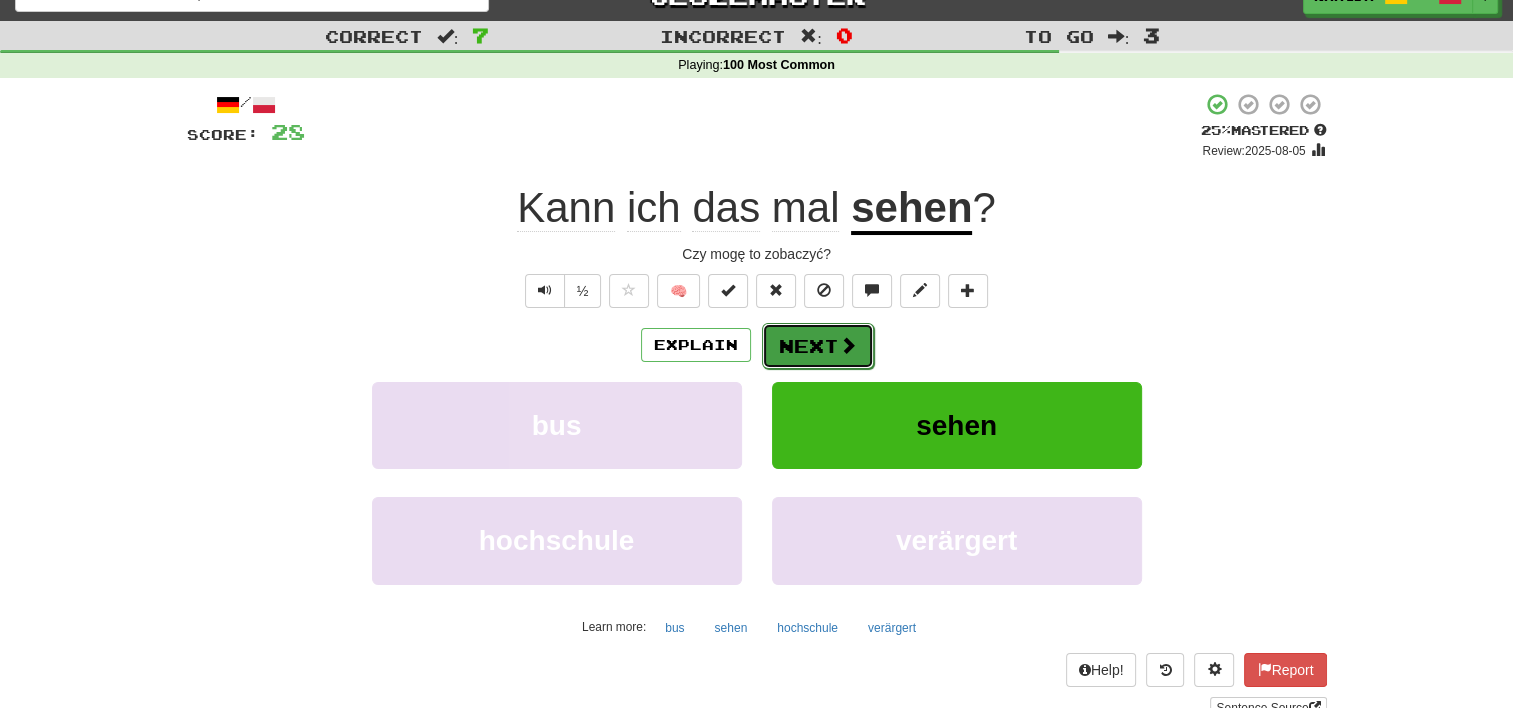 click at bounding box center (848, 345) 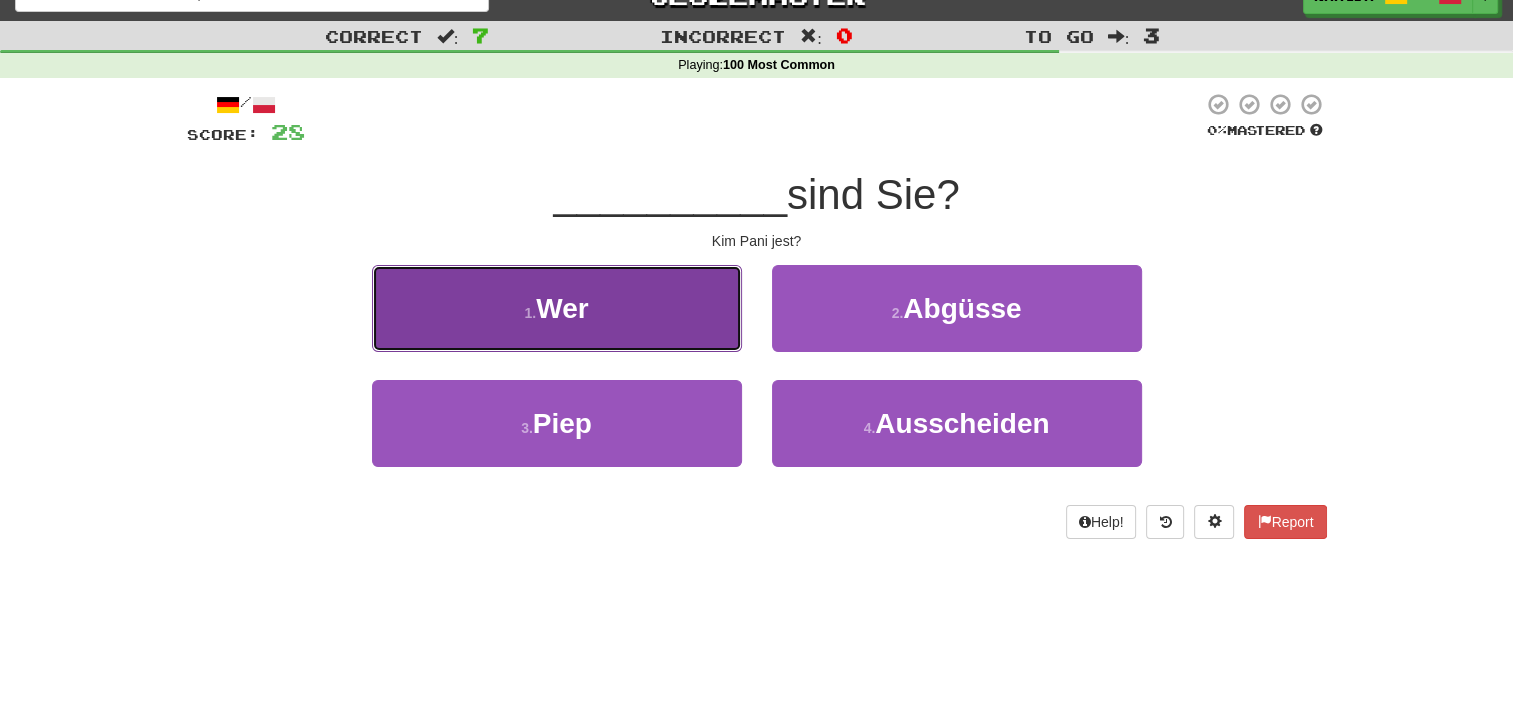 click on "1 .  Wer" at bounding box center [557, 308] 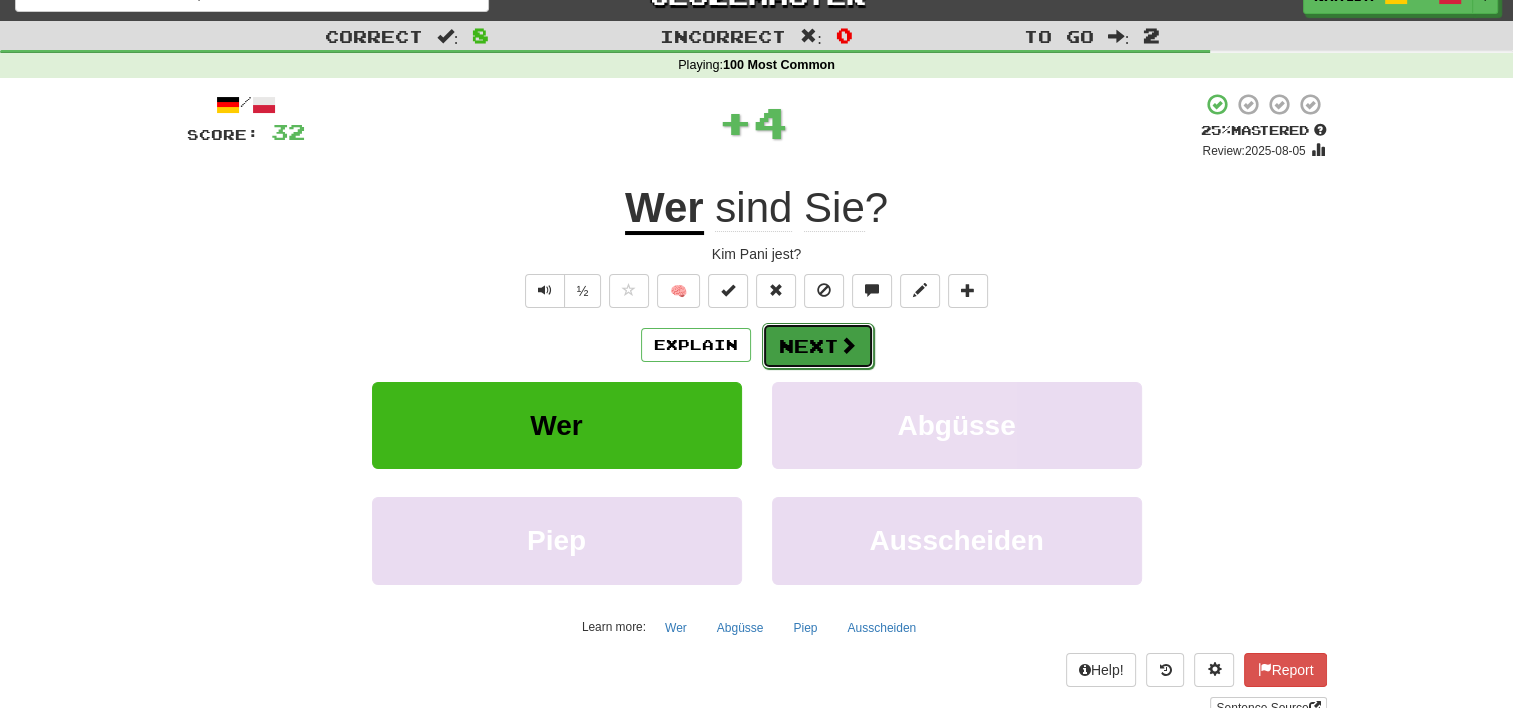 click on "Next" at bounding box center (818, 346) 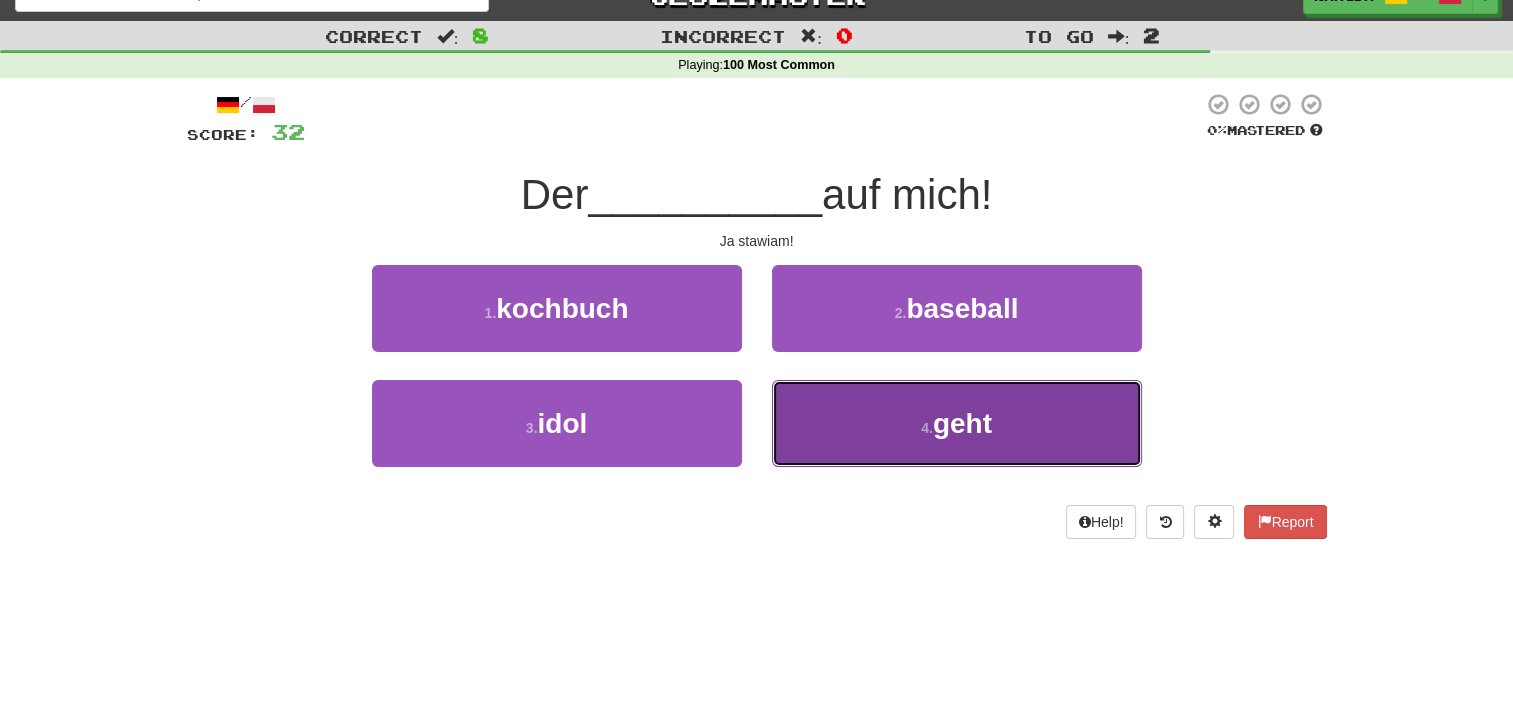click on "4 ." at bounding box center [927, 428] 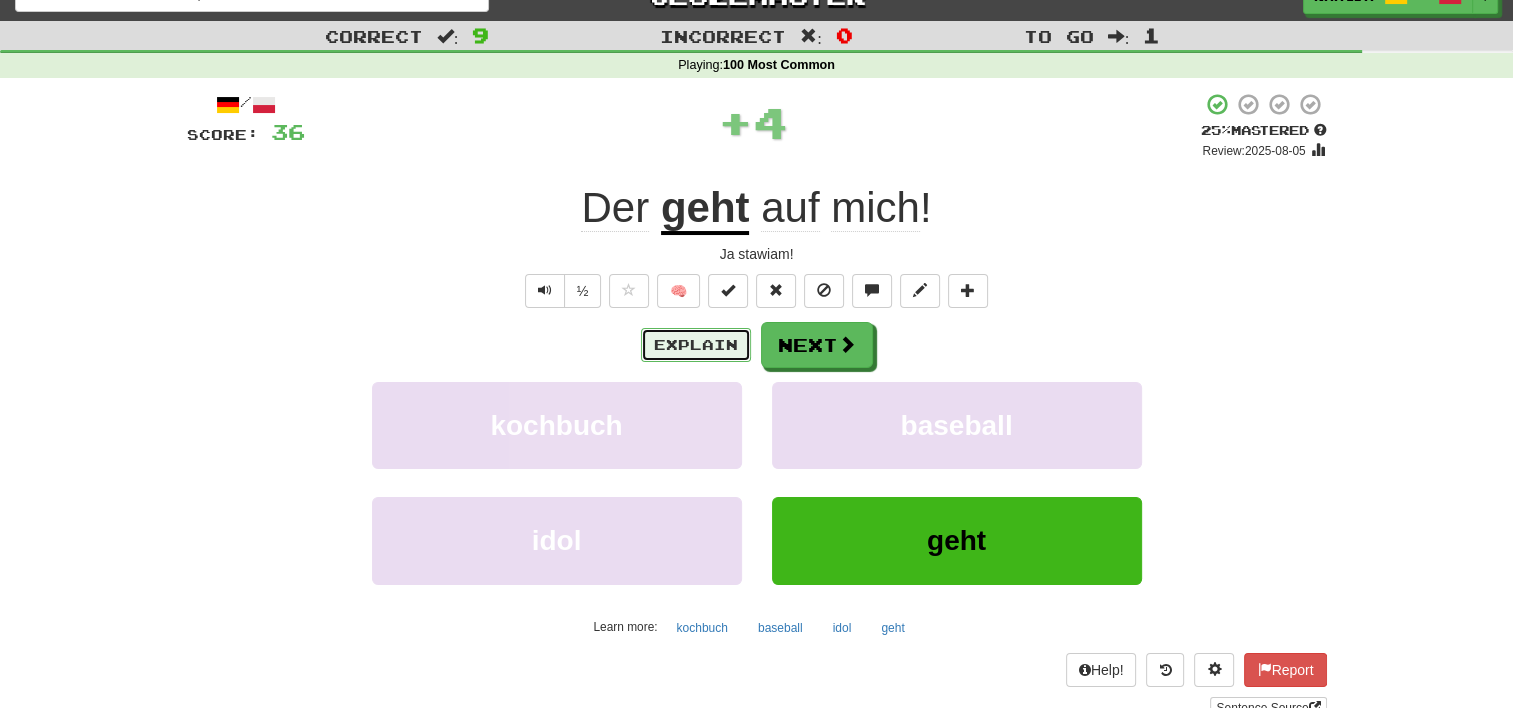 click on "Explain" at bounding box center [696, 345] 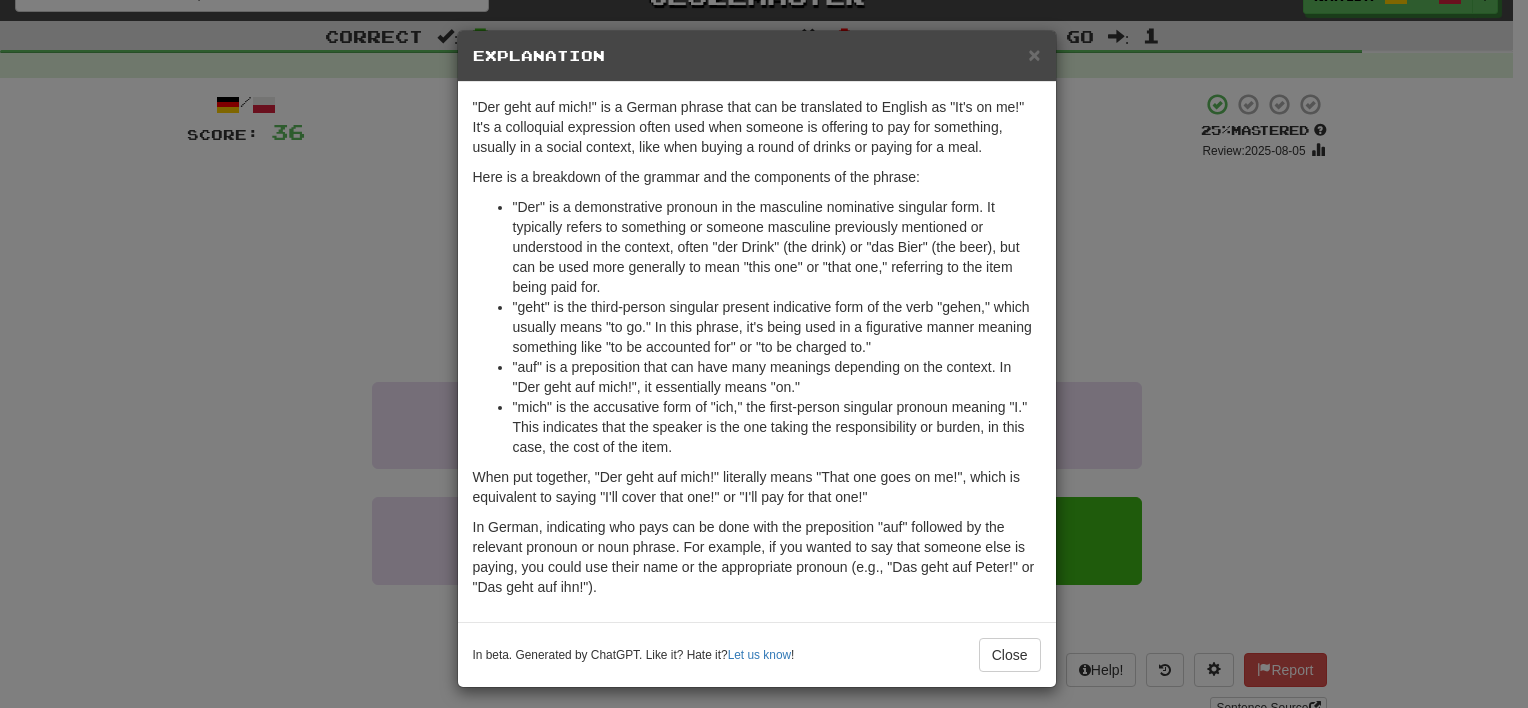 click on "× Explanation "Der geht auf mich!" is a German phrase that can be translated to English as "It's on me!" It's a colloquial expression often used when someone is offering to pay for something, usually in a social context, like when buying a round of drinks or paying for a meal.
Here is a breakdown of the grammar and the components of the phrase:
"Der" is a demonstrative pronoun in the masculine nominative singular form. It typically refers to something or someone masculine previously mentioned or understood in the context, often "der Drink" (the drink) or "das Bier" (the beer), but can be used more generally to mean "this one" or "that one," referring to the item being paid for.
"geht" is the third-person singular present indicative form of the verb "gehen," which usually means "to go." In this phrase, it's being used in a figurative manner meaning something like "to be accounted for" or "to be charged to."
In beta. Generated by ChatGPT. Like it? Hate it?  Let us know ! Close" at bounding box center [764, 354] 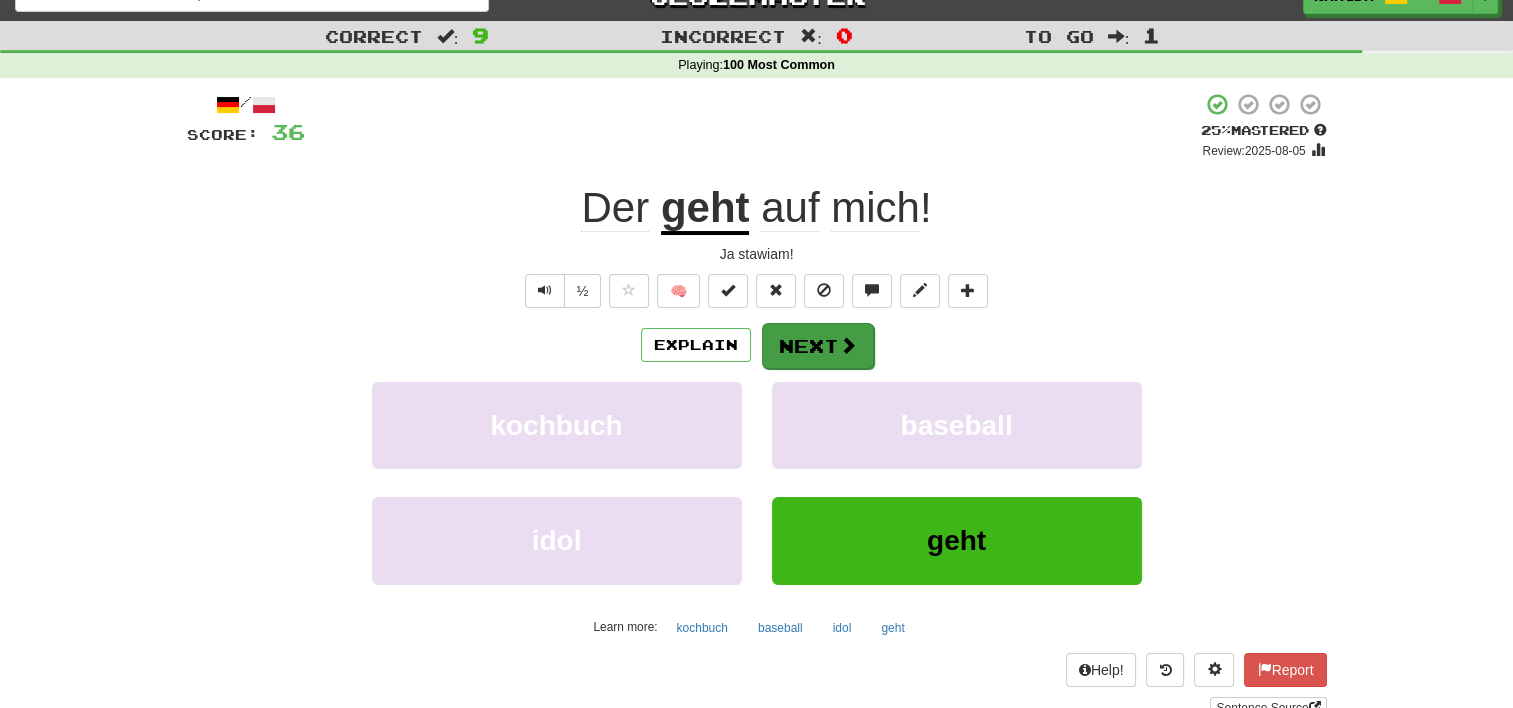 drag, startPoint x: 870, startPoint y: 352, endPoint x: 848, endPoint y: 348, distance: 22.36068 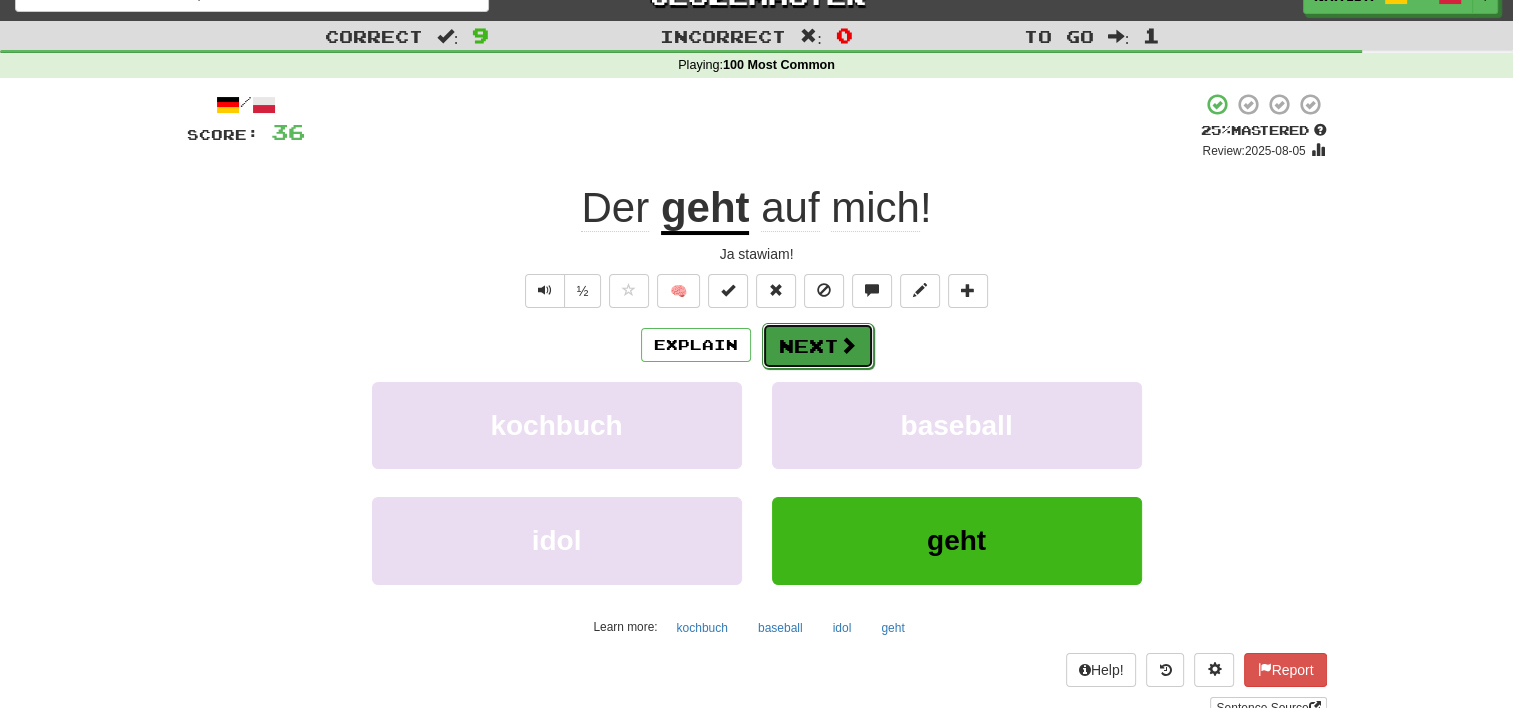 click at bounding box center (848, 345) 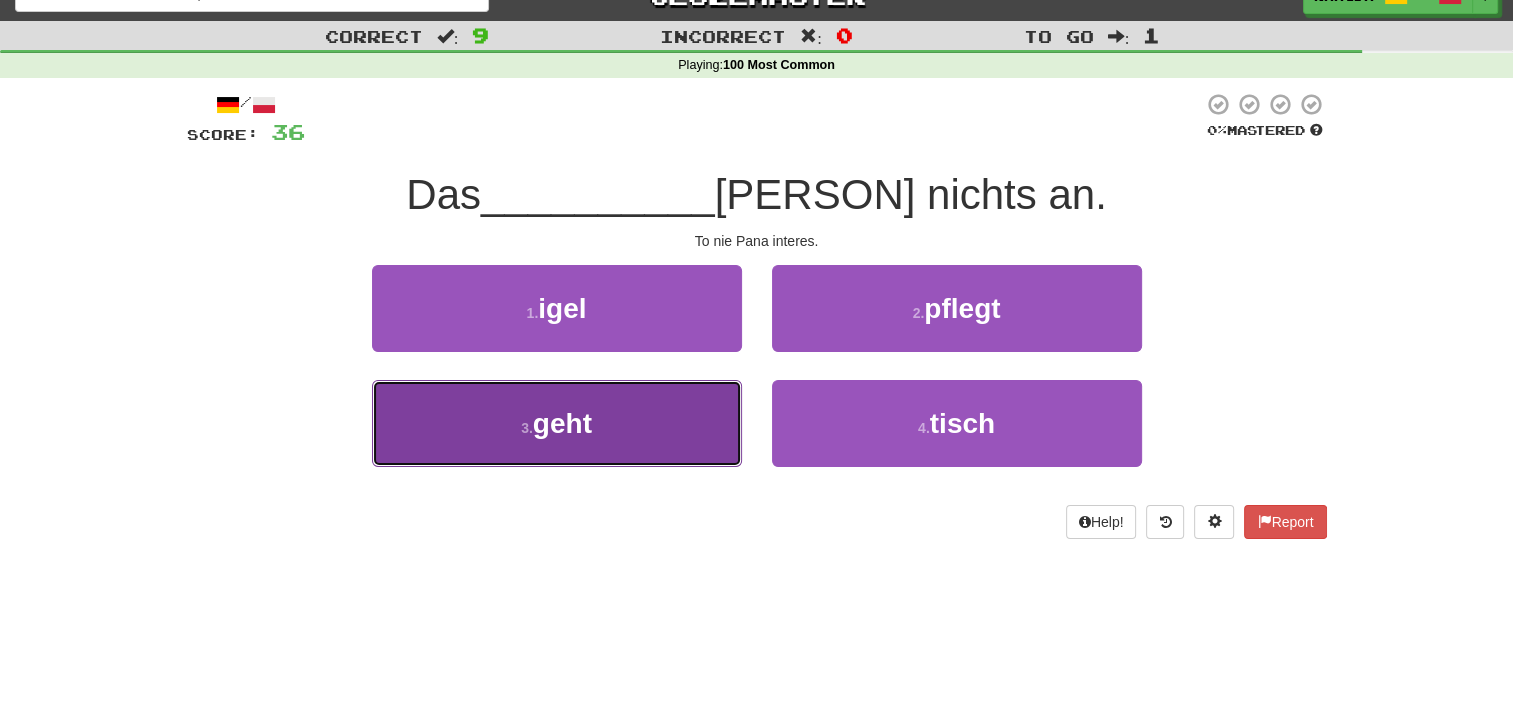 click on "3 .  geht" at bounding box center [557, 423] 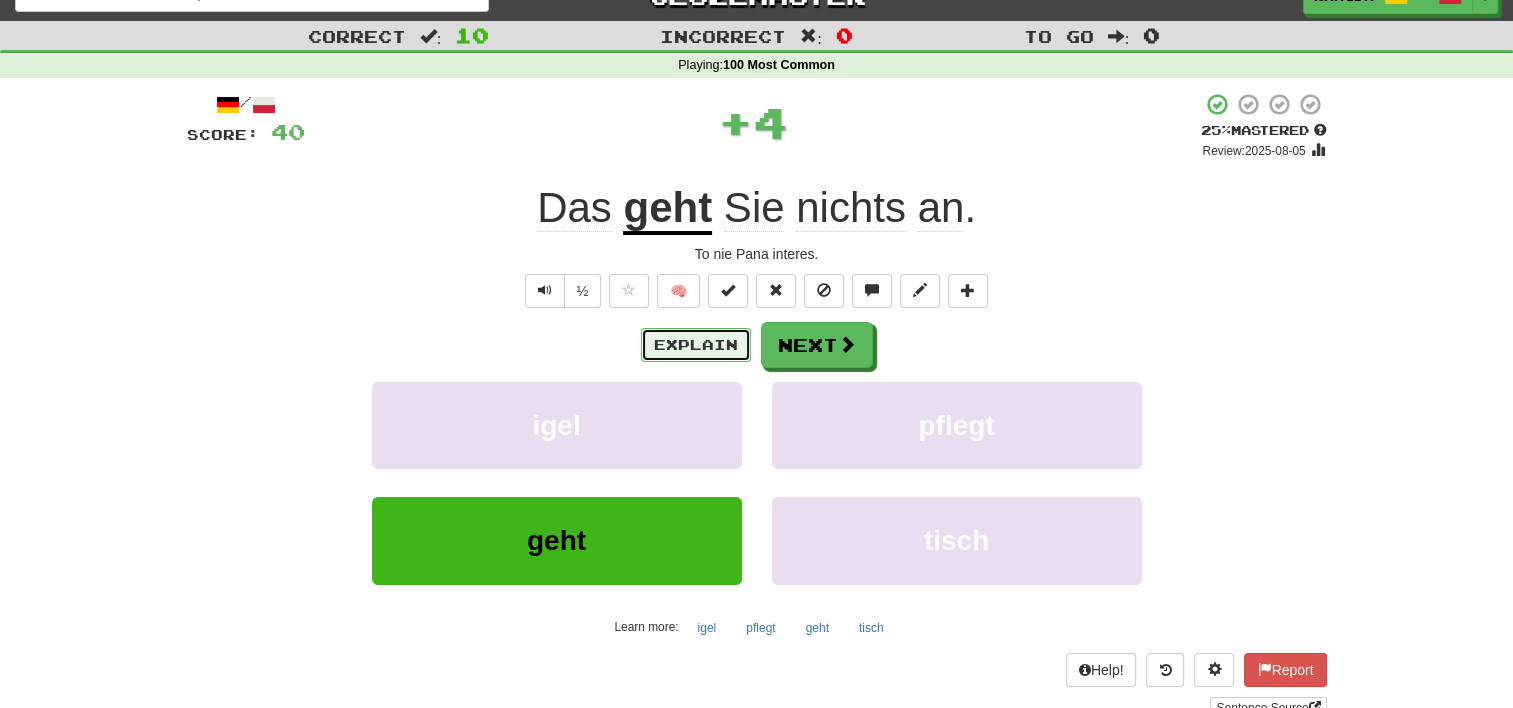 click on "Explain" at bounding box center [696, 345] 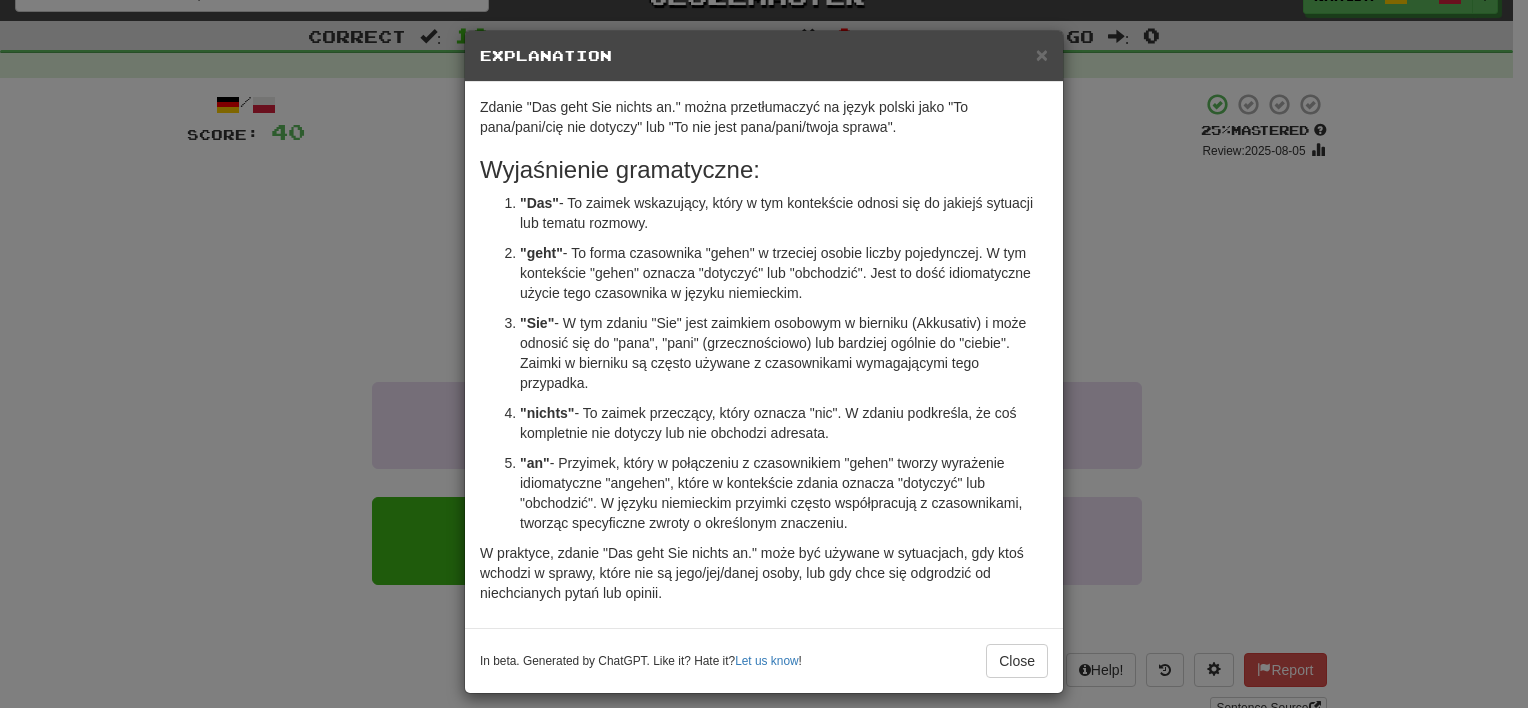 click on "× Explanation Zdanie "Das geht Sie nichts an." można przetłumaczyć na język polski jako "To pana/pani/cię nie dotyczy" lub "To nie jest pana/pani/twoja sprawa".
Wyjaśnienie gramatyczne:
"Das"  - To zaimek wskazujący, który w tym kontekście odnosi się do jakiejś sytuacji lub tematu rozmowy.
"geht"  - To forma czasownika "gehen" w trzeciej osobie liczby pojedynczej. W tym kontekście "gehen" oznacza "dotyczyć" lub "obchodzić". Jest to dość idiomatyczne użycie tego czasownika w języku niemieckim.
"Sie"  - W tym zdaniu "Sie" jest zaimkiem osobowym w bierniku (Akkusativ) i może odnosić się do "pana", "pani" (grzecznościowo) lub bardziej ogólnie do "ciebie". Zaimki w bierniku są często używane z czasownikami wymagającymi tego przypadka.
"nichts"  - To zaimek przeczący, który oznacza "nic". W zdaniu podkreśla, że coś kompletnie nie dotyczy lub nie obchodzi adresata.
"an"
In beta. Generated by ChatGPT. Like it? Hate it?  Let us know ! Close" at bounding box center [764, 354] 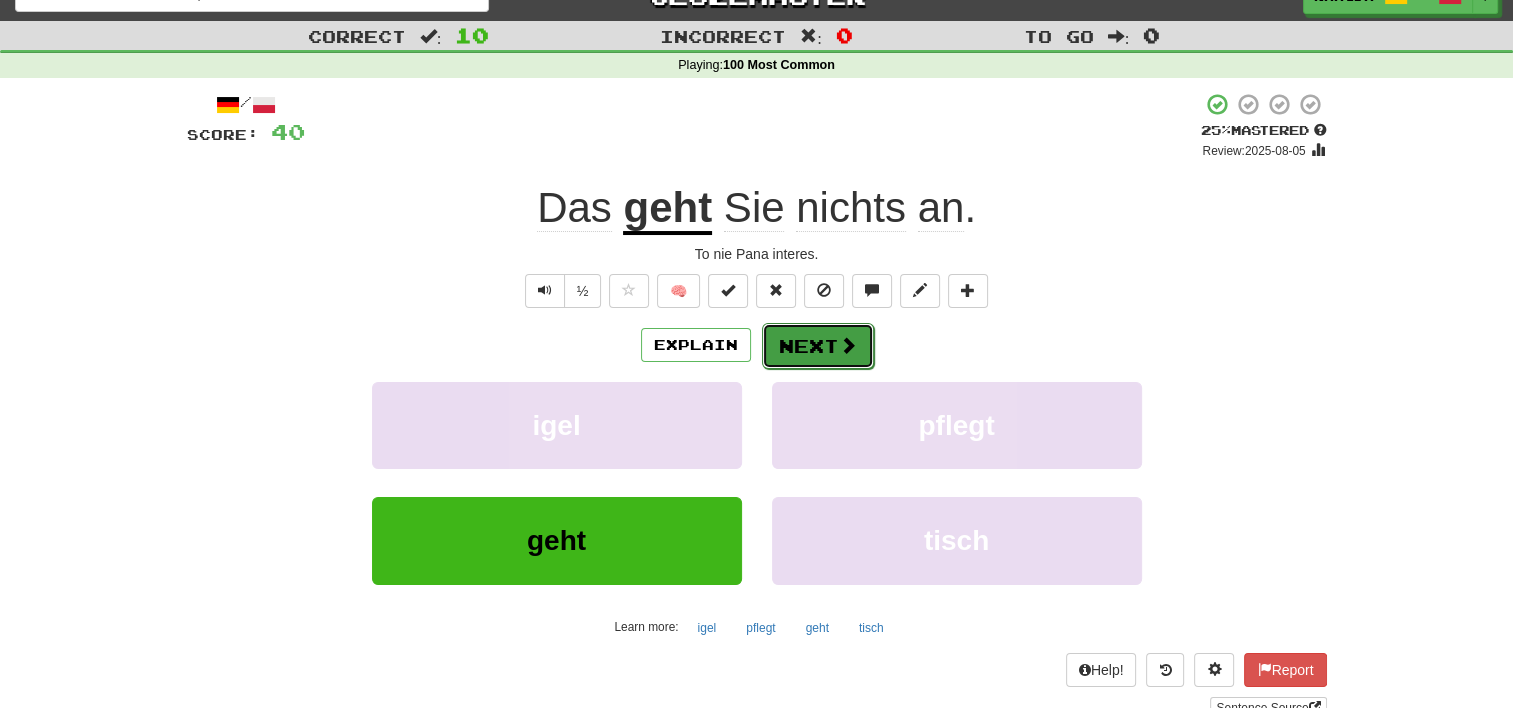 click on "Next" at bounding box center [818, 346] 